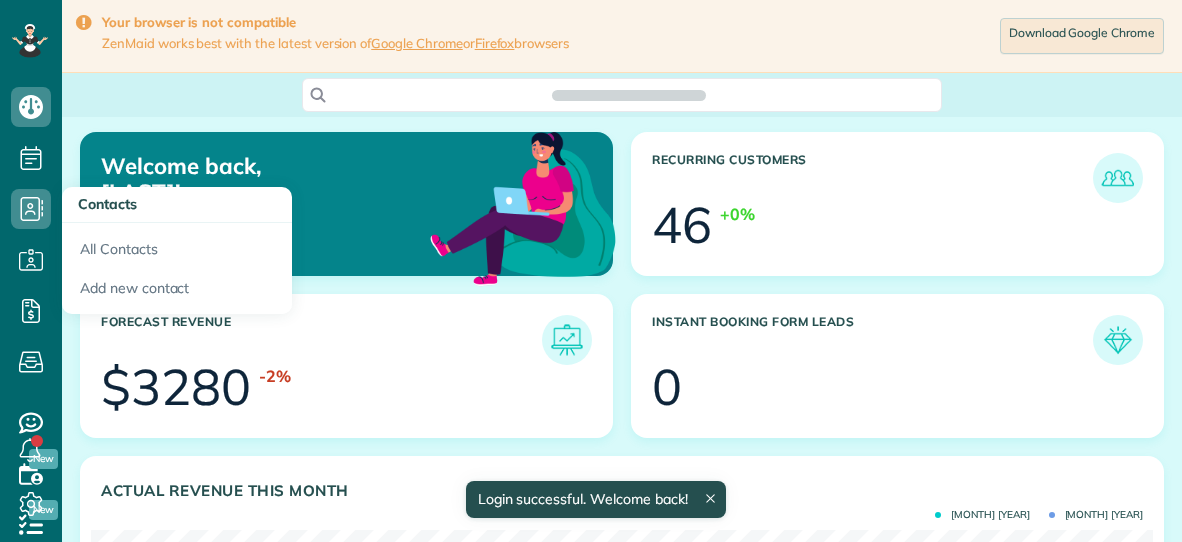 scroll, scrollTop: 0, scrollLeft: 0, axis: both 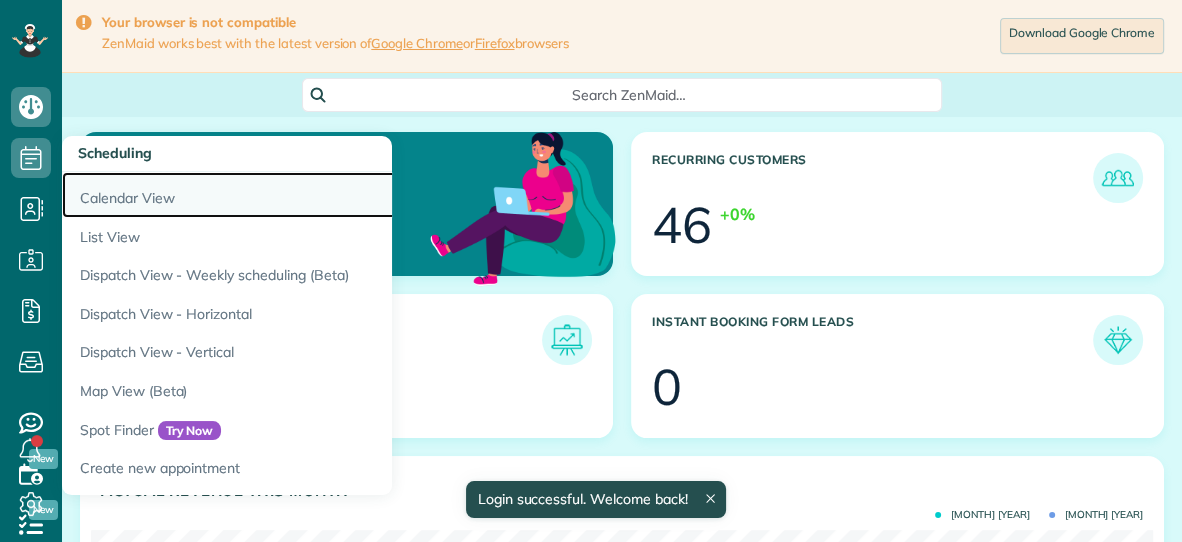 click on "Calendar View" at bounding box center [312, 195] 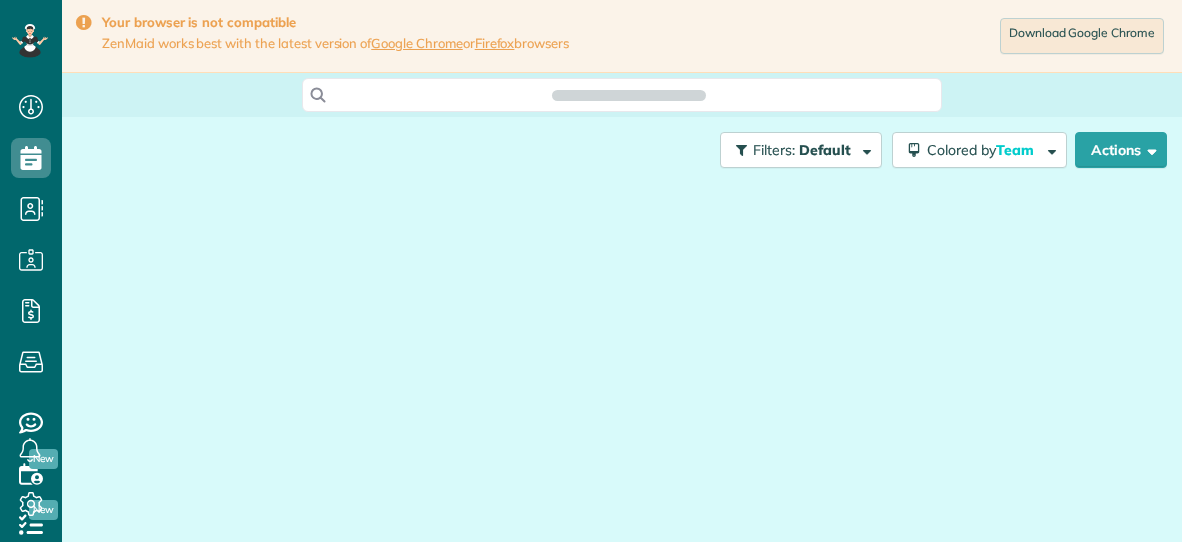 scroll, scrollTop: 0, scrollLeft: 0, axis: both 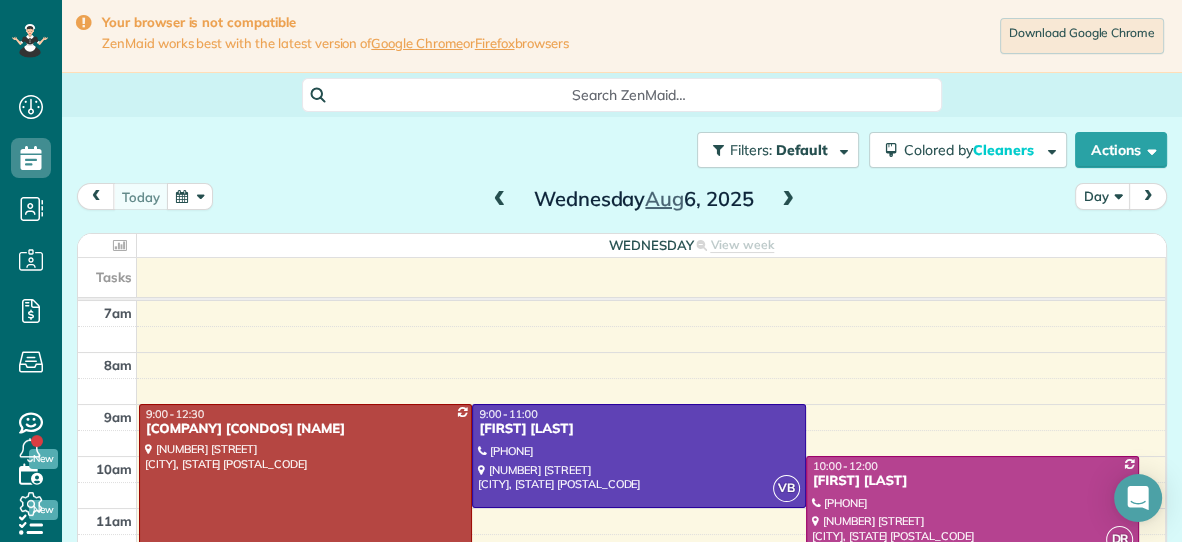 click at bounding box center (788, 200) 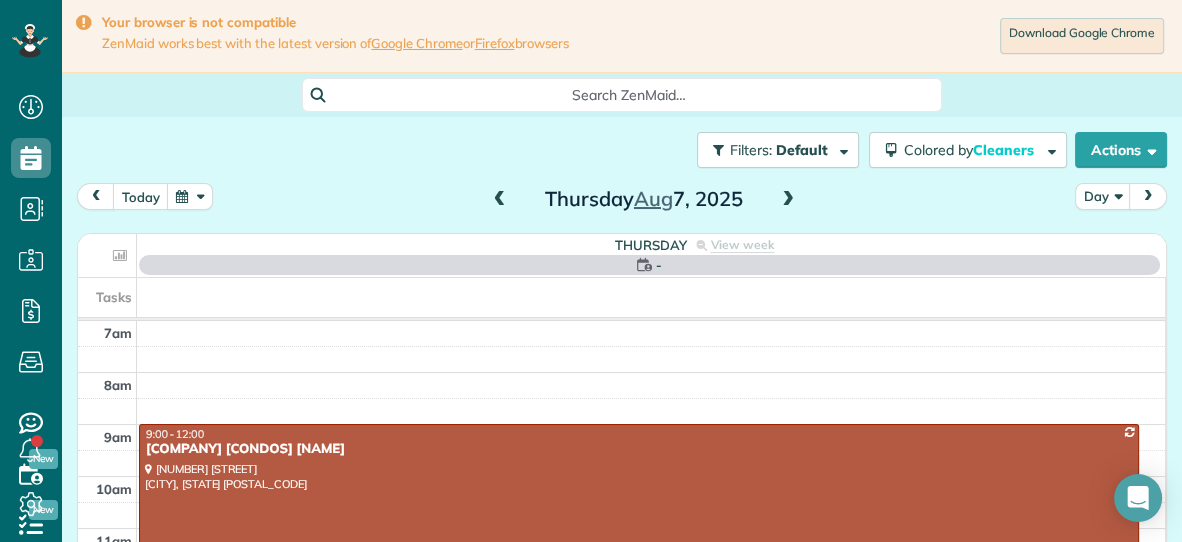 scroll, scrollTop: 98, scrollLeft: 0, axis: vertical 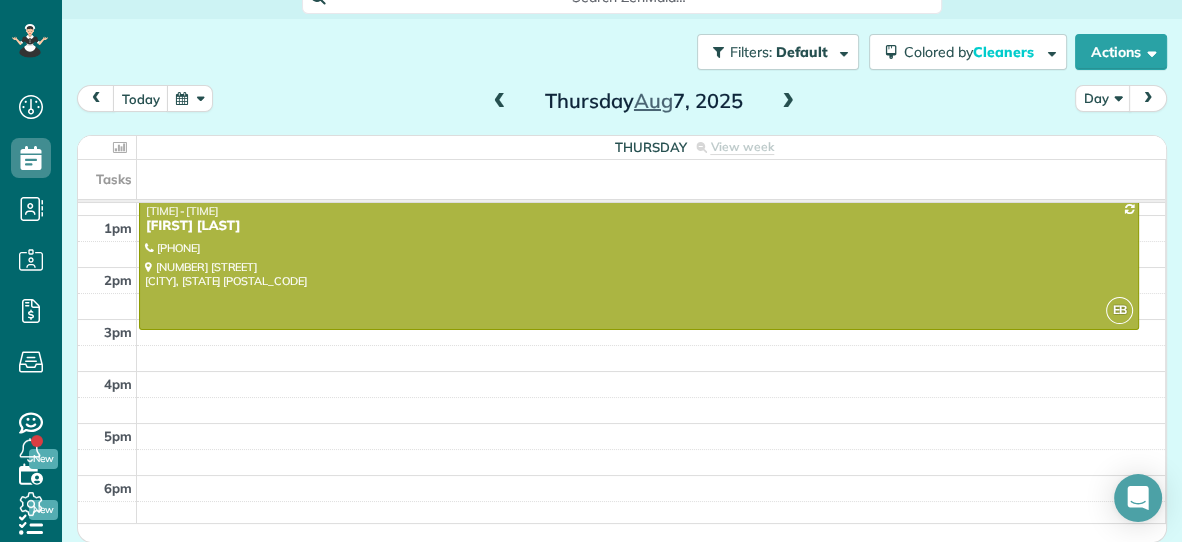 click at bounding box center (788, 102) 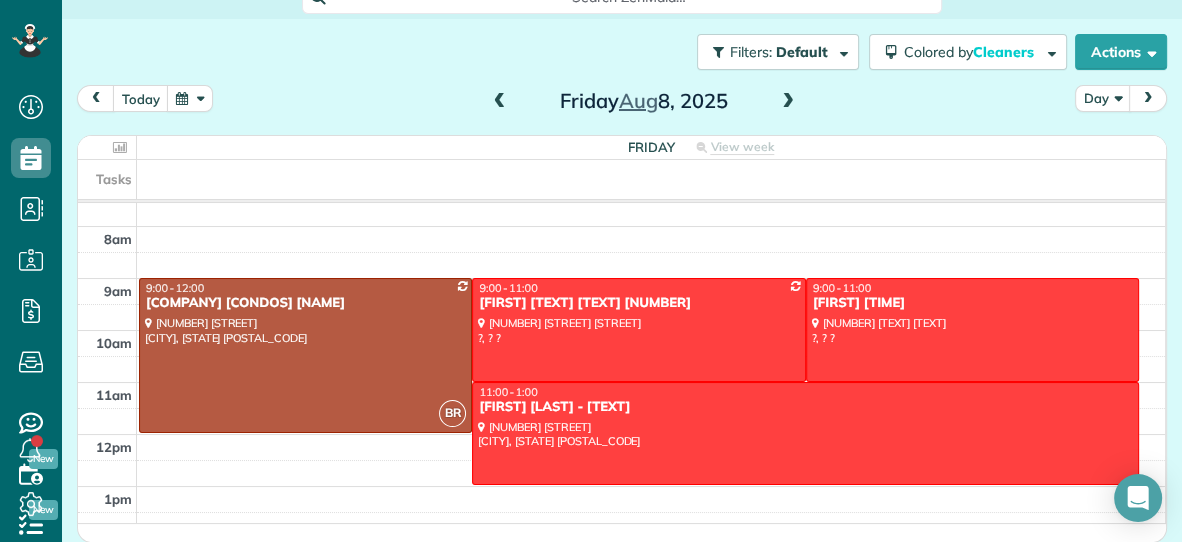 scroll, scrollTop: 0, scrollLeft: 0, axis: both 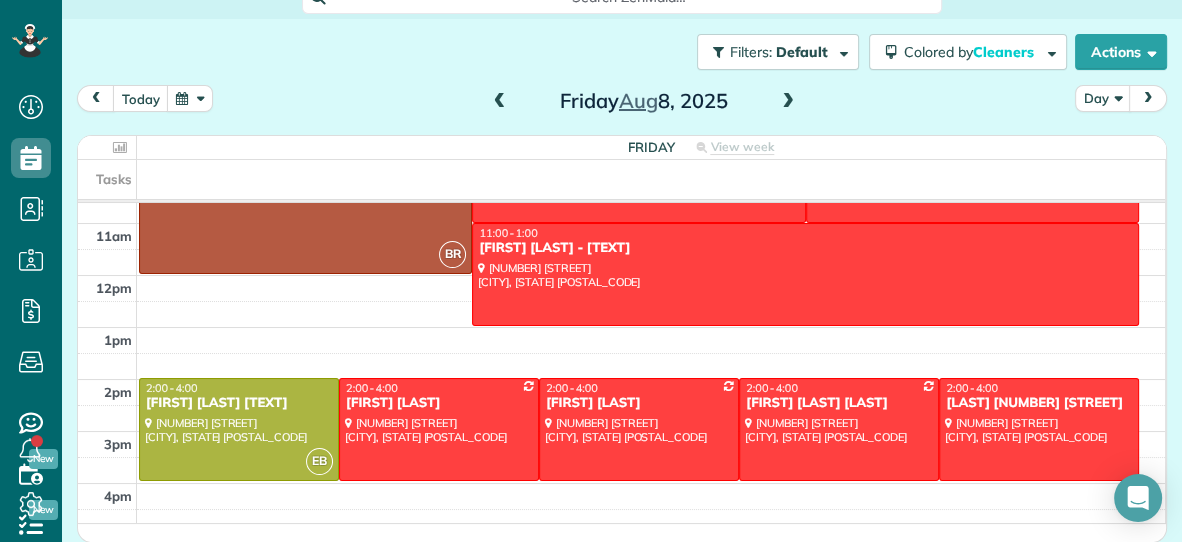 click at bounding box center [500, 102] 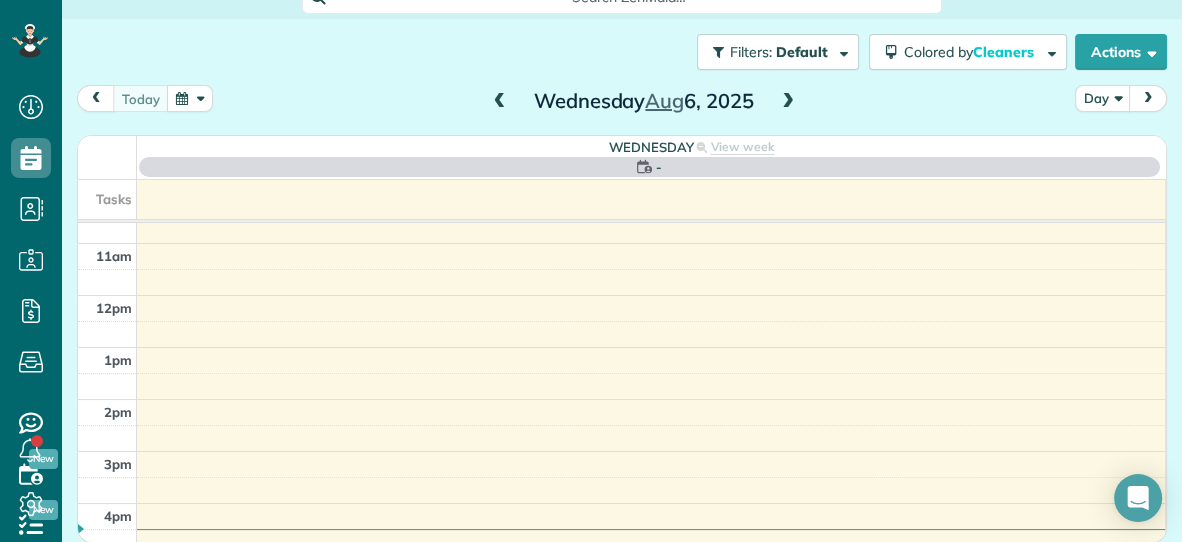 scroll, scrollTop: 0, scrollLeft: 0, axis: both 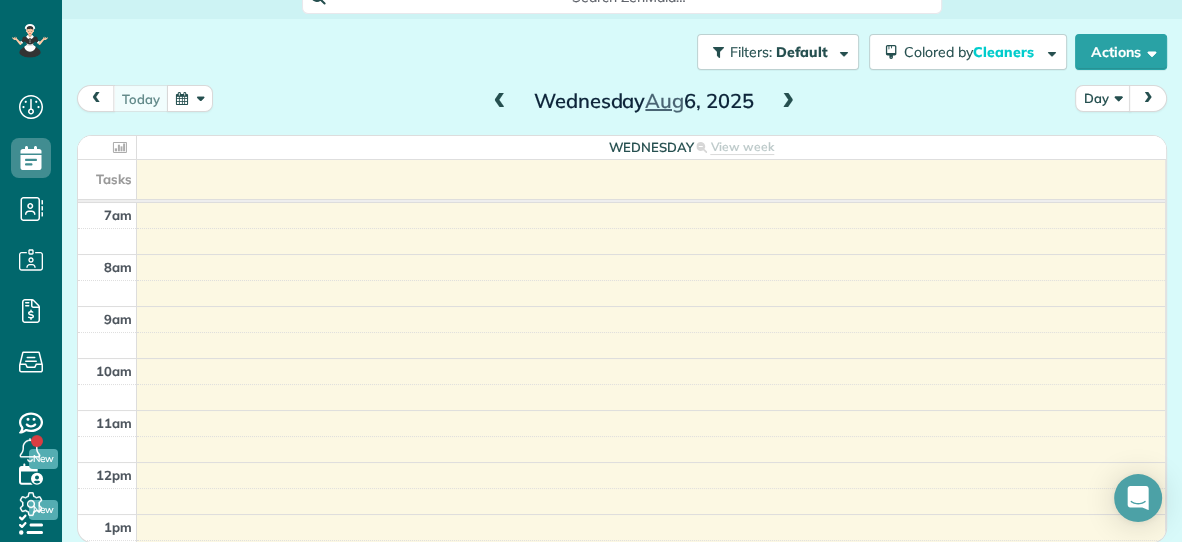 click at bounding box center (788, 102) 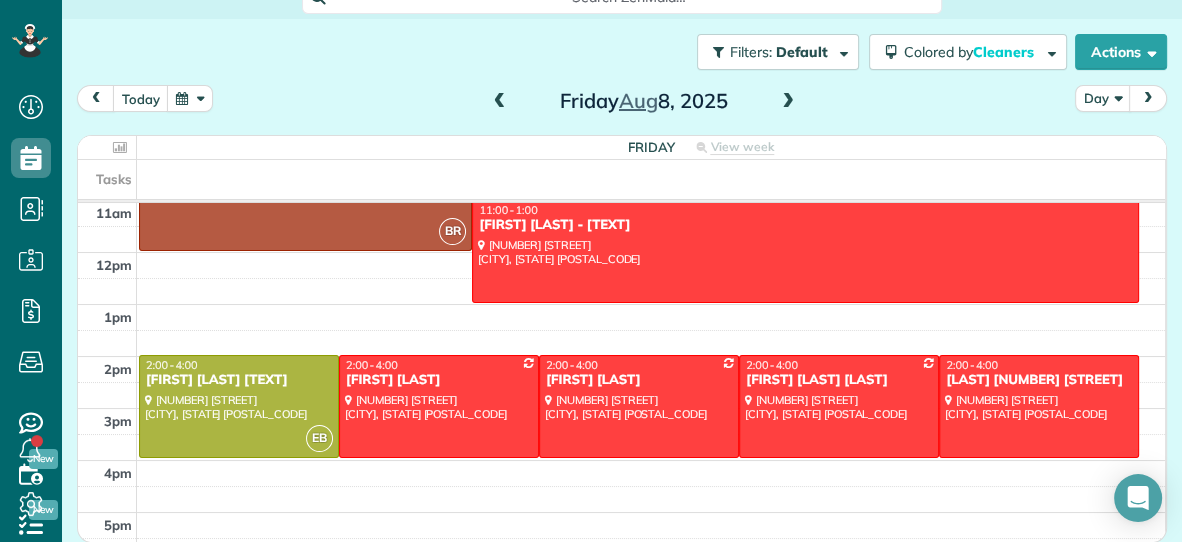 scroll, scrollTop: 279, scrollLeft: 0, axis: vertical 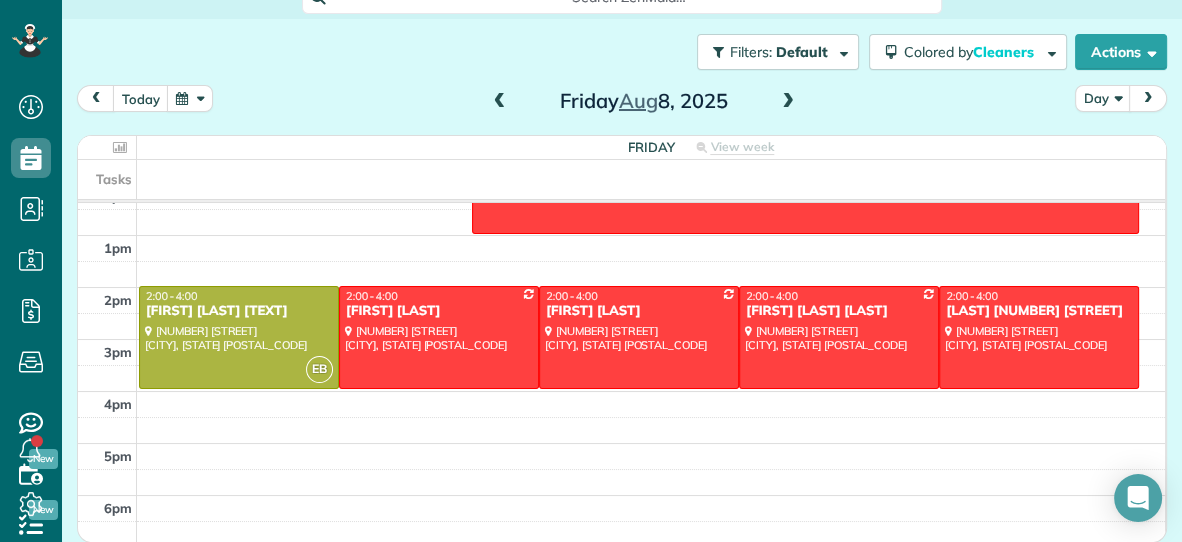 click at bounding box center (500, 102) 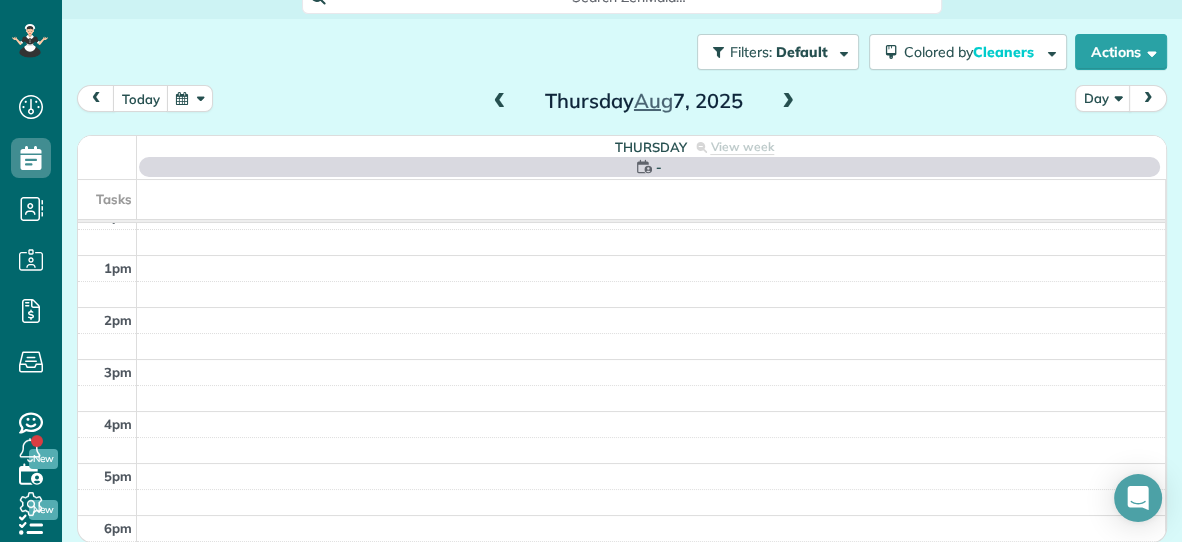 click at bounding box center (500, 102) 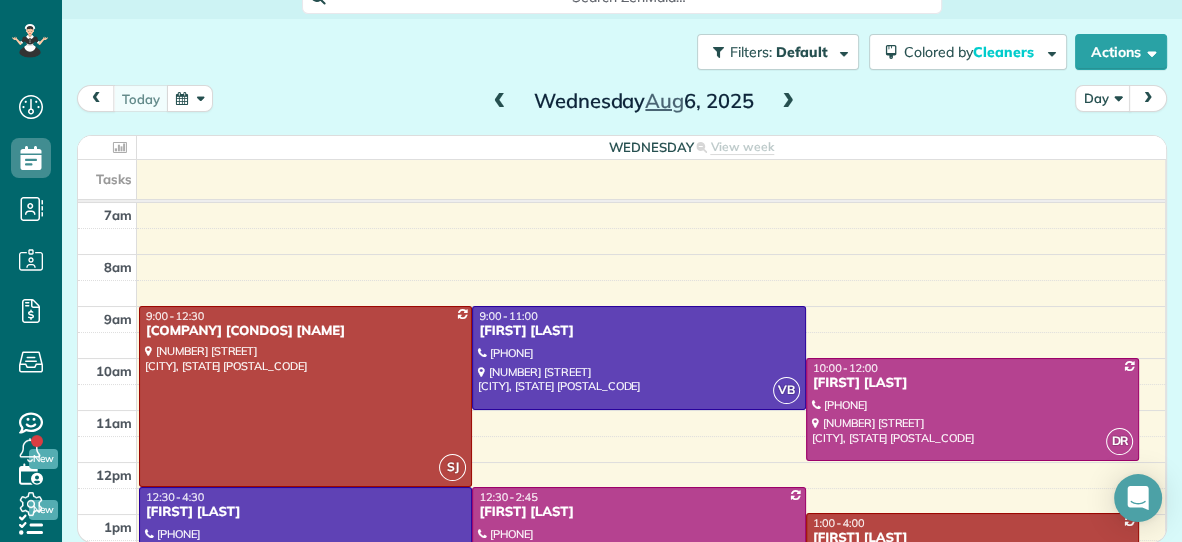 click at bounding box center (500, 102) 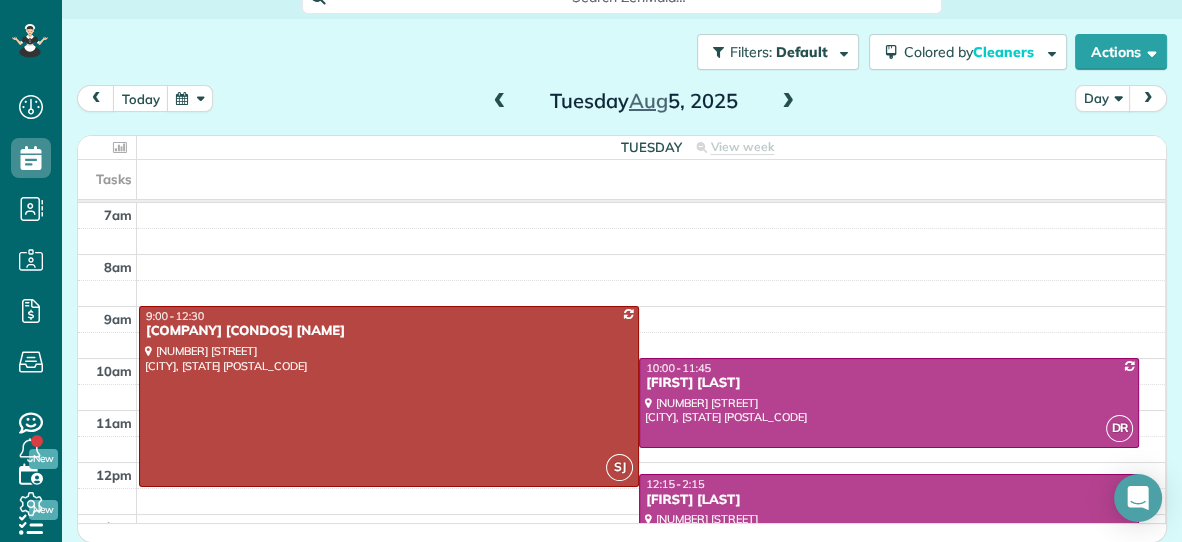 click at bounding box center [500, 102] 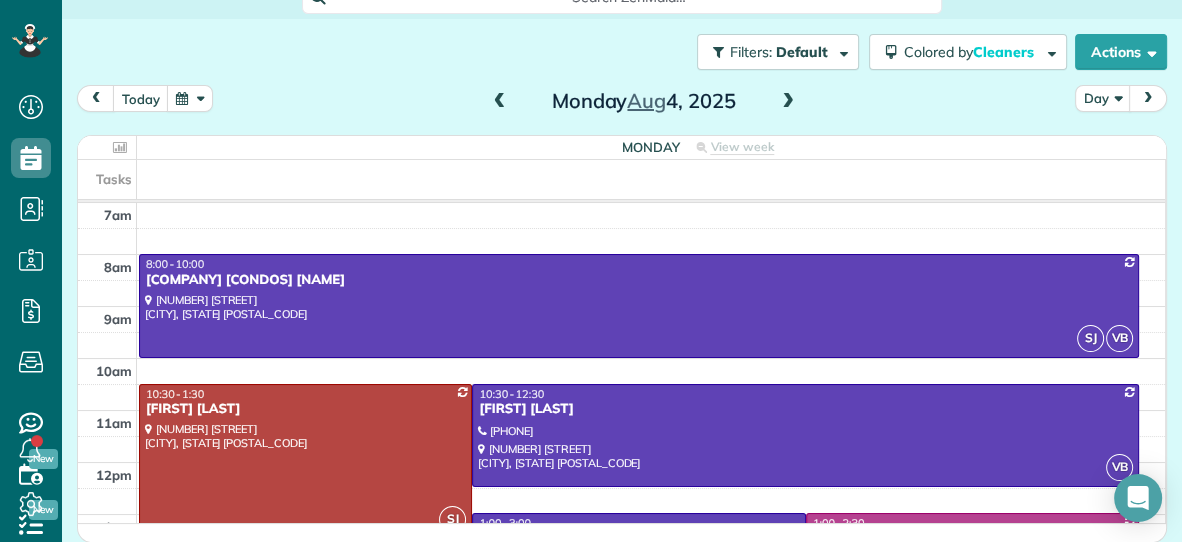 click at bounding box center [500, 102] 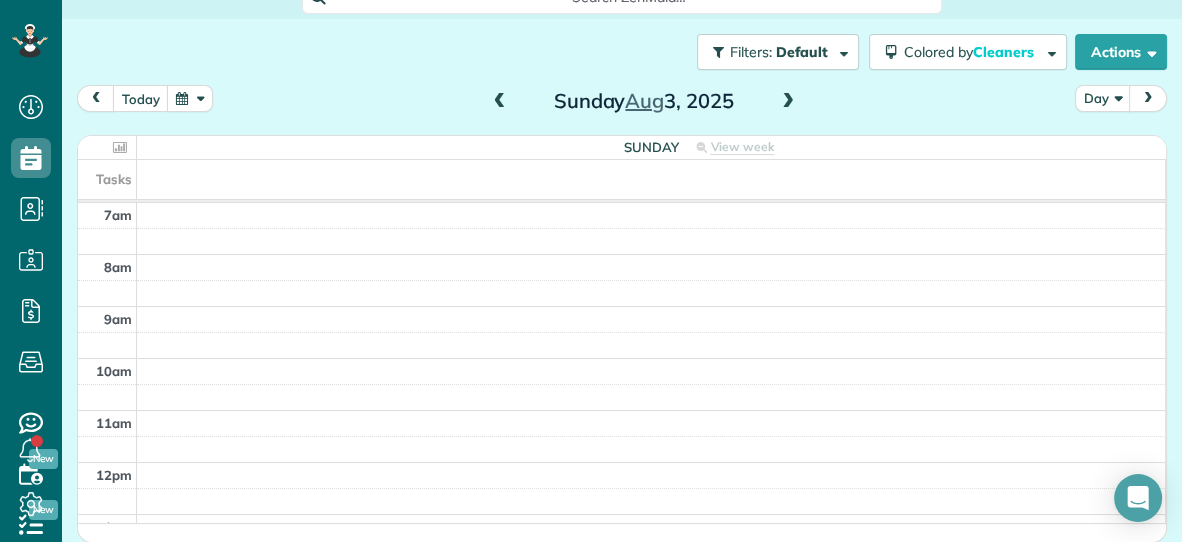 click at bounding box center (500, 102) 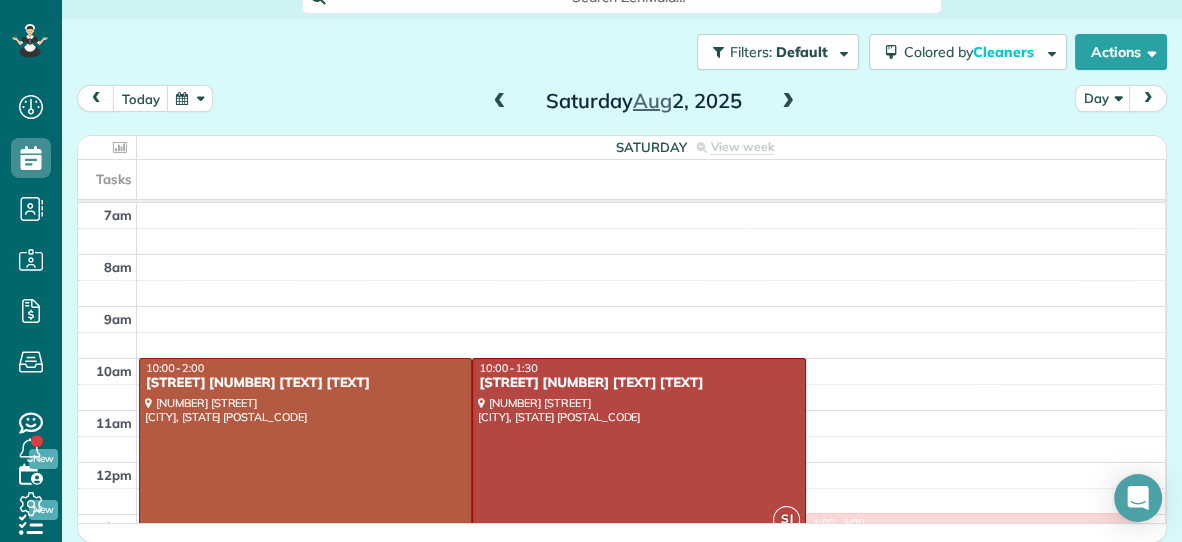 click at bounding box center (788, 102) 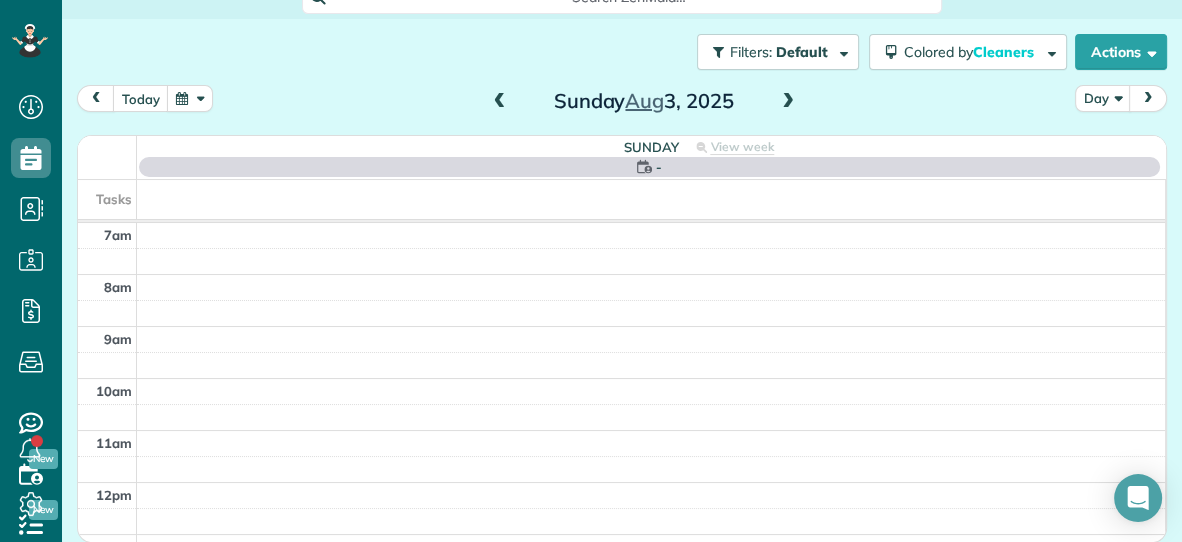 click at bounding box center [788, 102] 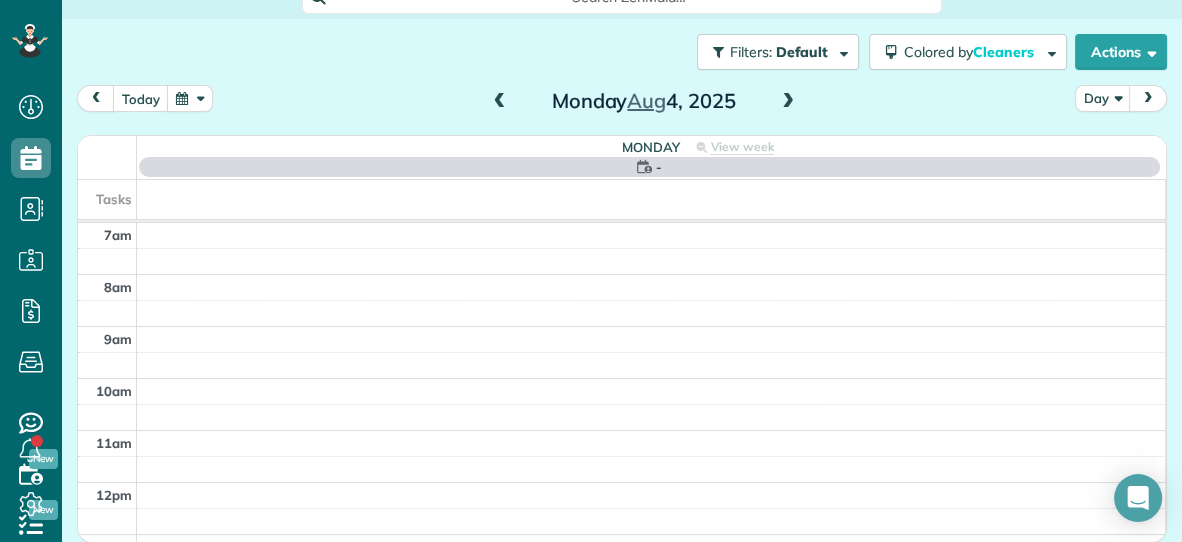 click at bounding box center [788, 102] 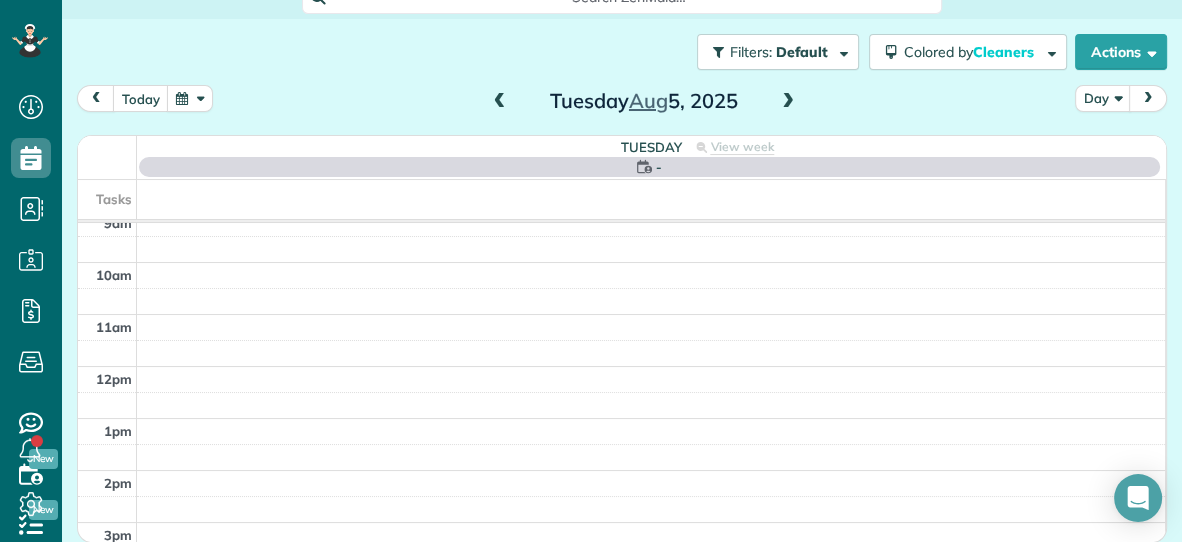 scroll, scrollTop: 0, scrollLeft: 0, axis: both 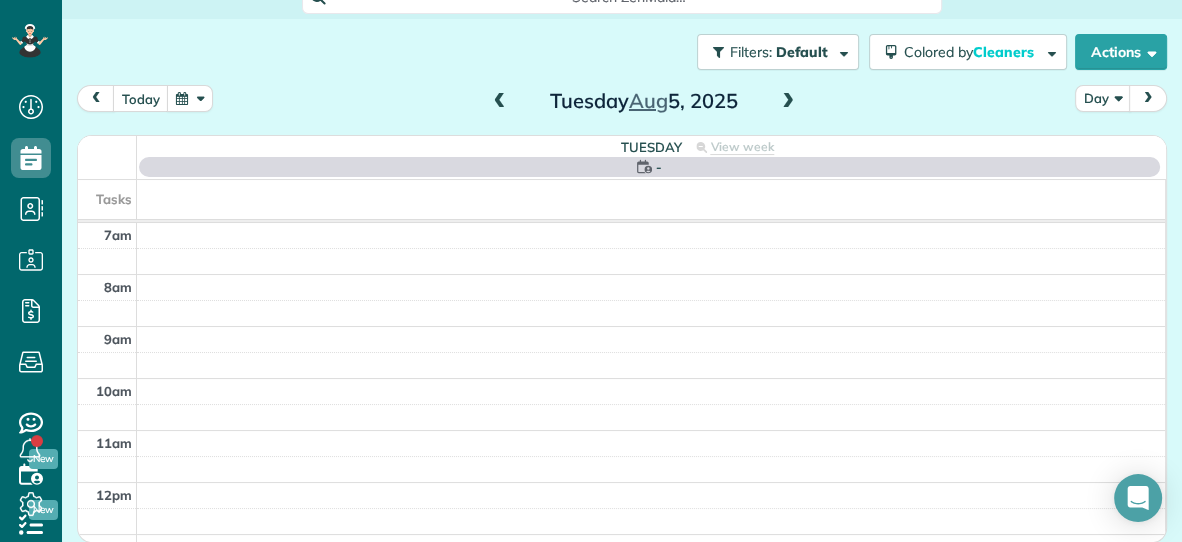 click at bounding box center (500, 102) 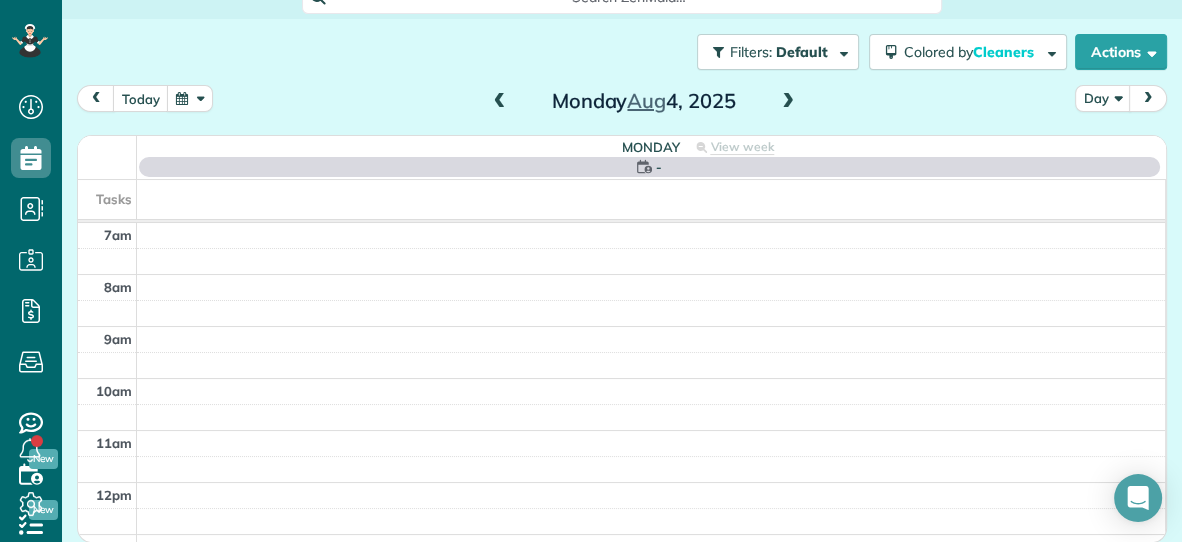 click at bounding box center [500, 102] 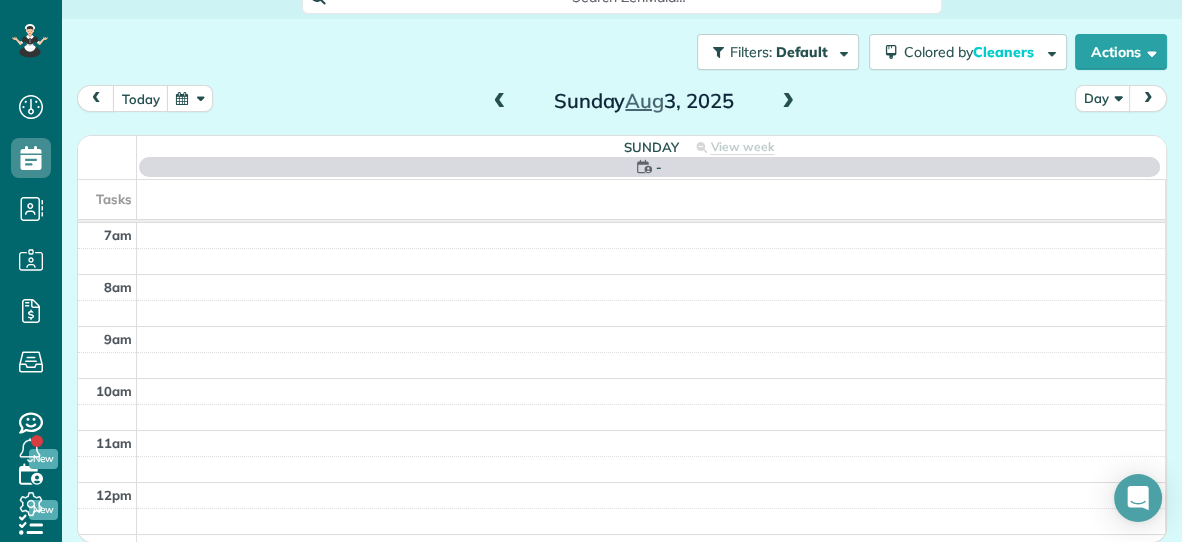 click at bounding box center (788, 102) 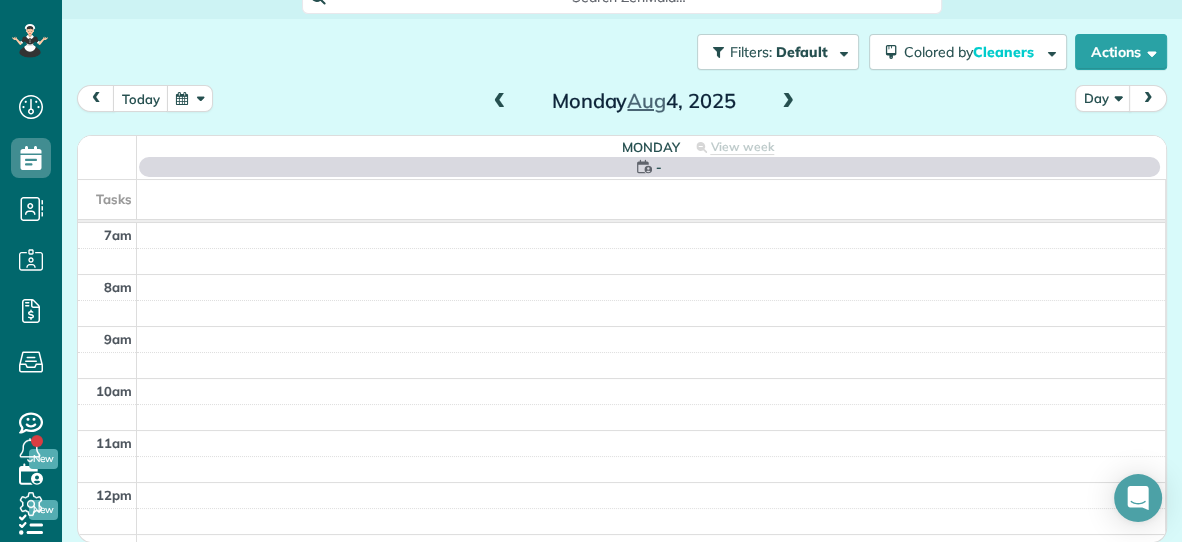 click at bounding box center [788, 102] 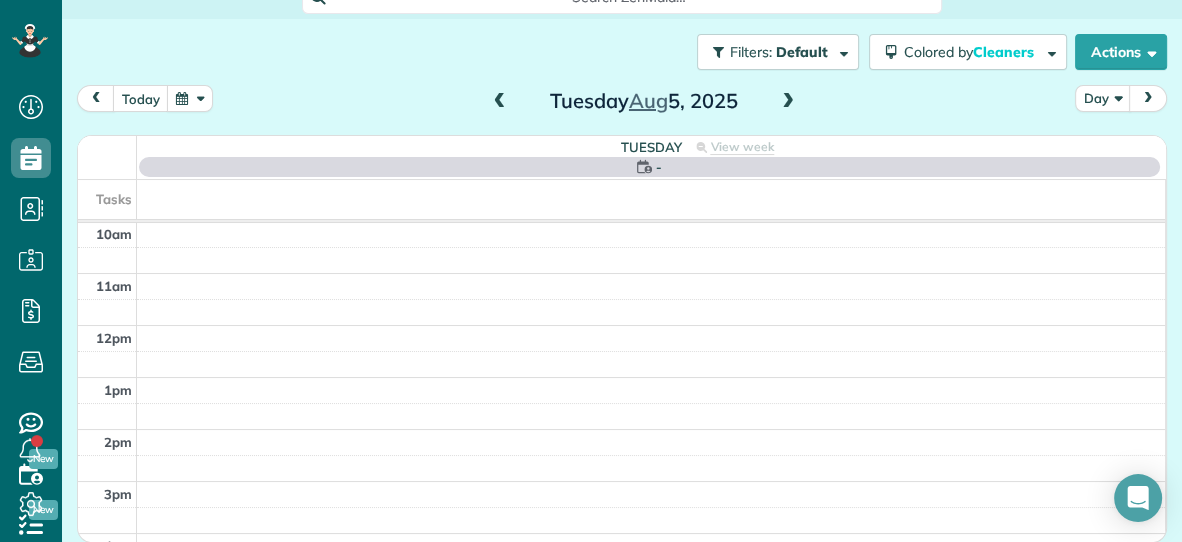 scroll, scrollTop: 0, scrollLeft: 0, axis: both 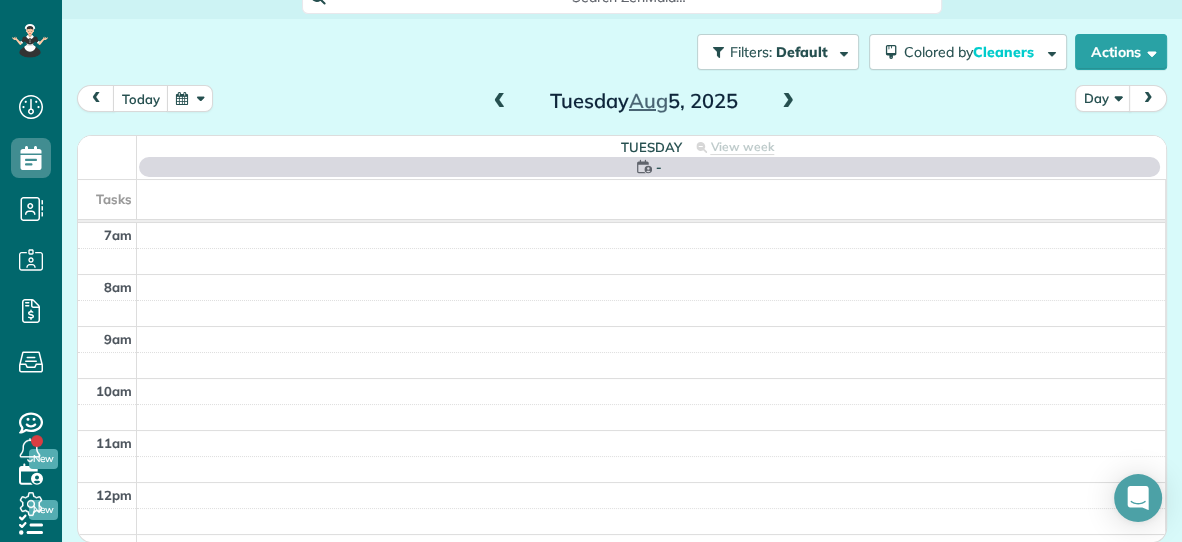 click at bounding box center (190, 98) 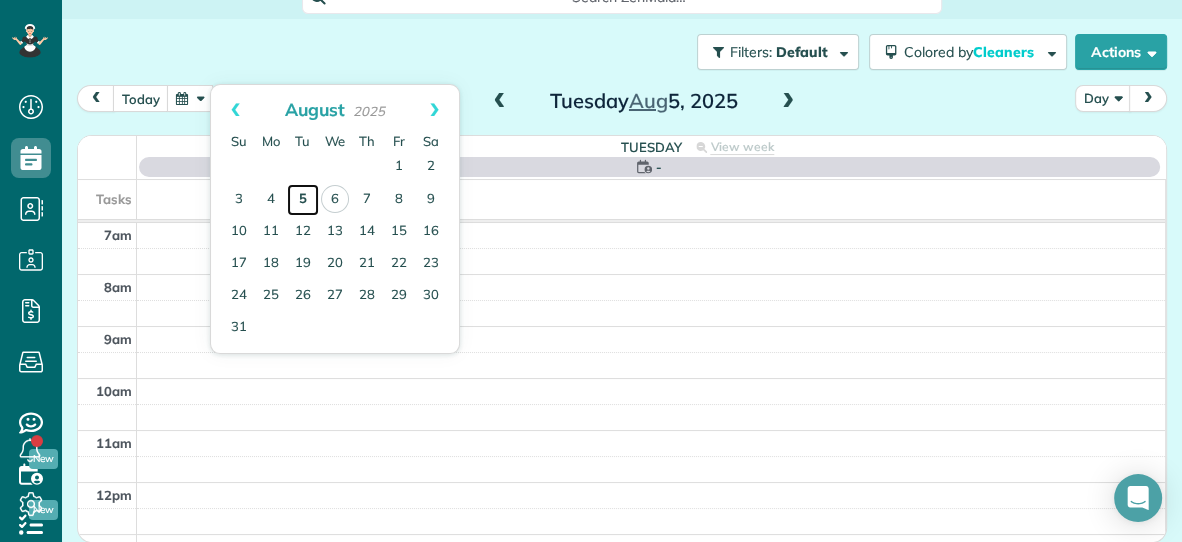 click on "5" at bounding box center (303, 200) 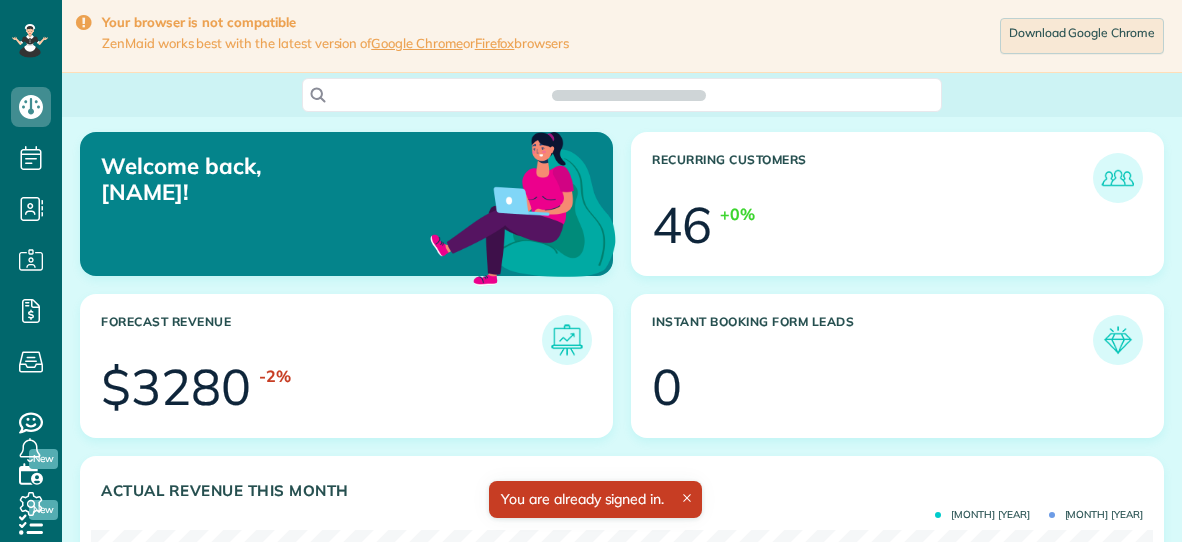 scroll, scrollTop: 0, scrollLeft: 0, axis: both 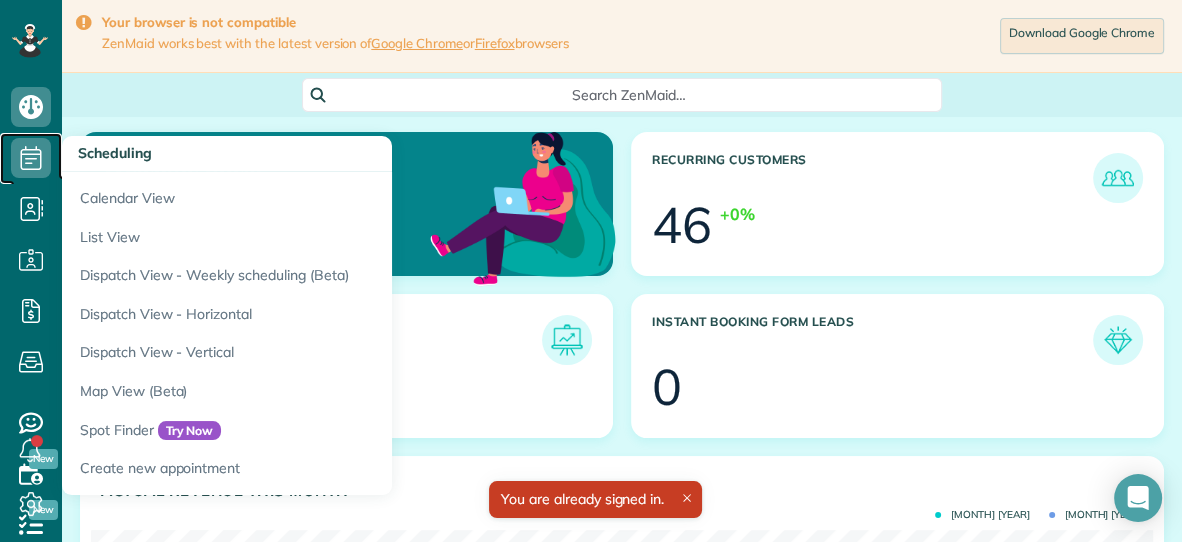 click 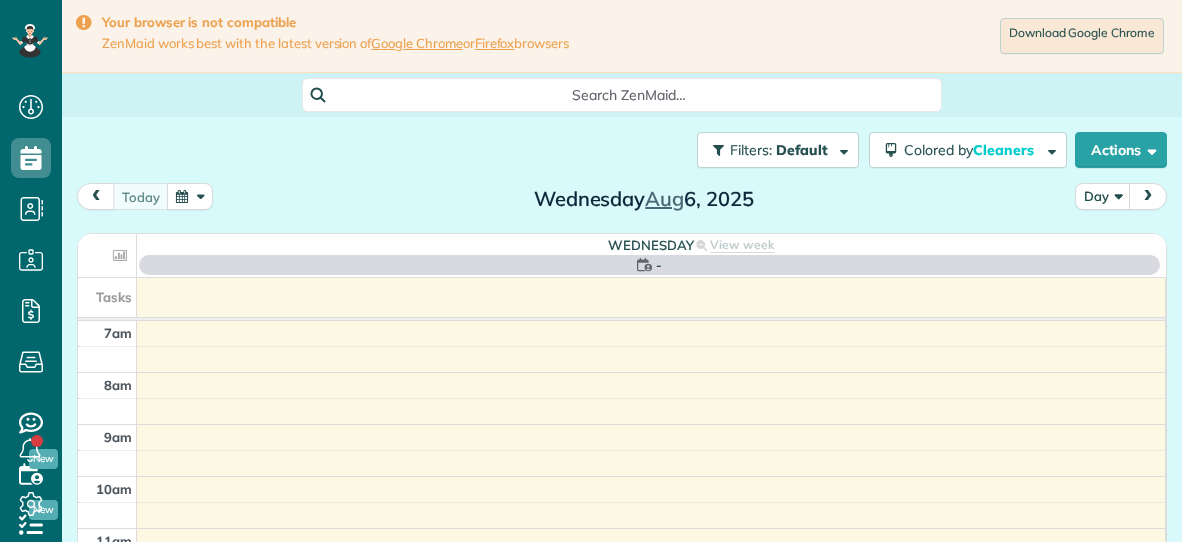 scroll, scrollTop: 0, scrollLeft: 0, axis: both 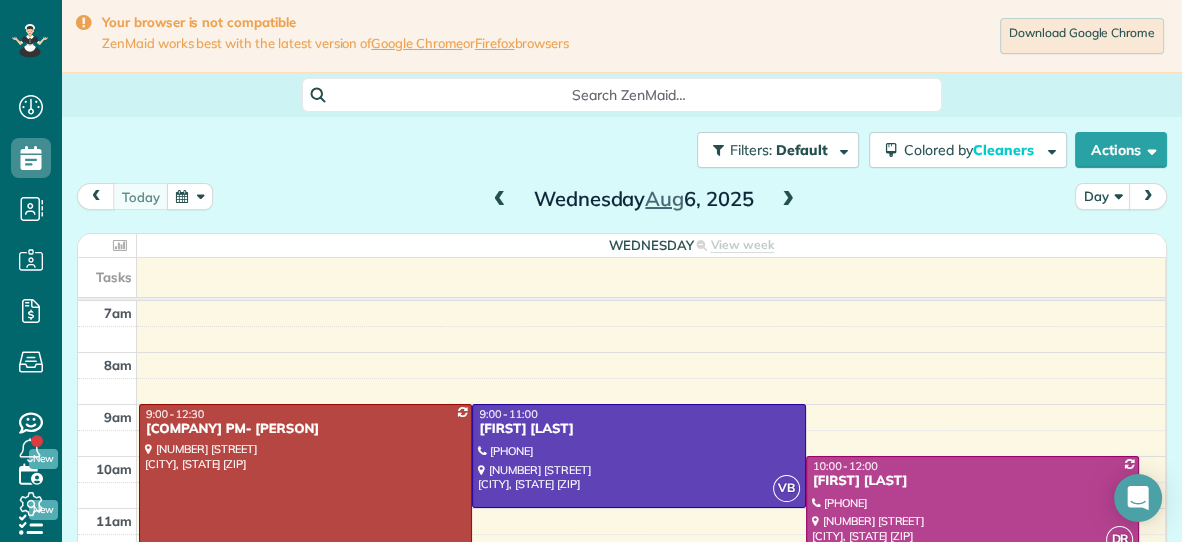 click at bounding box center (500, 200) 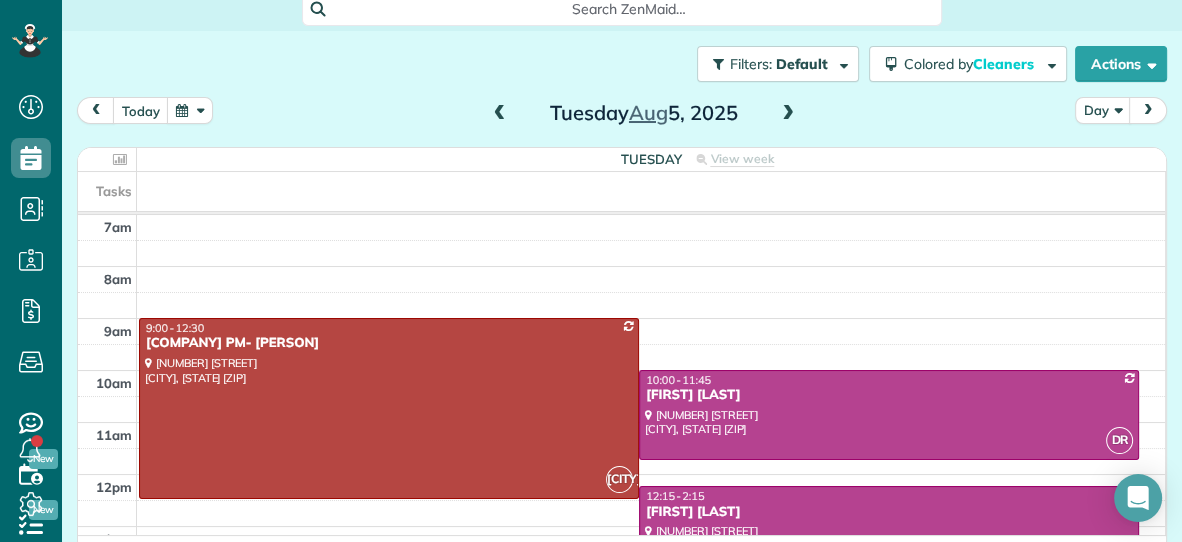 scroll, scrollTop: 98, scrollLeft: 0, axis: vertical 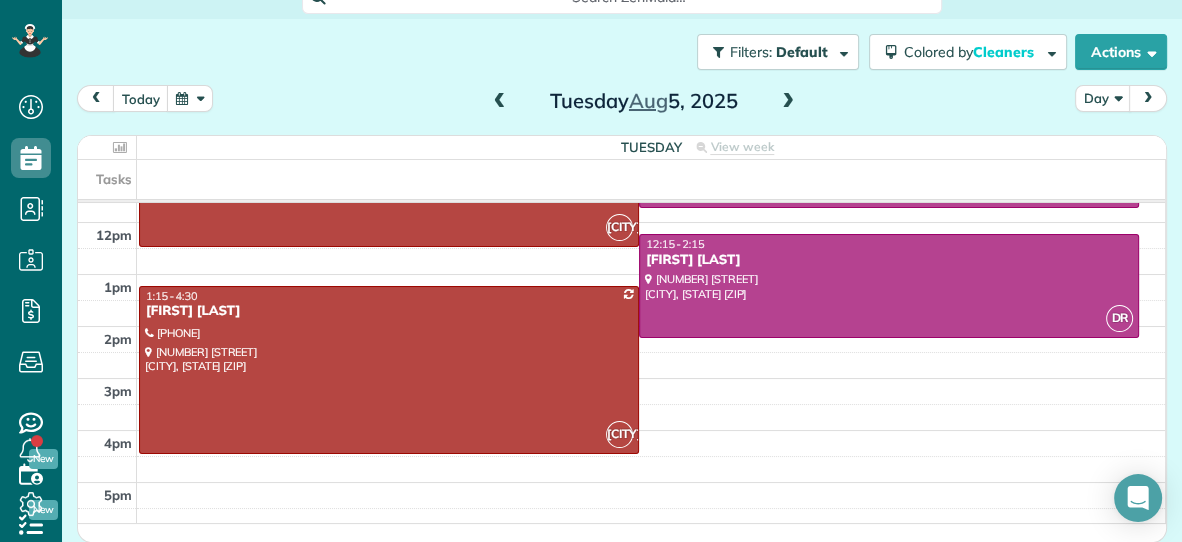 click at bounding box center [788, 102] 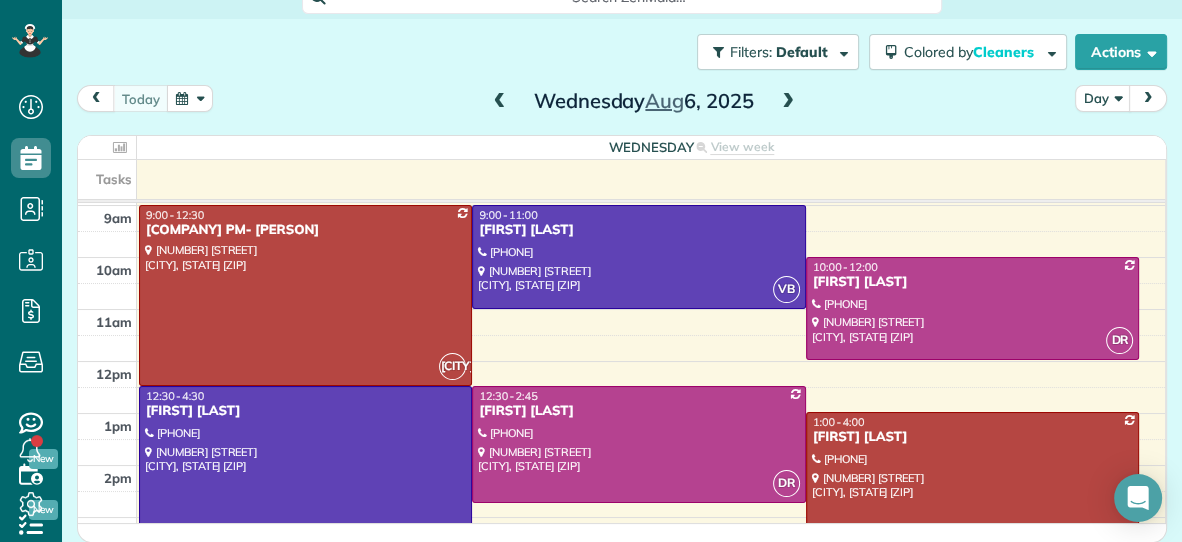 scroll, scrollTop: 100, scrollLeft: 0, axis: vertical 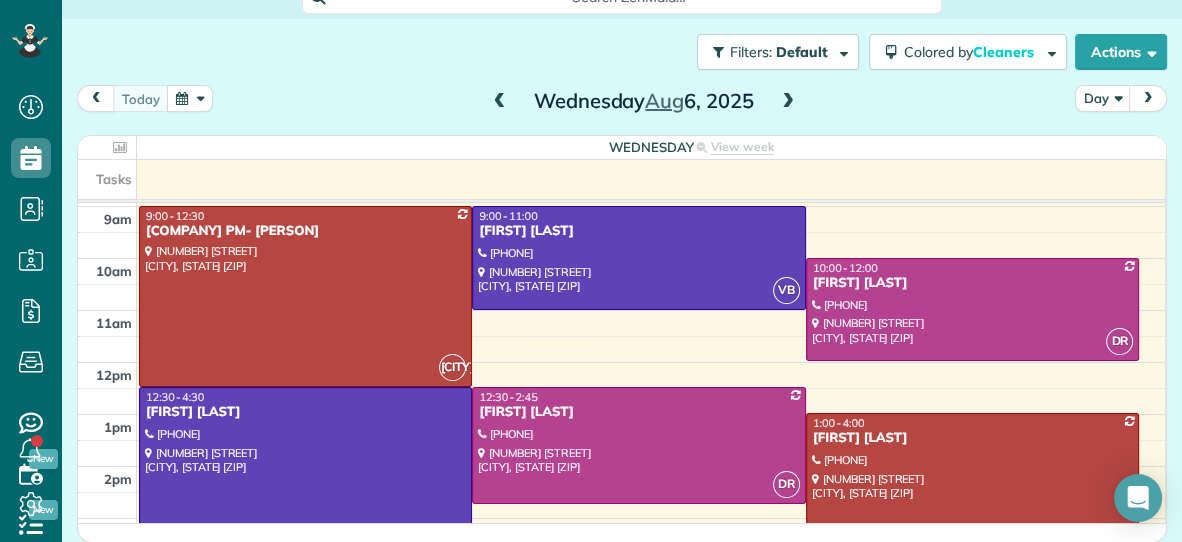 click at bounding box center (500, 102) 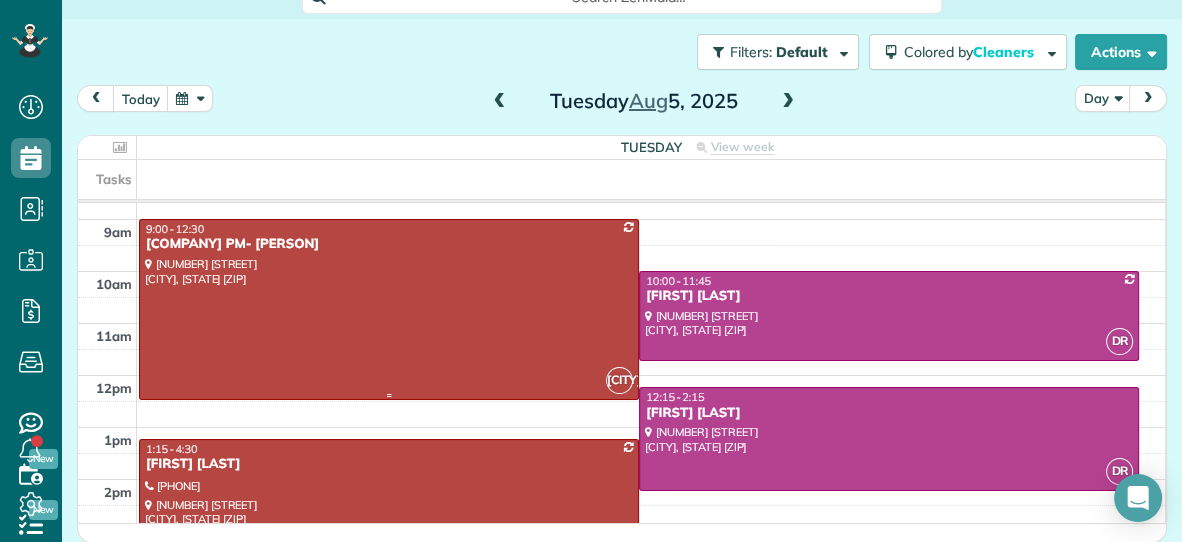 scroll, scrollTop: 89, scrollLeft: 0, axis: vertical 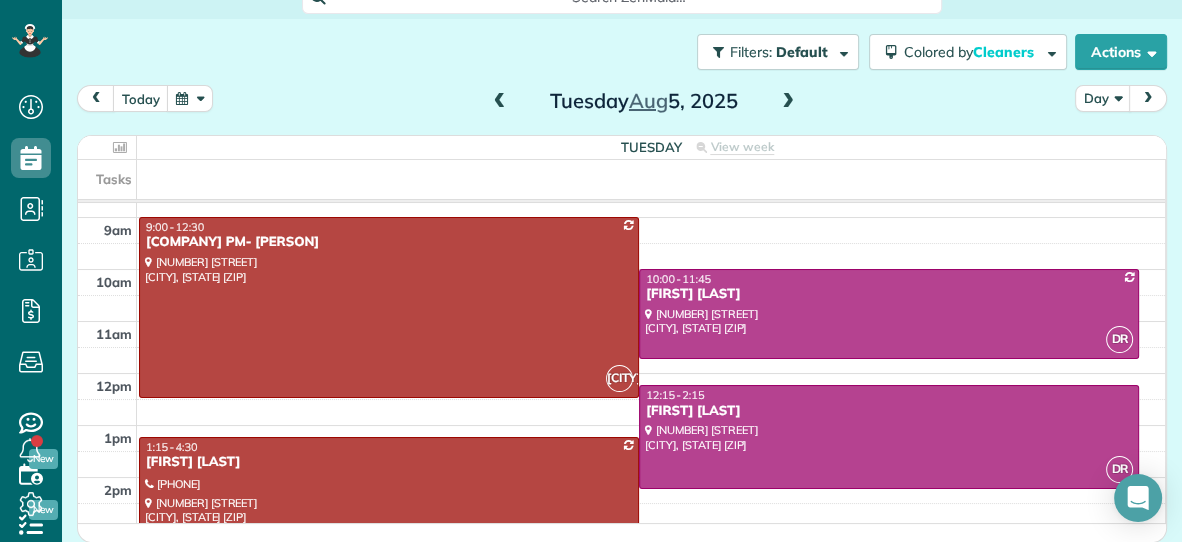 click at bounding box center (788, 102) 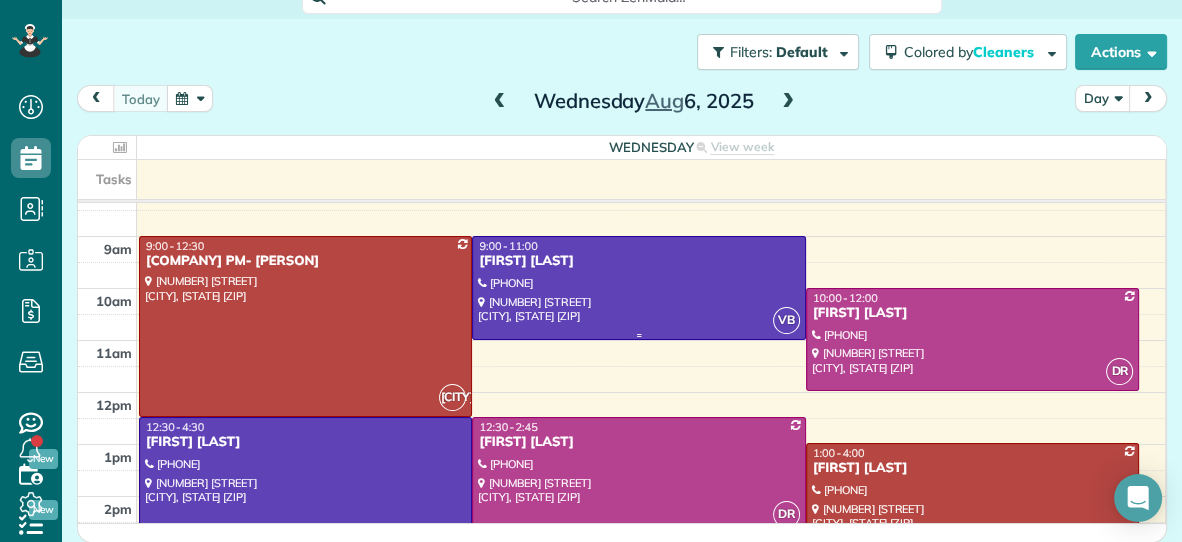 scroll, scrollTop: 70, scrollLeft: 0, axis: vertical 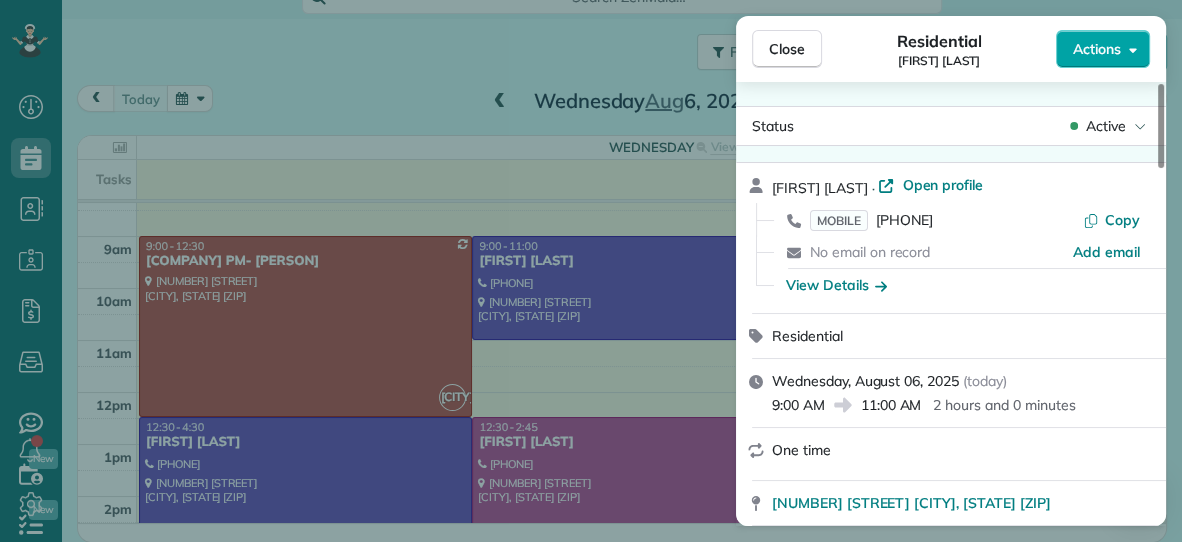 click on "Actions" at bounding box center [1097, 49] 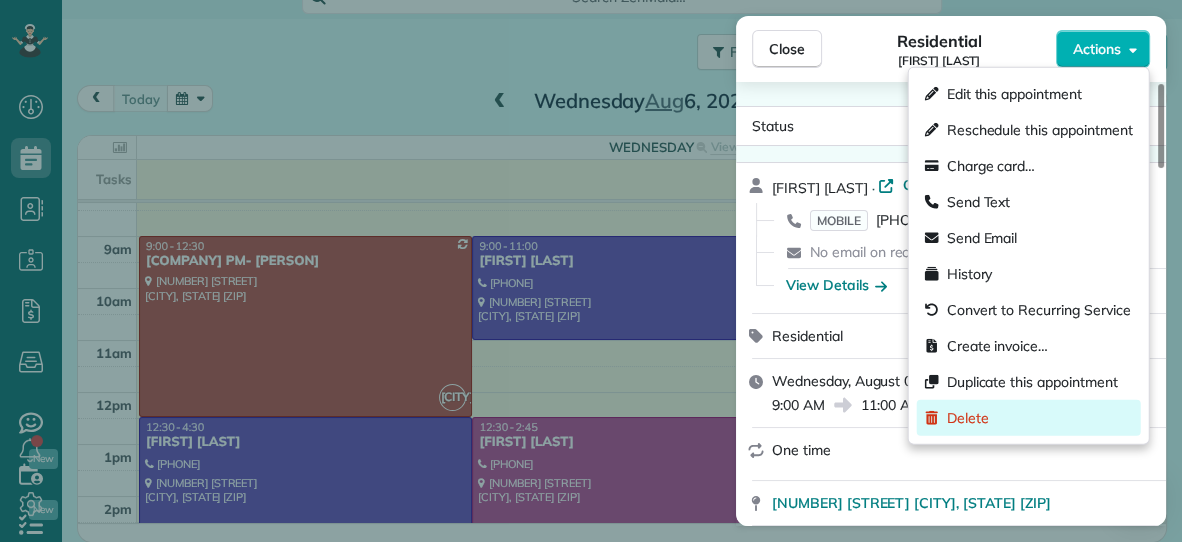 click on "Delete" at bounding box center [1029, 418] 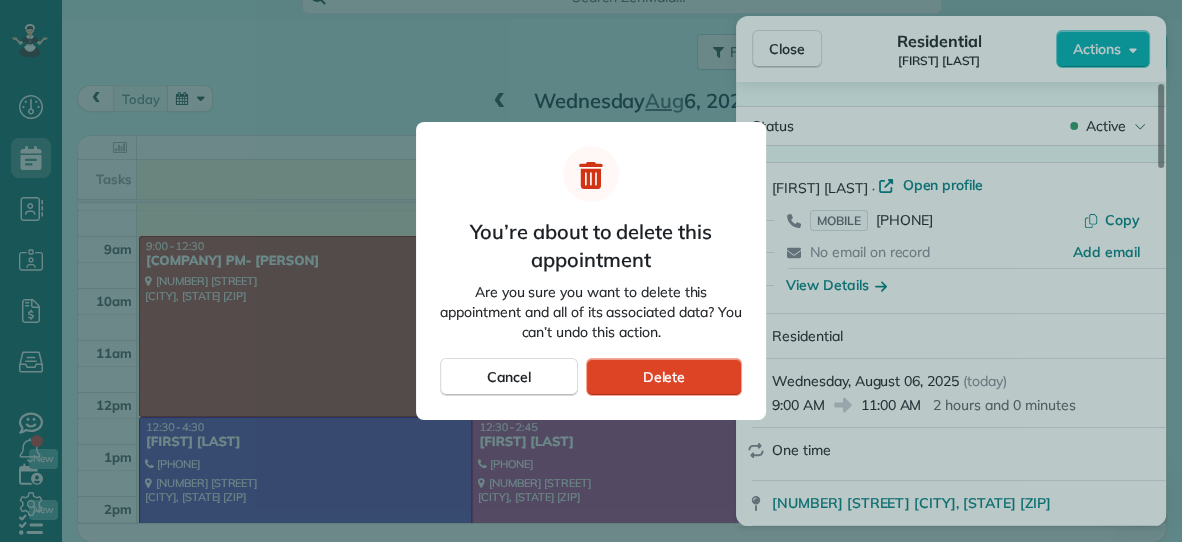 click on "Delete" at bounding box center [664, 377] 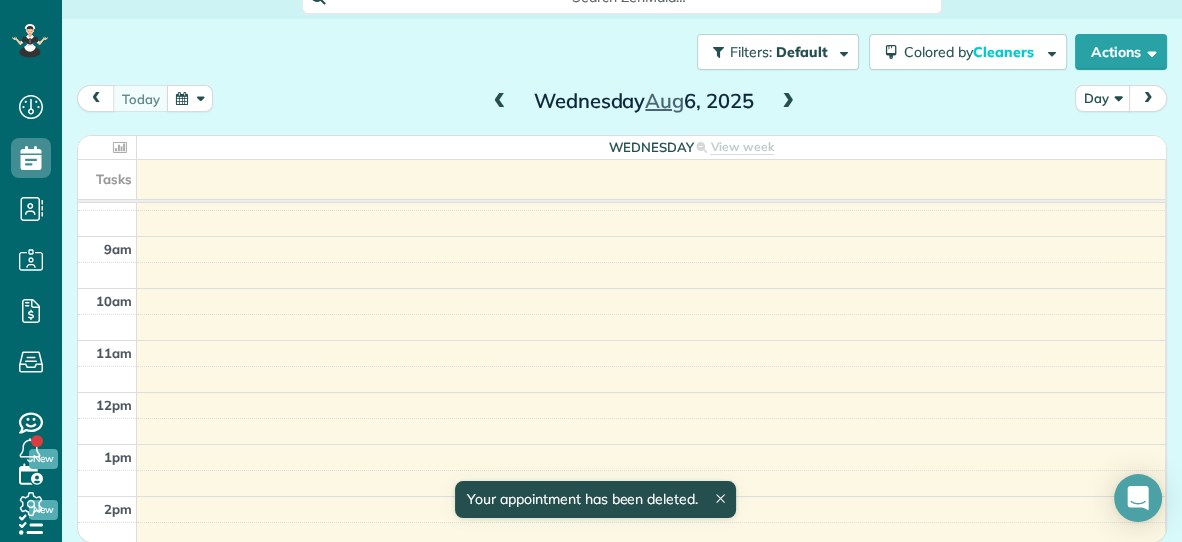 scroll, scrollTop: 69, scrollLeft: 0, axis: vertical 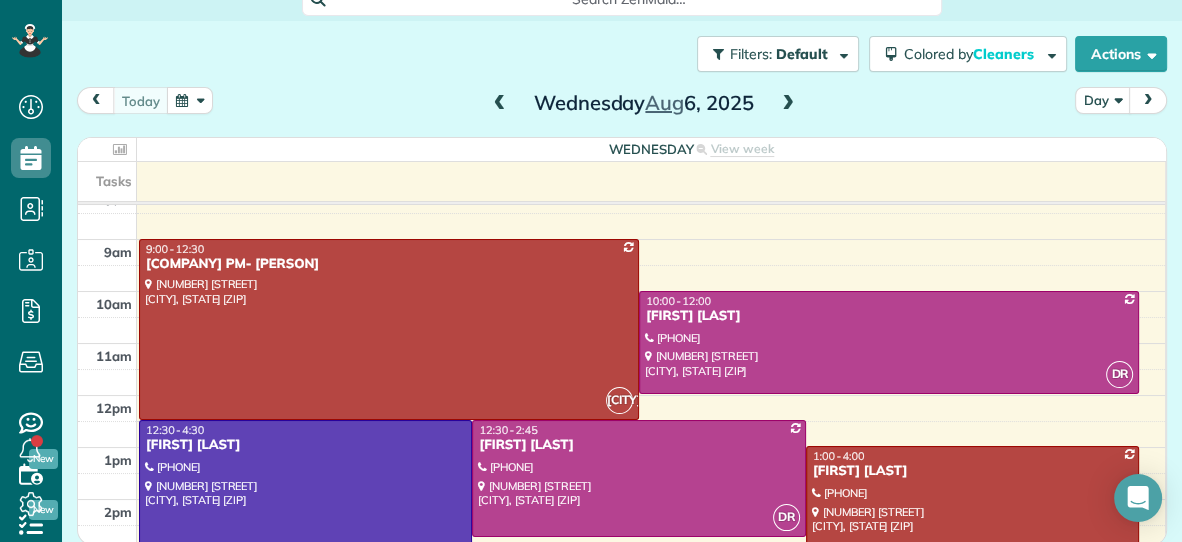 click at bounding box center (500, 104) 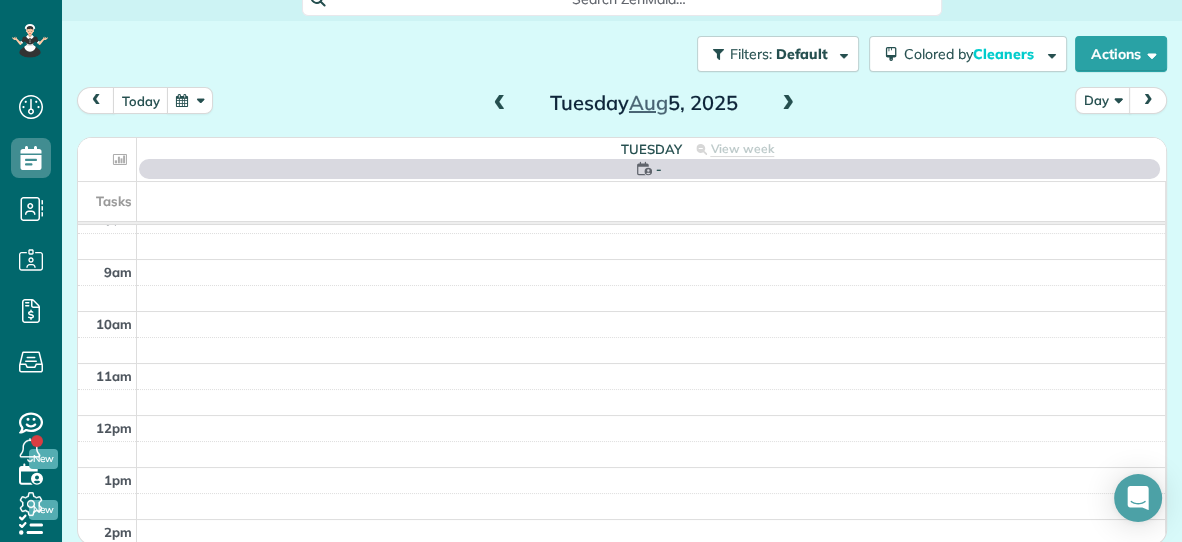scroll, scrollTop: 0, scrollLeft: 0, axis: both 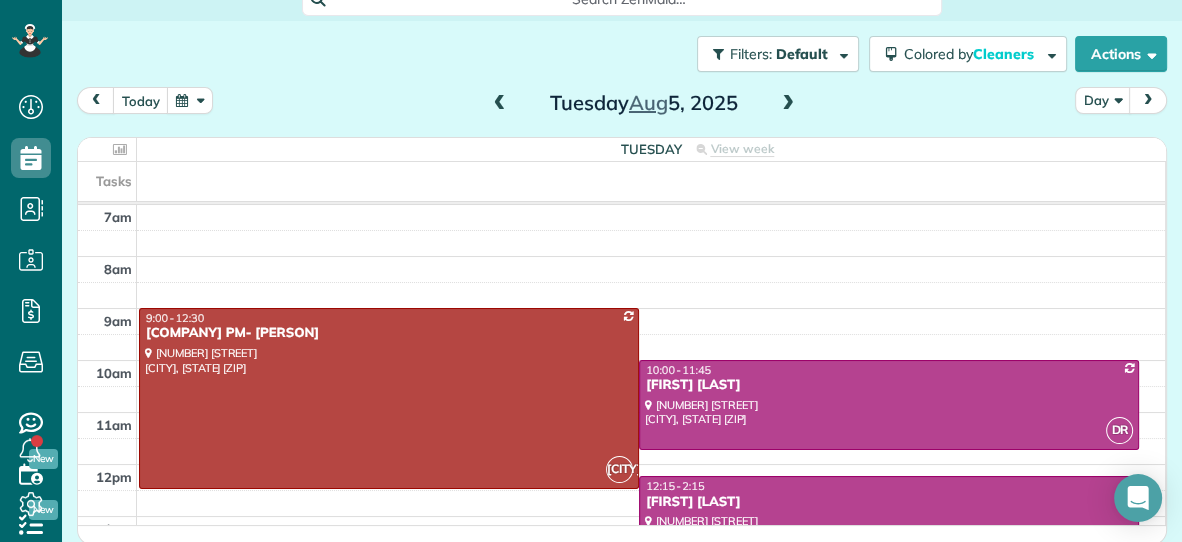 click at bounding box center (500, 104) 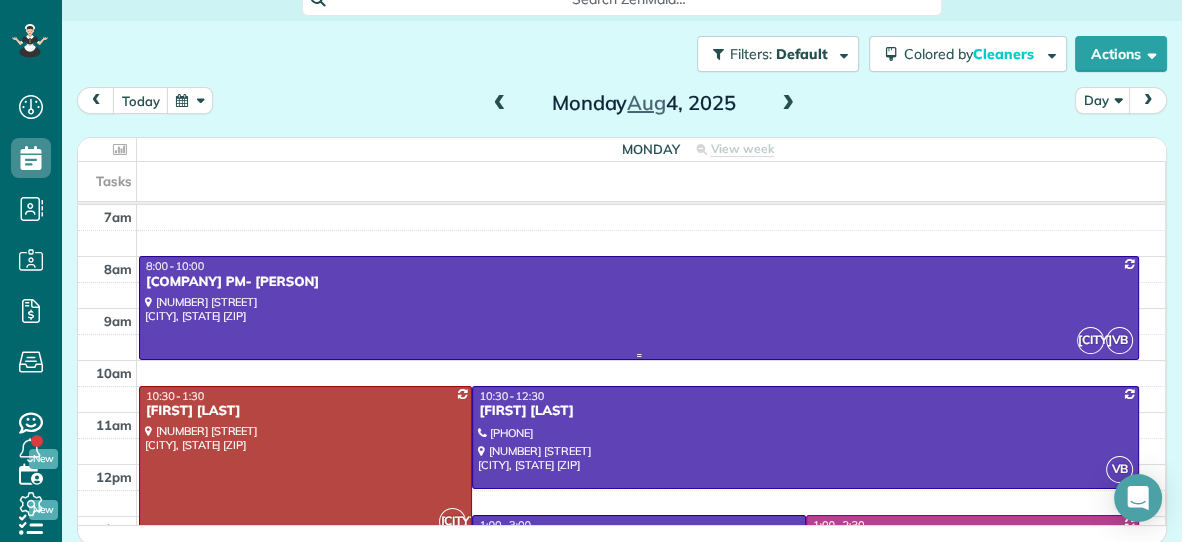 click at bounding box center (639, 307) 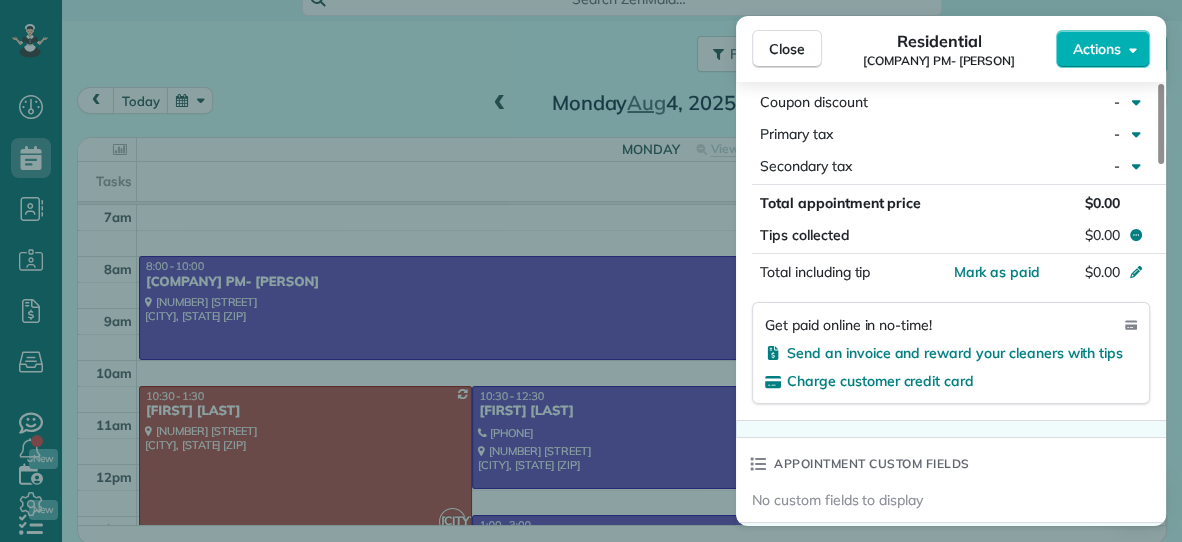 scroll, scrollTop: 1092, scrollLeft: 0, axis: vertical 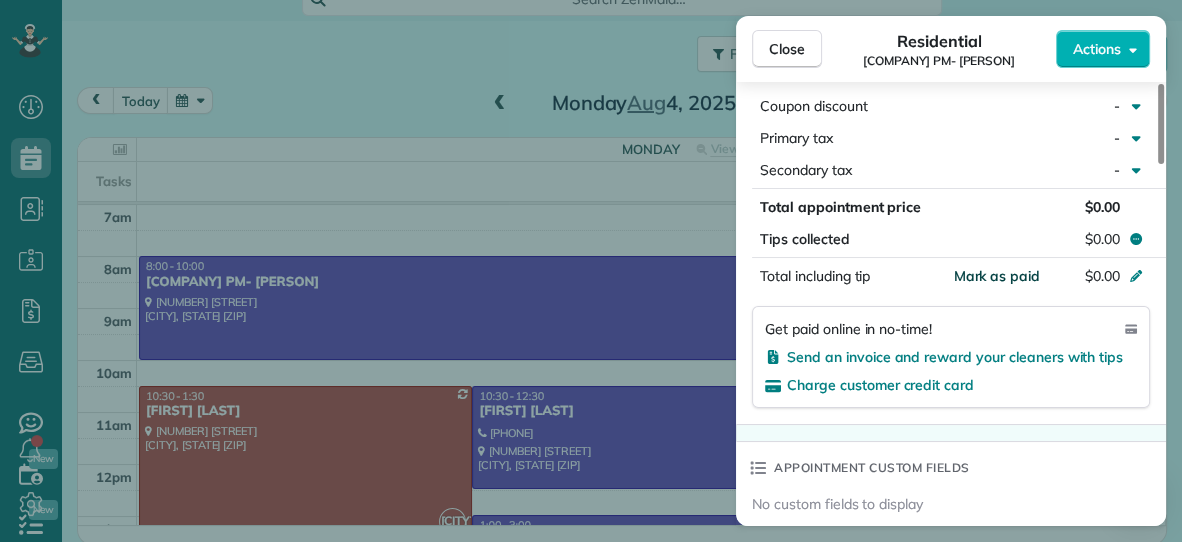 click on "Mark as paid" at bounding box center [996, 276] 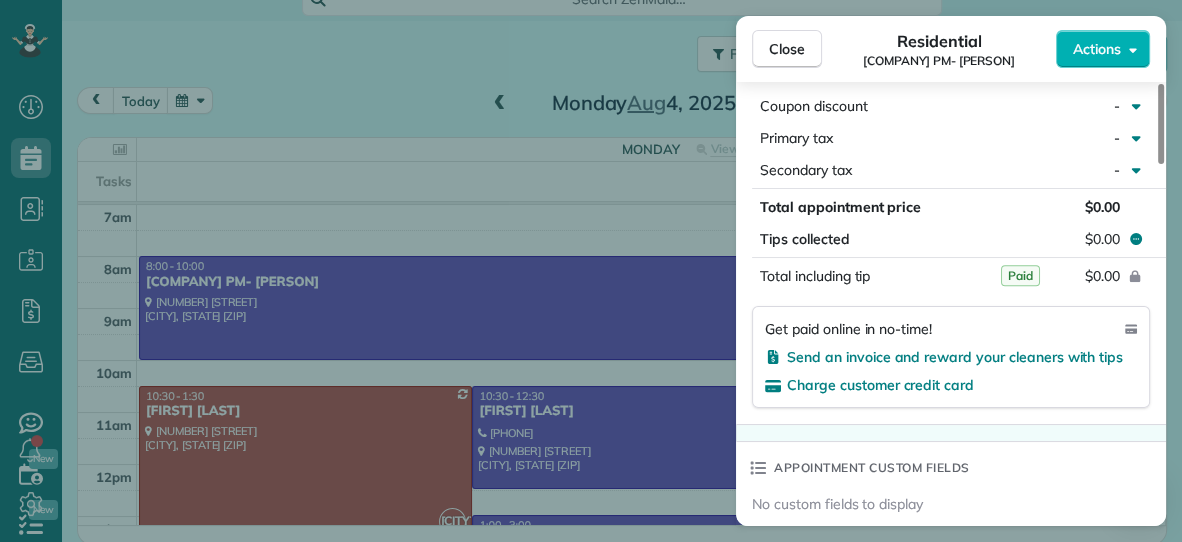 click on "$0.00" at bounding box center [1042, 276] 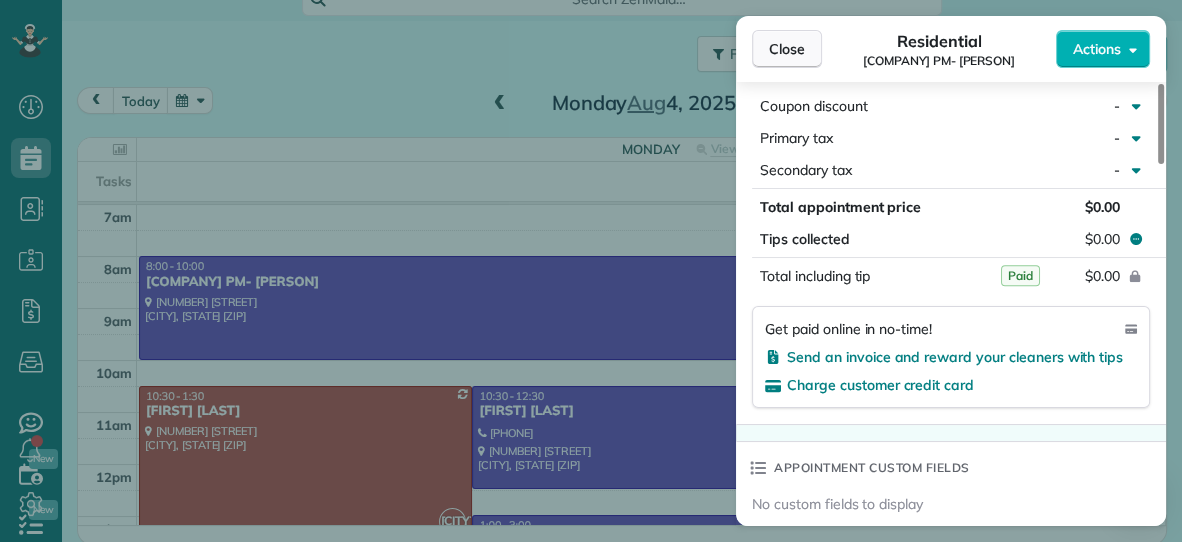 click on "Close" at bounding box center [787, 49] 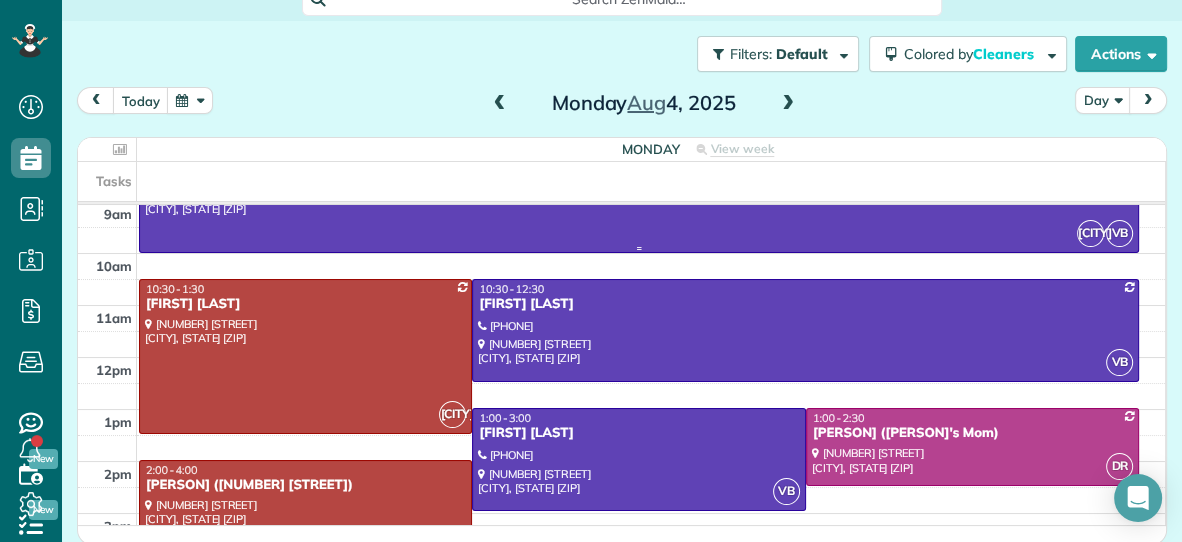scroll, scrollTop: 121, scrollLeft: 0, axis: vertical 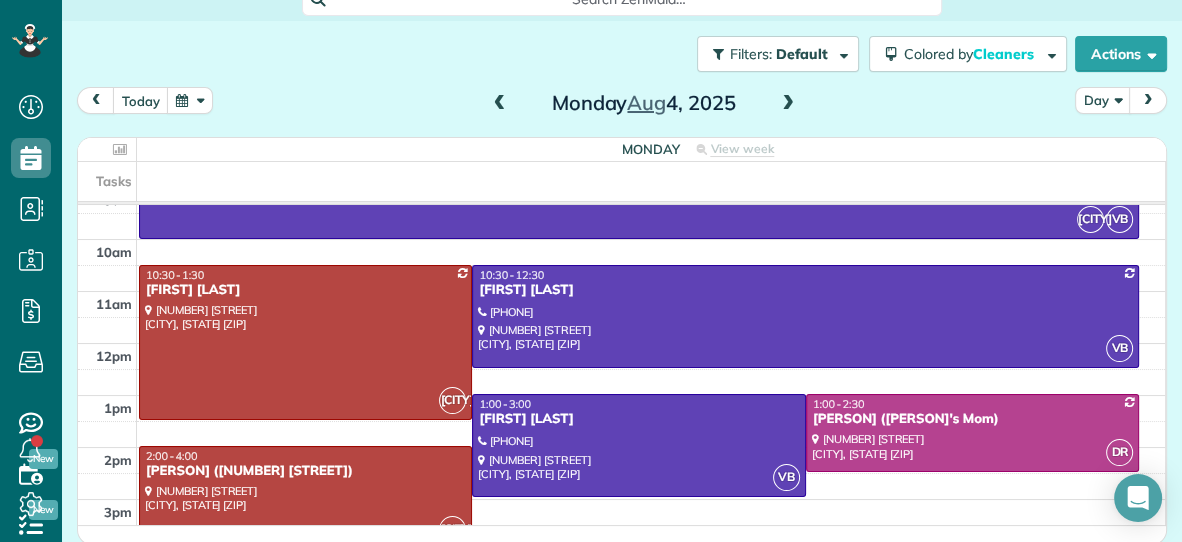click at bounding box center (788, 104) 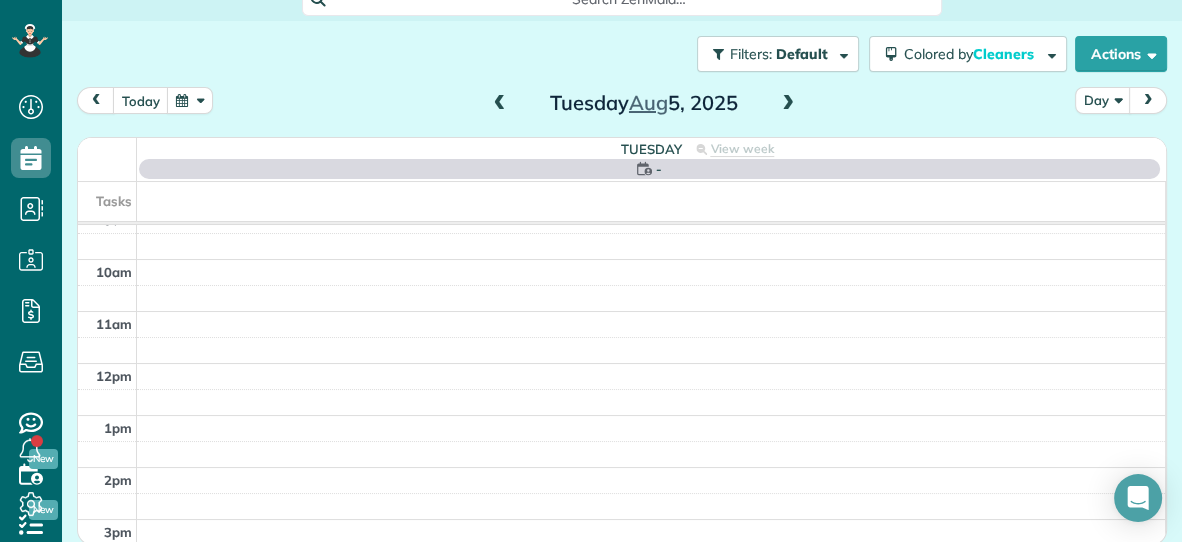 scroll, scrollTop: 0, scrollLeft: 0, axis: both 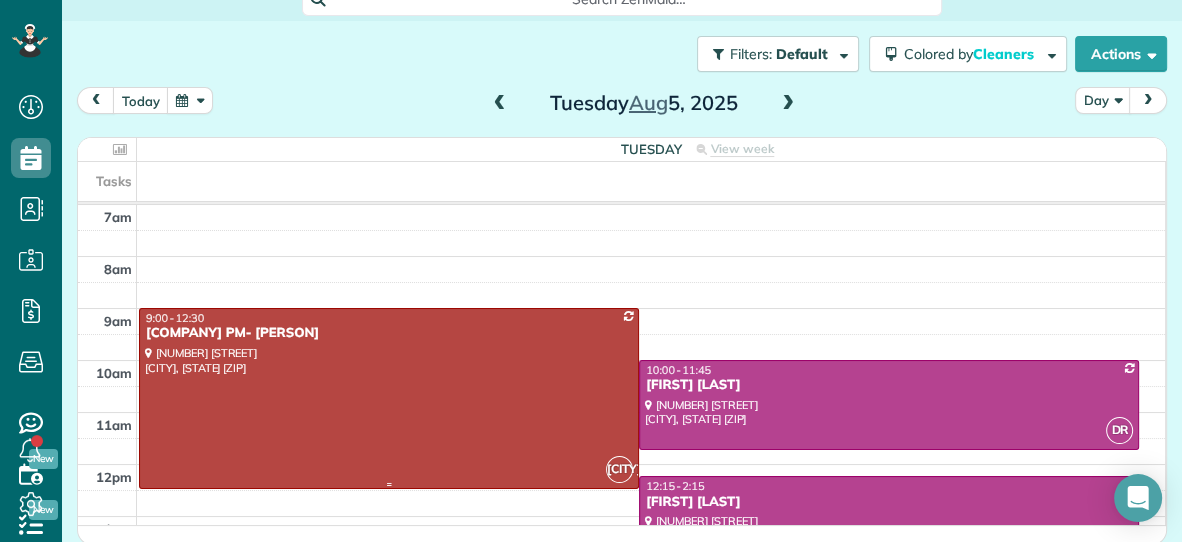 click on "9:00 - 12:30" at bounding box center [389, 318] 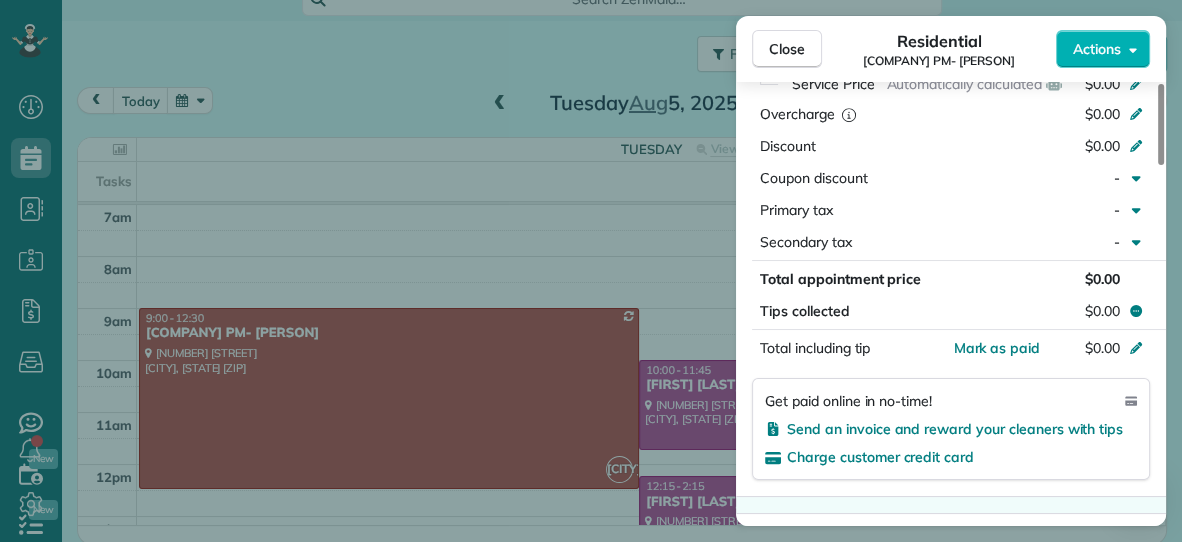 scroll, scrollTop: 950, scrollLeft: 0, axis: vertical 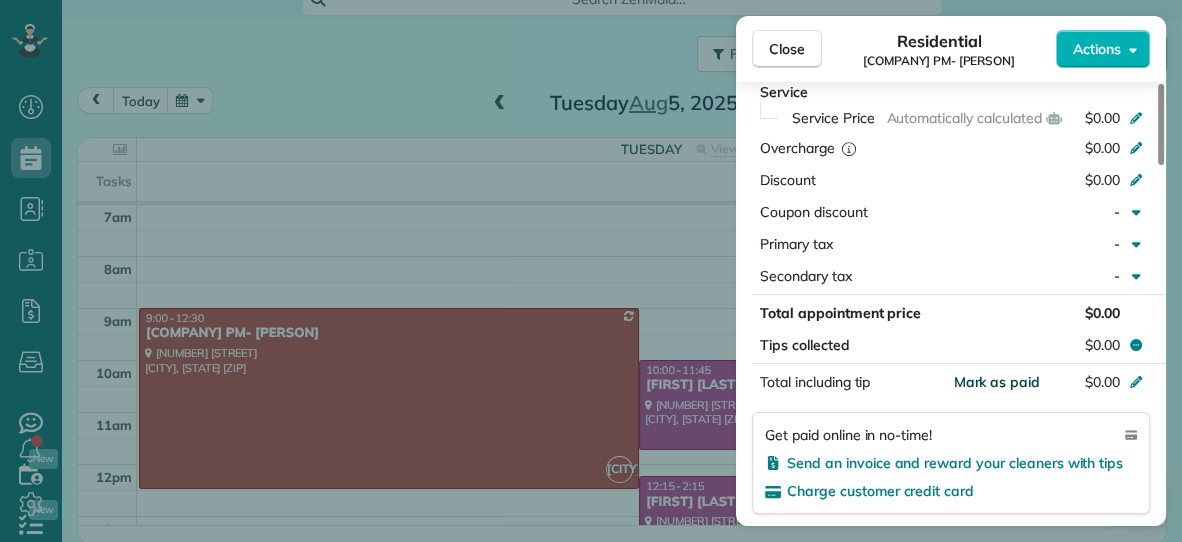 click on "Mark as paid" at bounding box center (996, 382) 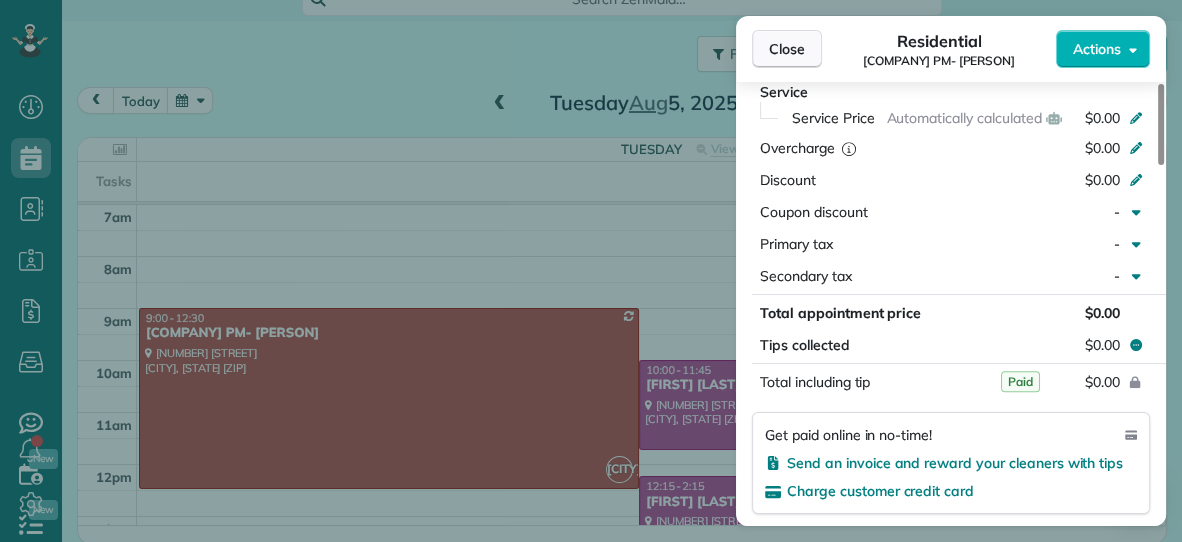 click on "Close" at bounding box center [787, 49] 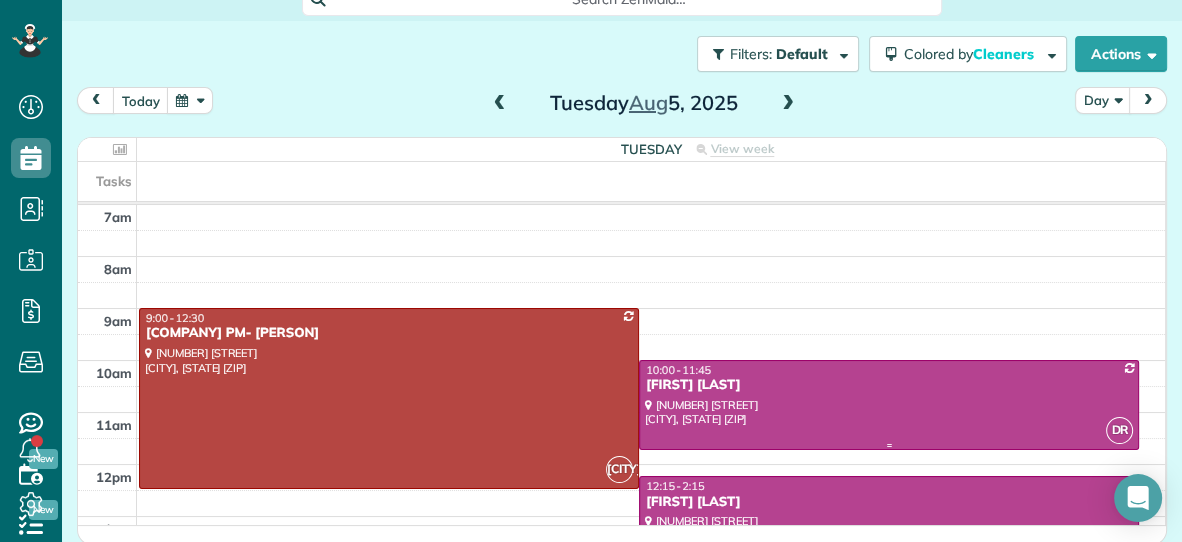 click at bounding box center (889, 405) 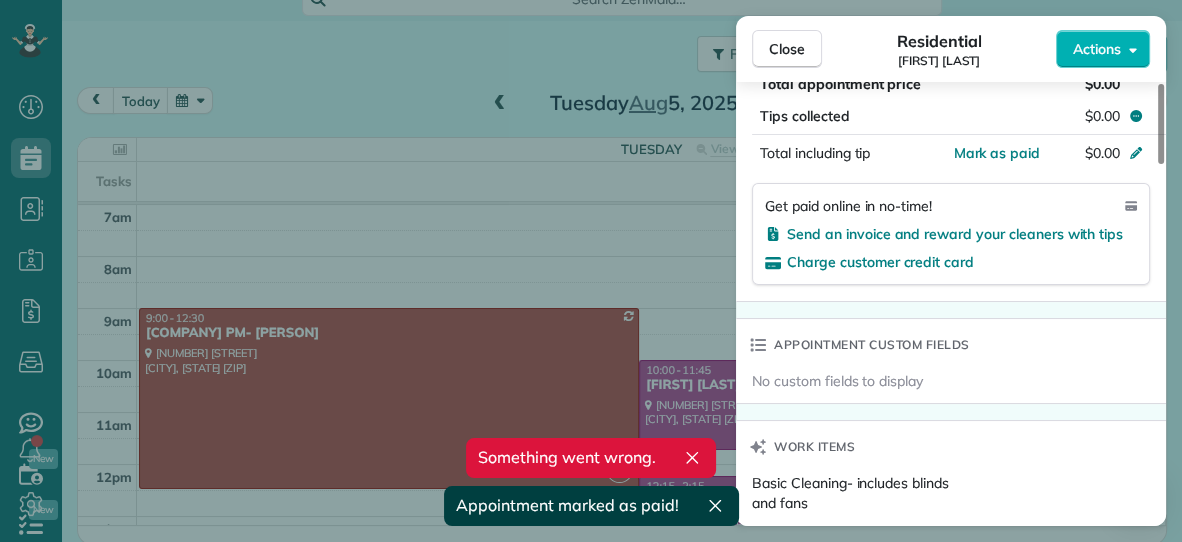 scroll, scrollTop: 1179, scrollLeft: 0, axis: vertical 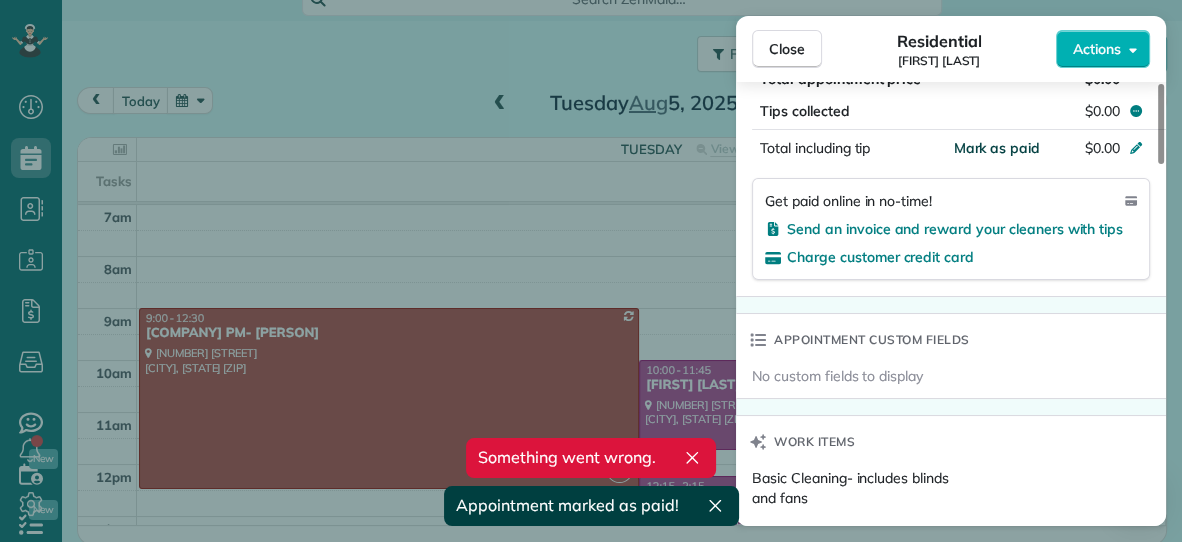click on "Mark as paid" at bounding box center [996, 148] 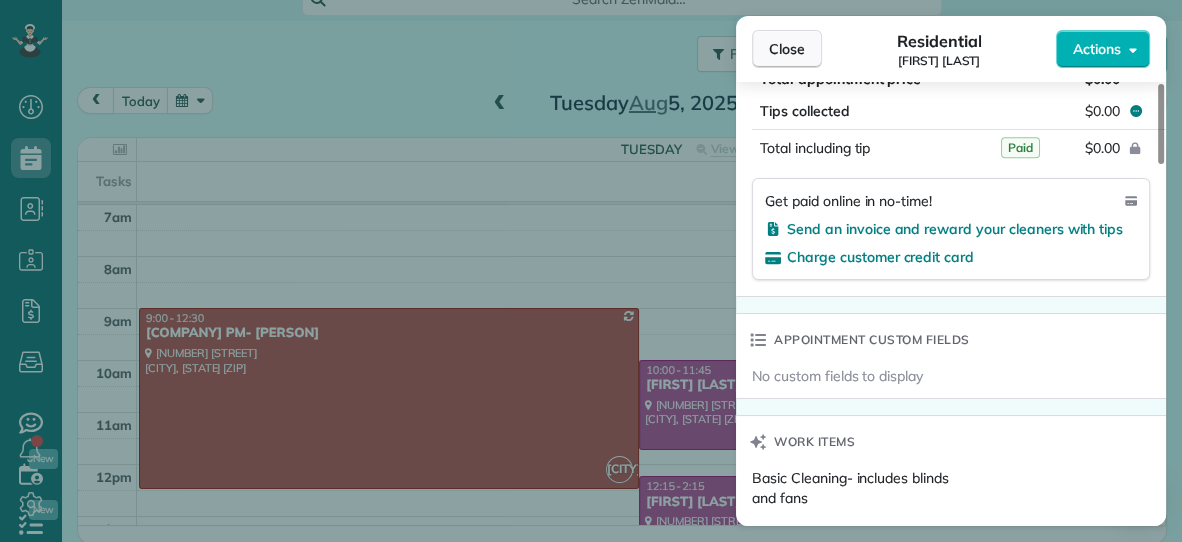 click on "Close" at bounding box center [787, 49] 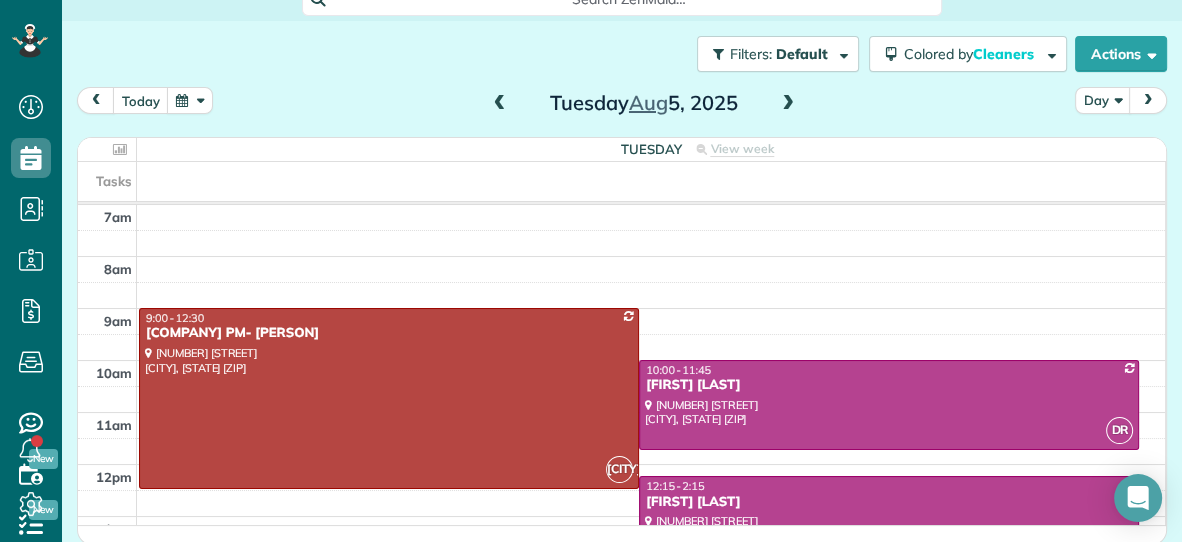 scroll, scrollTop: 98, scrollLeft: 0, axis: vertical 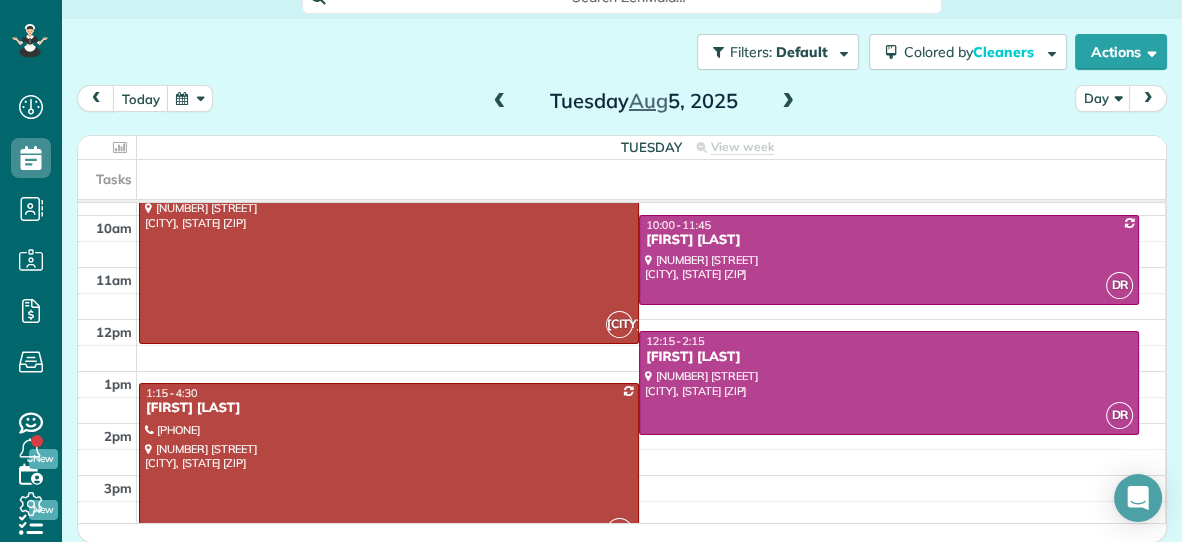 click at bounding box center [788, 102] 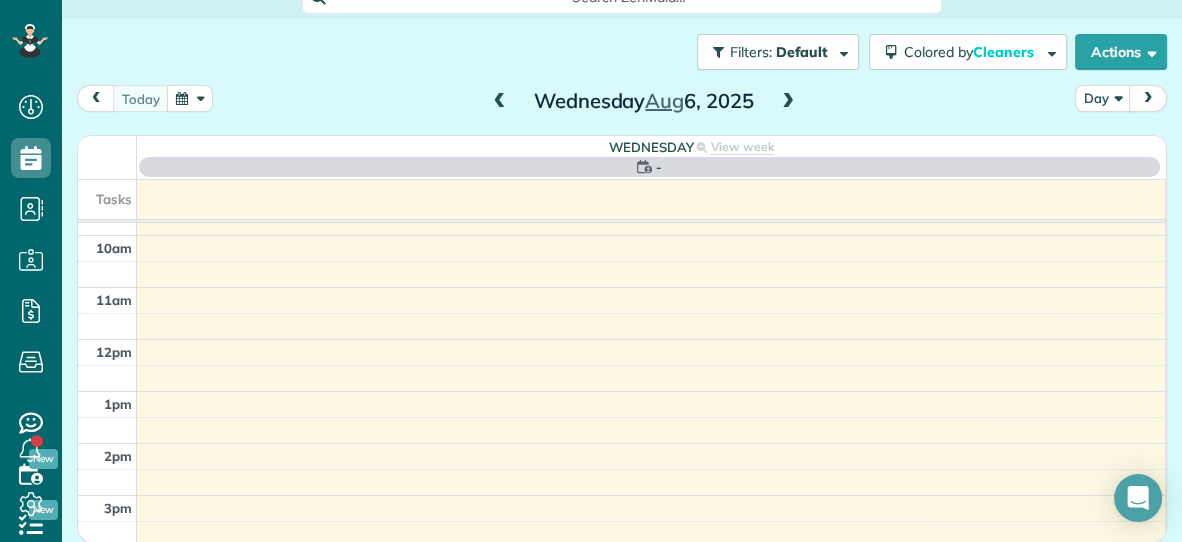 scroll, scrollTop: 0, scrollLeft: 0, axis: both 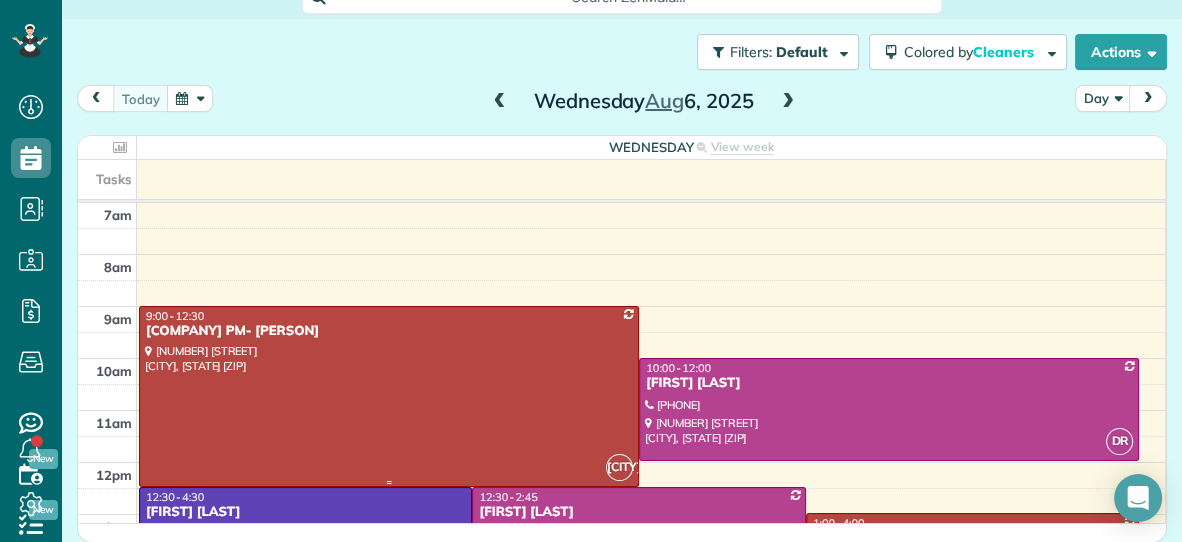 click at bounding box center (389, 396) 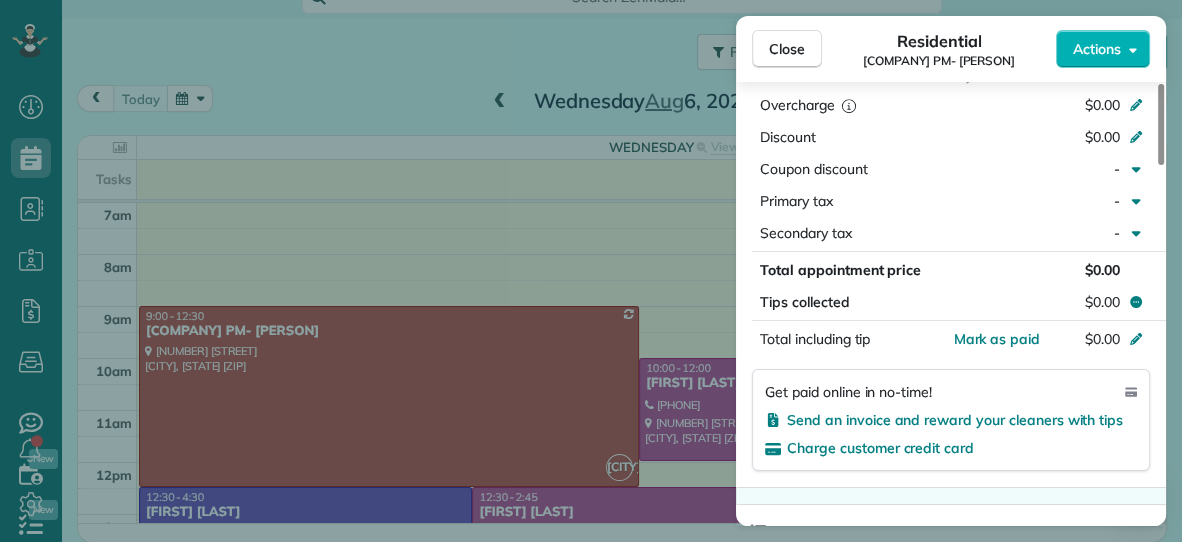 scroll, scrollTop: 1005, scrollLeft: 0, axis: vertical 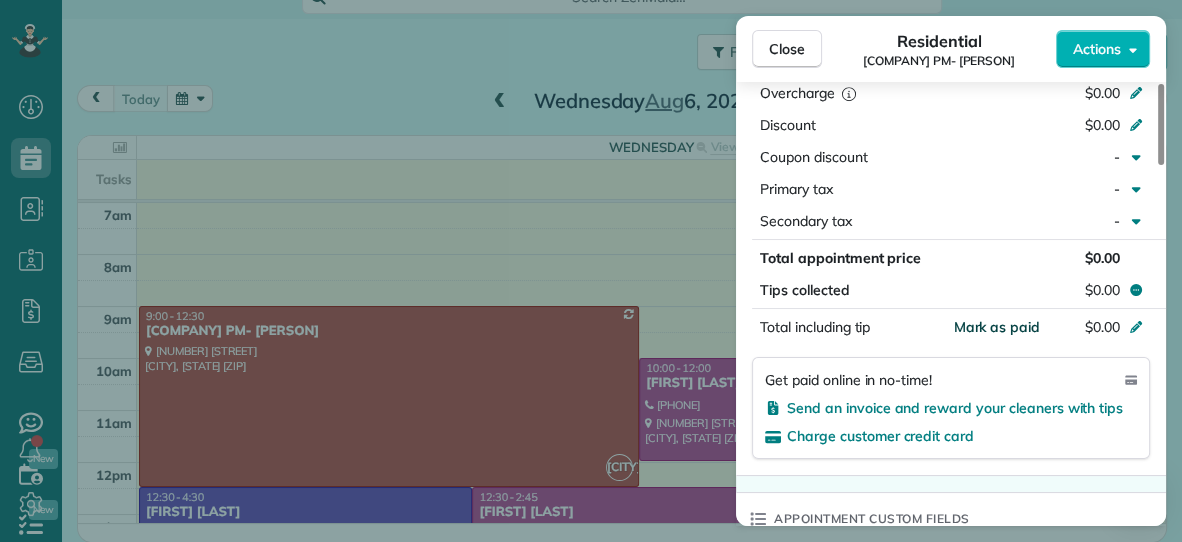 click on "Mark as paid" at bounding box center [996, 327] 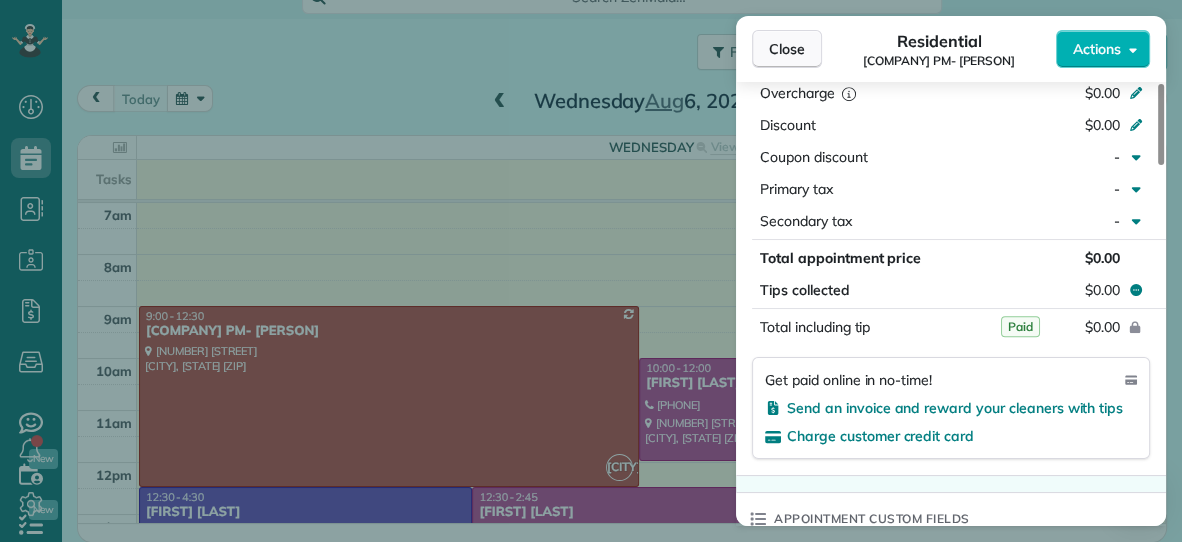 click on "Close" at bounding box center (787, 49) 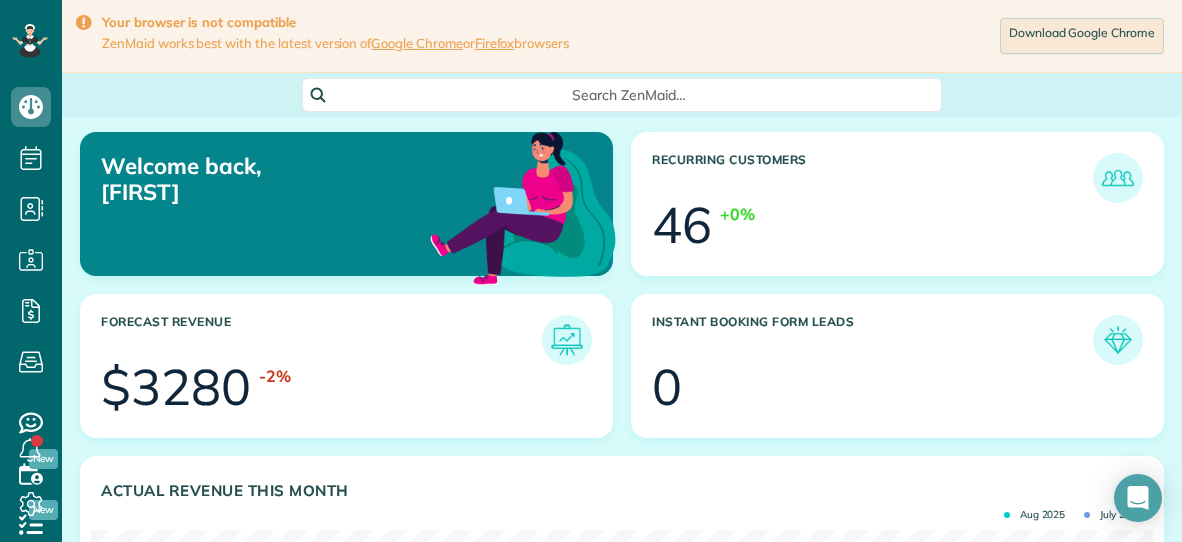 scroll, scrollTop: 0, scrollLeft: 0, axis: both 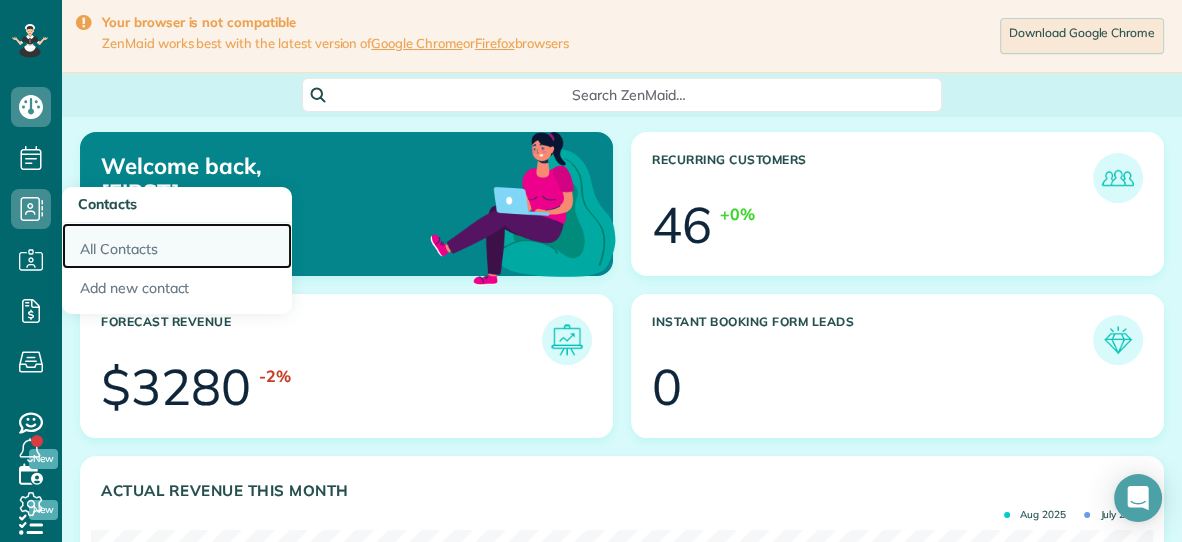 click on "All Contacts" at bounding box center [177, 246] 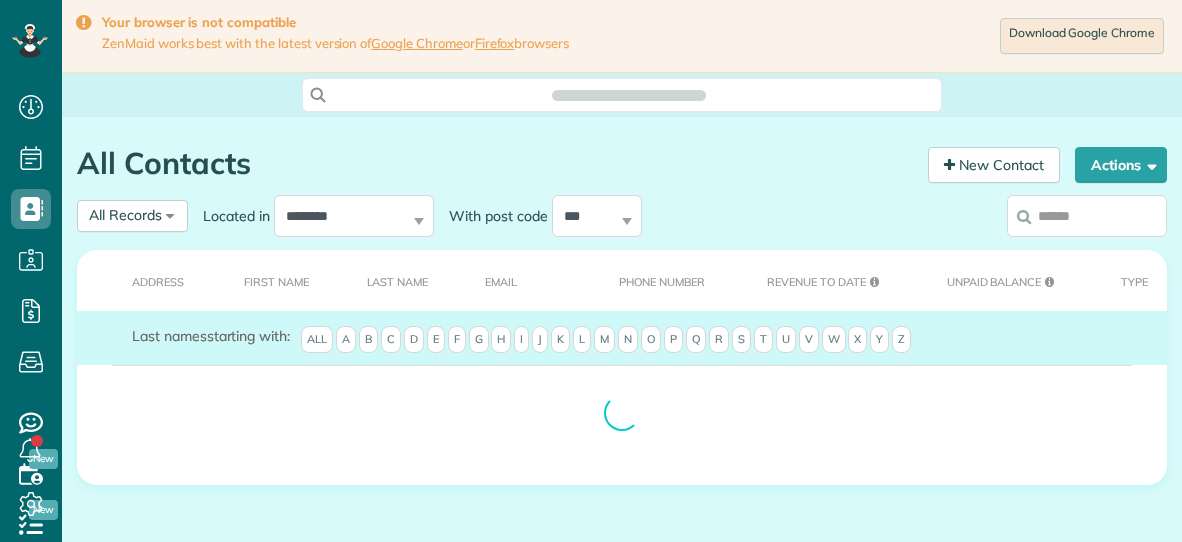 scroll, scrollTop: 0, scrollLeft: 0, axis: both 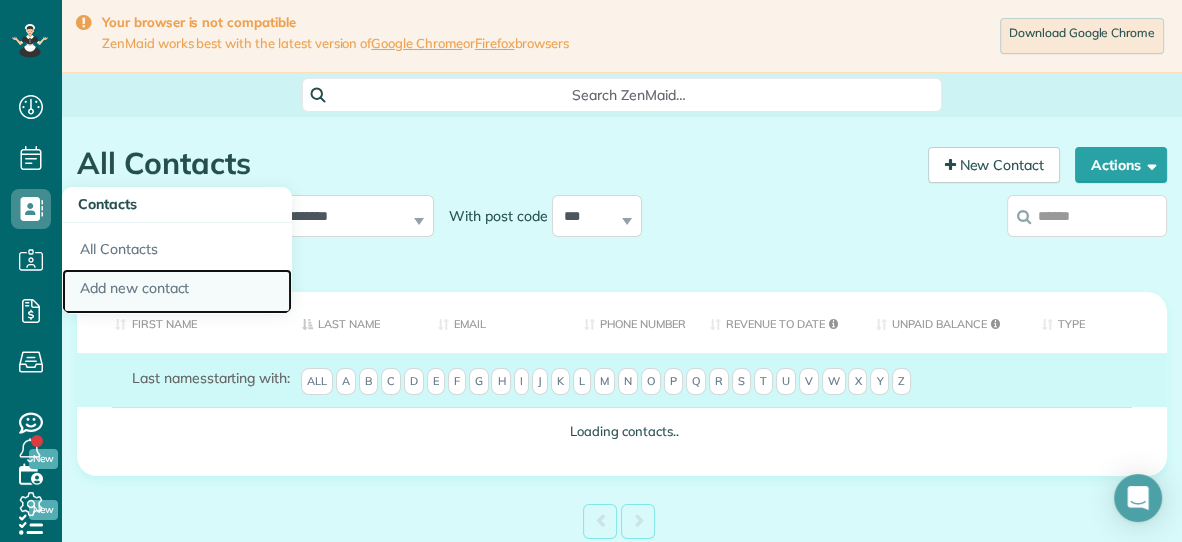 click on "Add new contact" at bounding box center [177, 292] 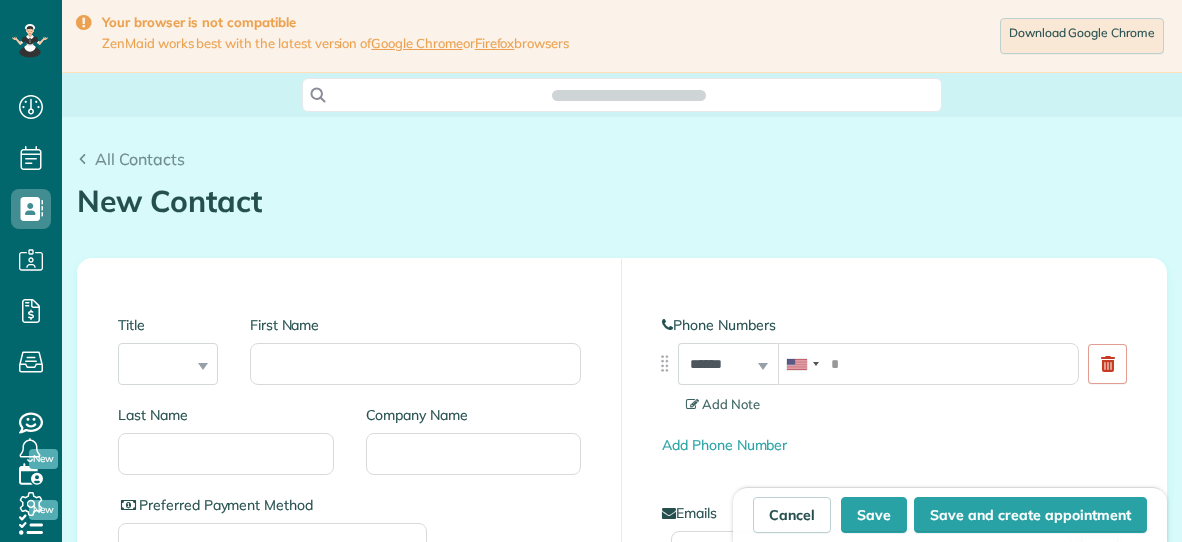 scroll, scrollTop: 0, scrollLeft: 0, axis: both 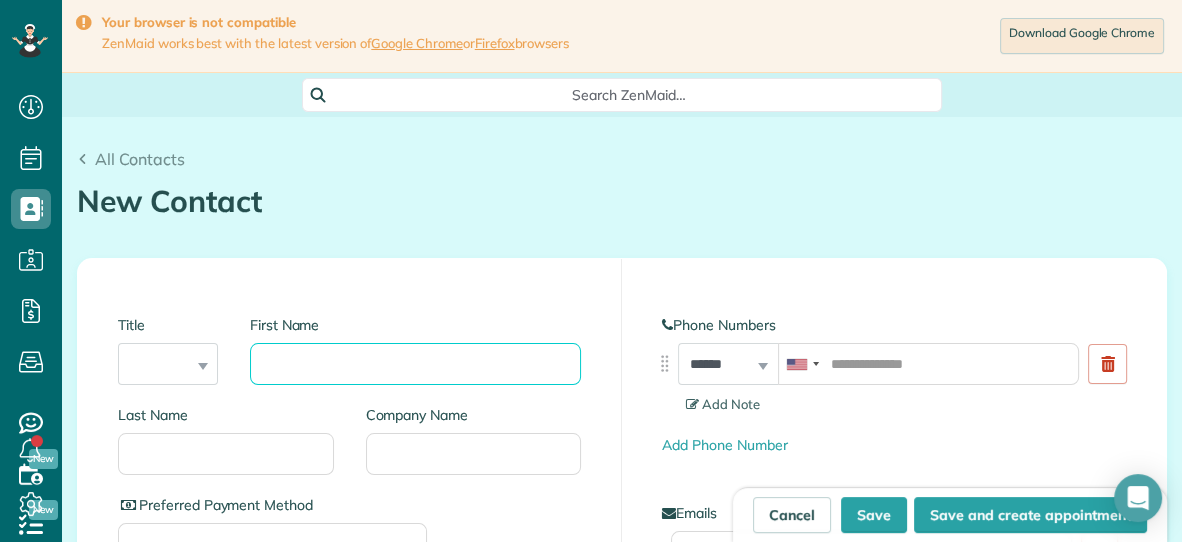 click on "First Name" at bounding box center [415, 364] 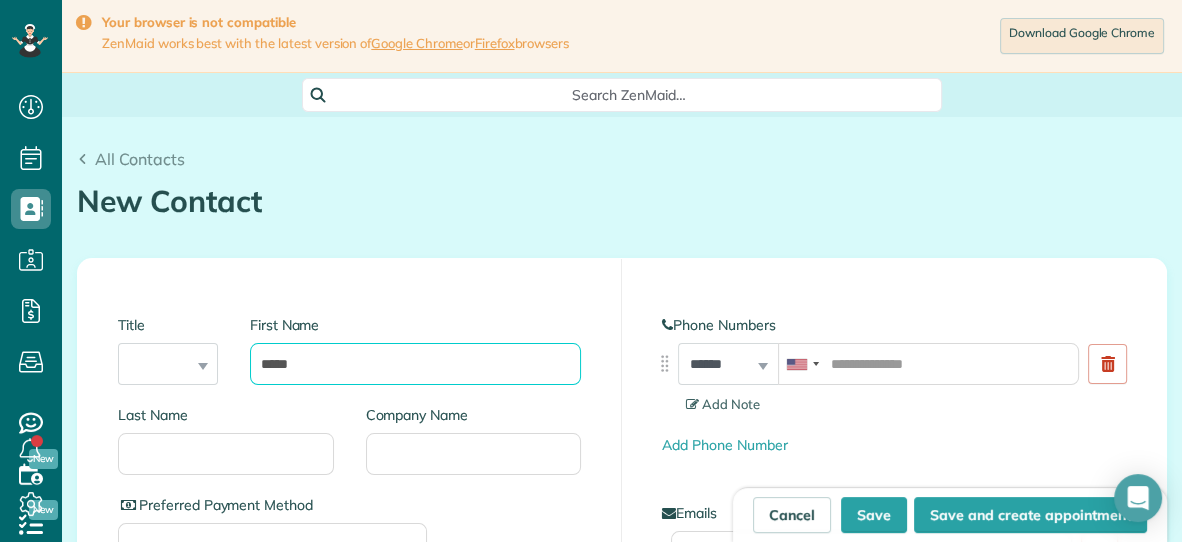 type on "*****" 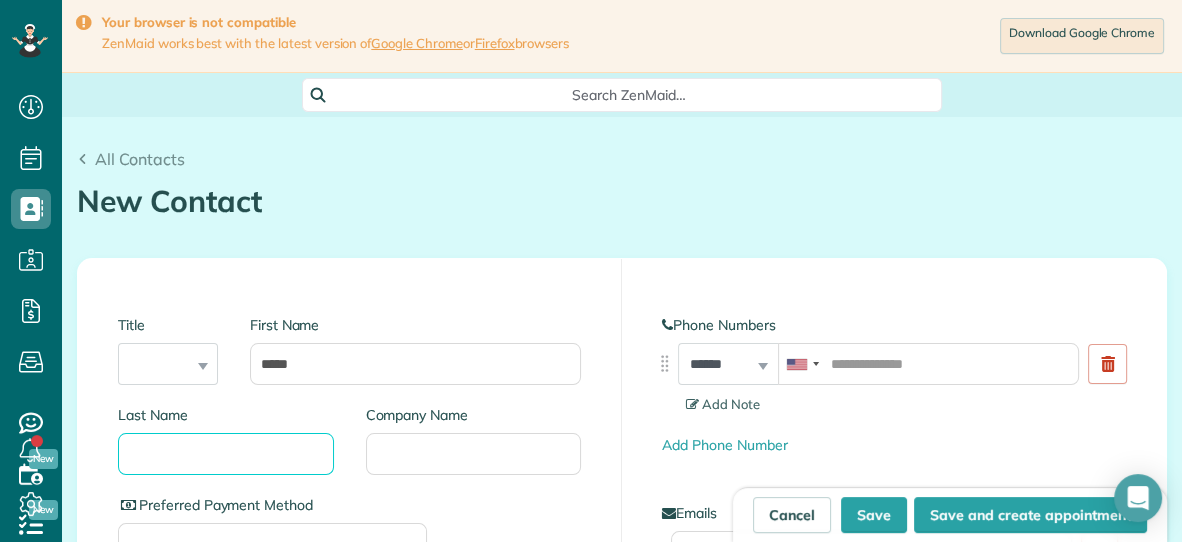 click on "Last Name" at bounding box center [226, 454] 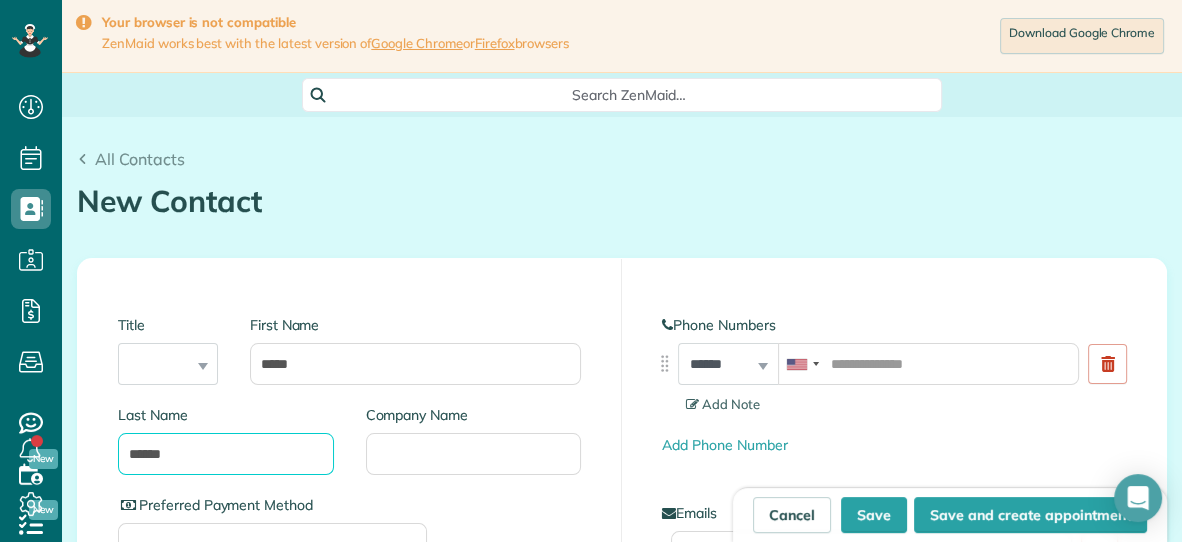 type on "******" 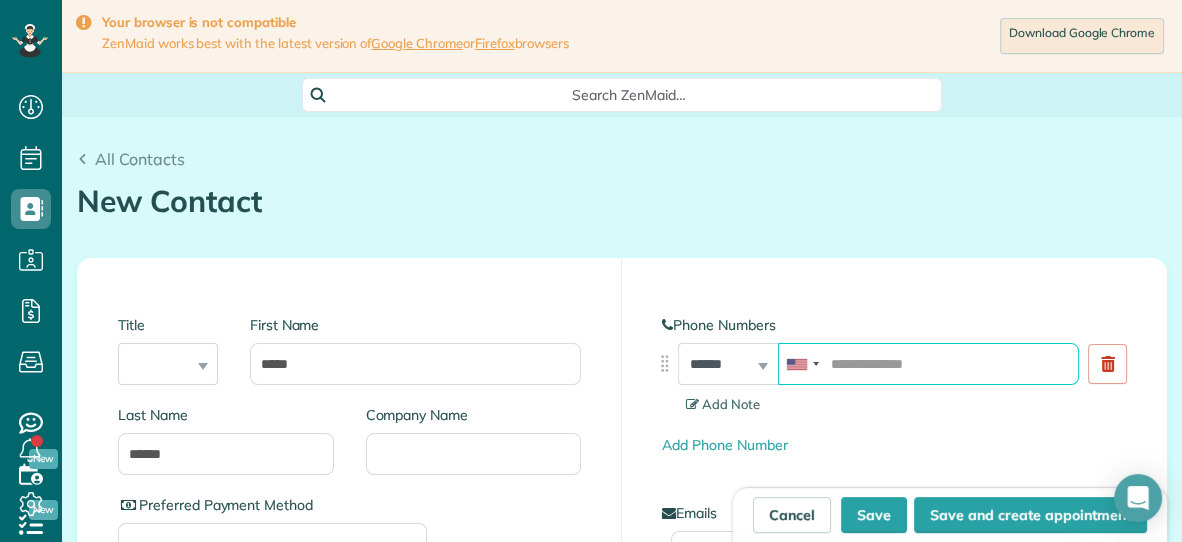 click at bounding box center [928, 364] 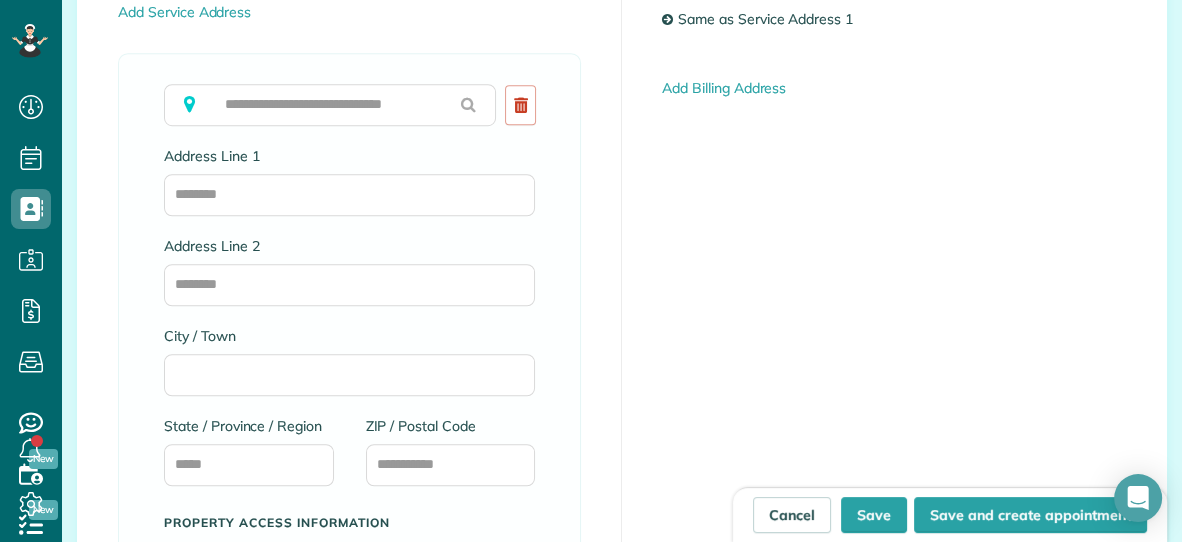 scroll, scrollTop: 1222, scrollLeft: 0, axis: vertical 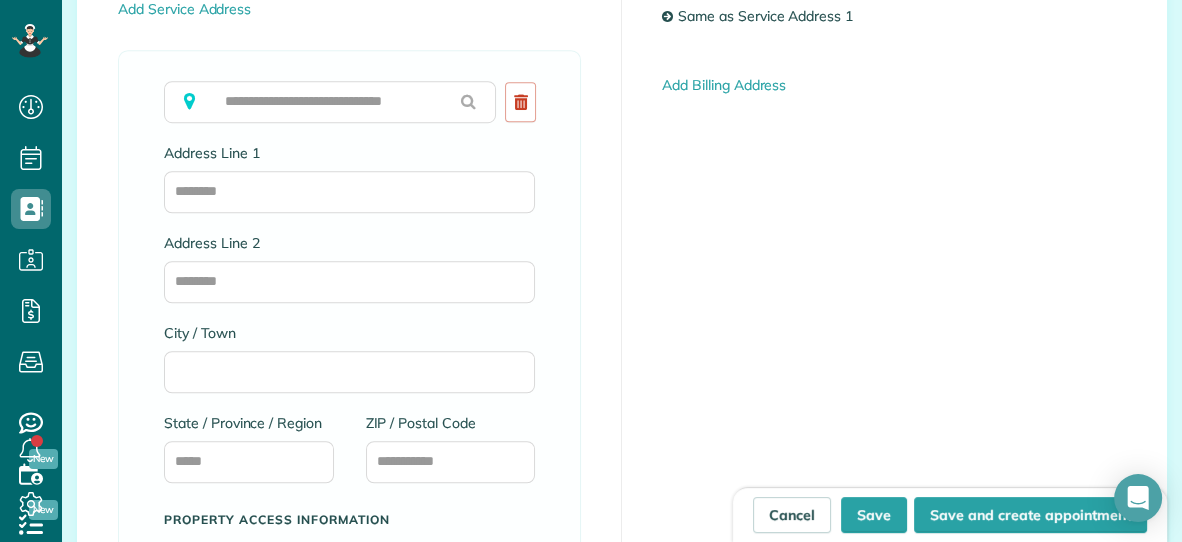 type on "**********" 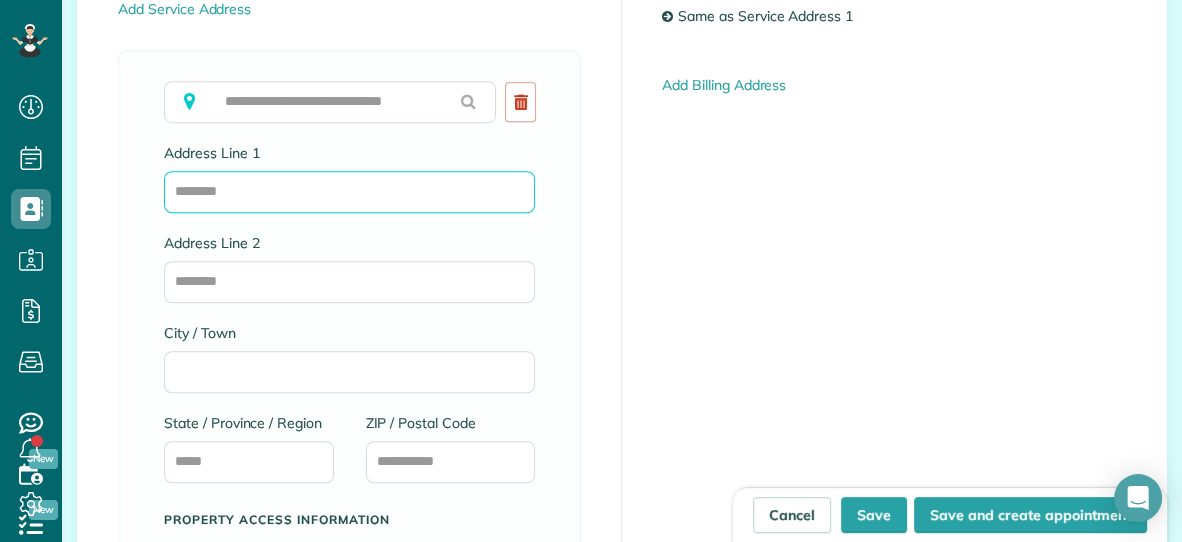 click on "Address Line 1" at bounding box center (349, 192) 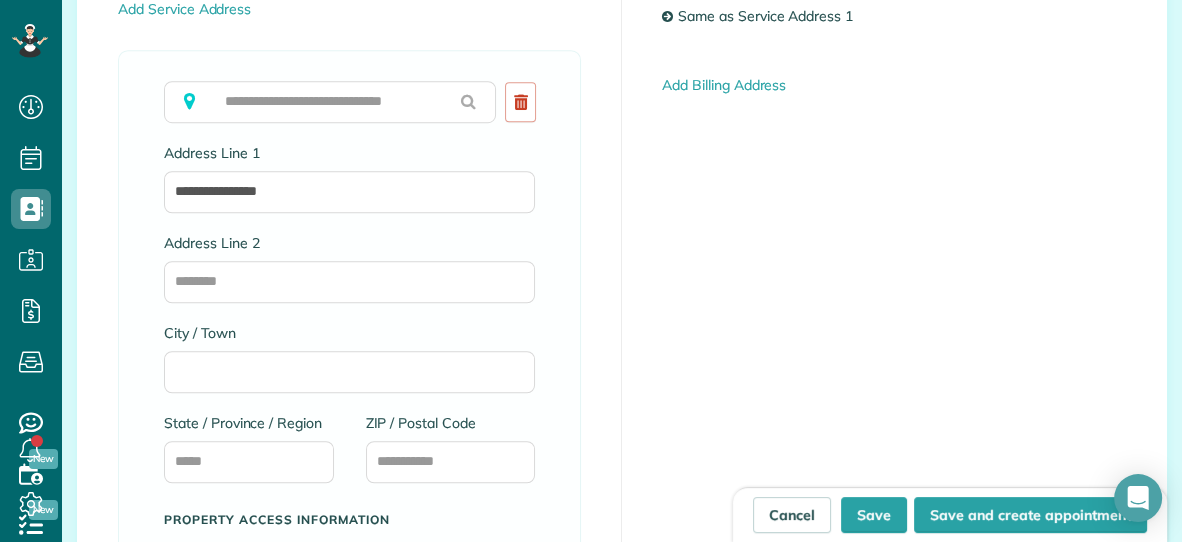 click on "**********" at bounding box center [349, 188] 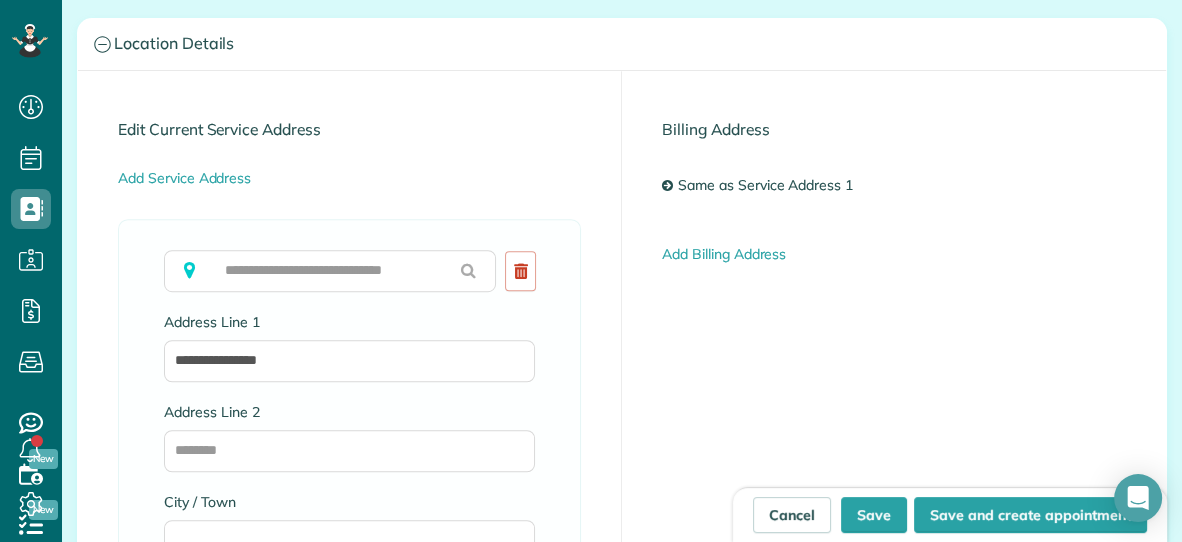scroll, scrollTop: 1060, scrollLeft: 0, axis: vertical 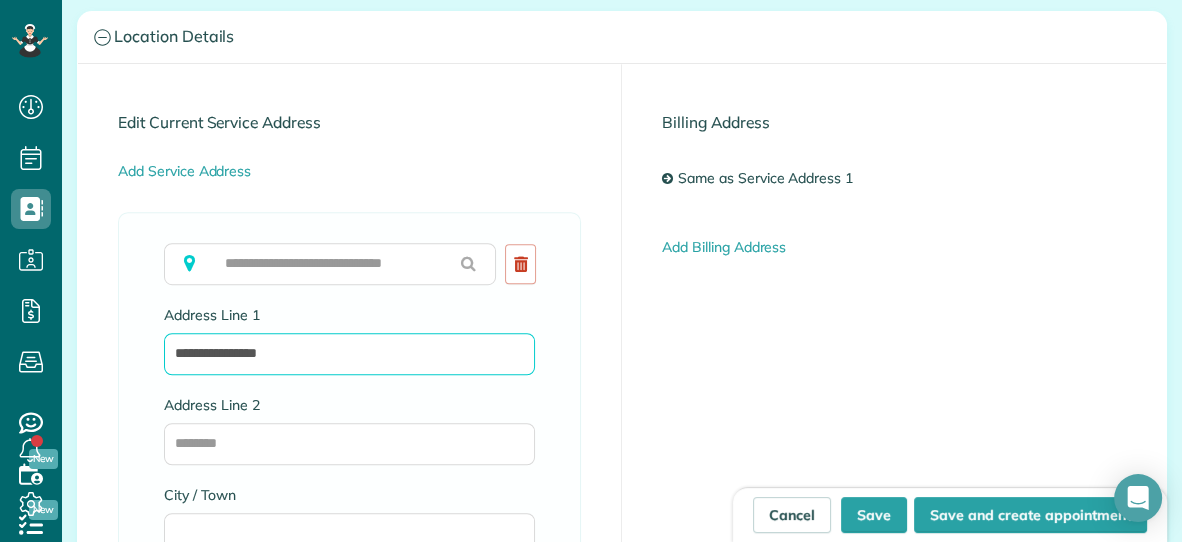 click on "**********" at bounding box center (349, 354) 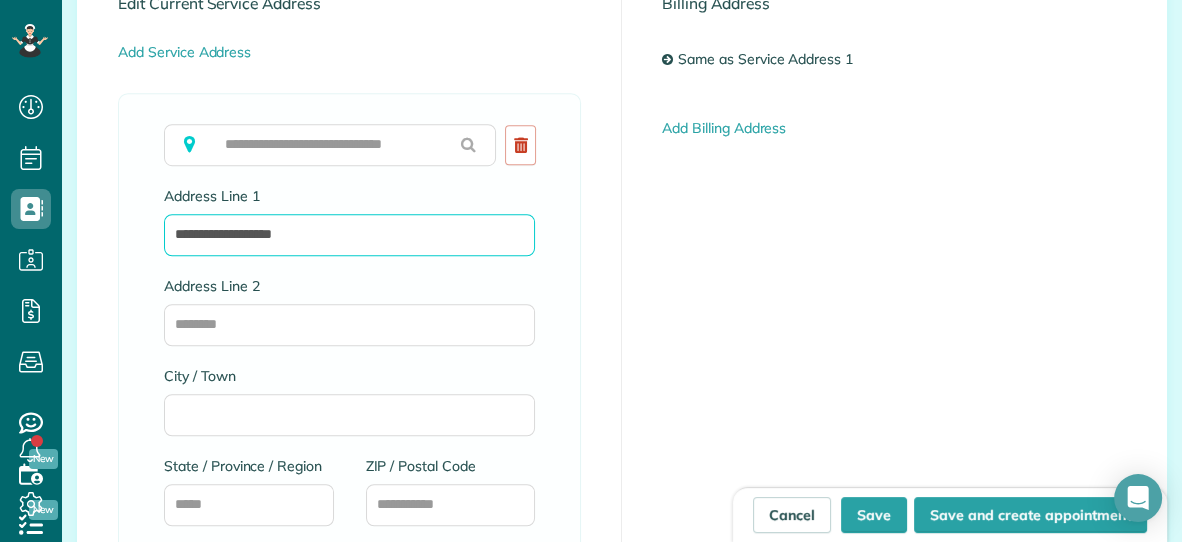 scroll, scrollTop: 1183, scrollLeft: 0, axis: vertical 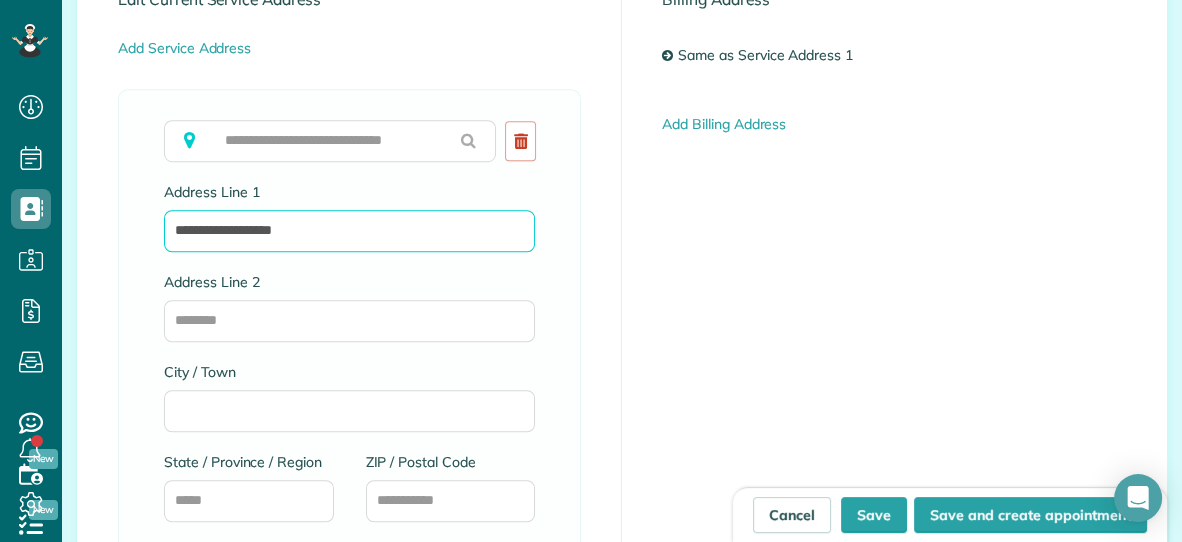 type on "**********" 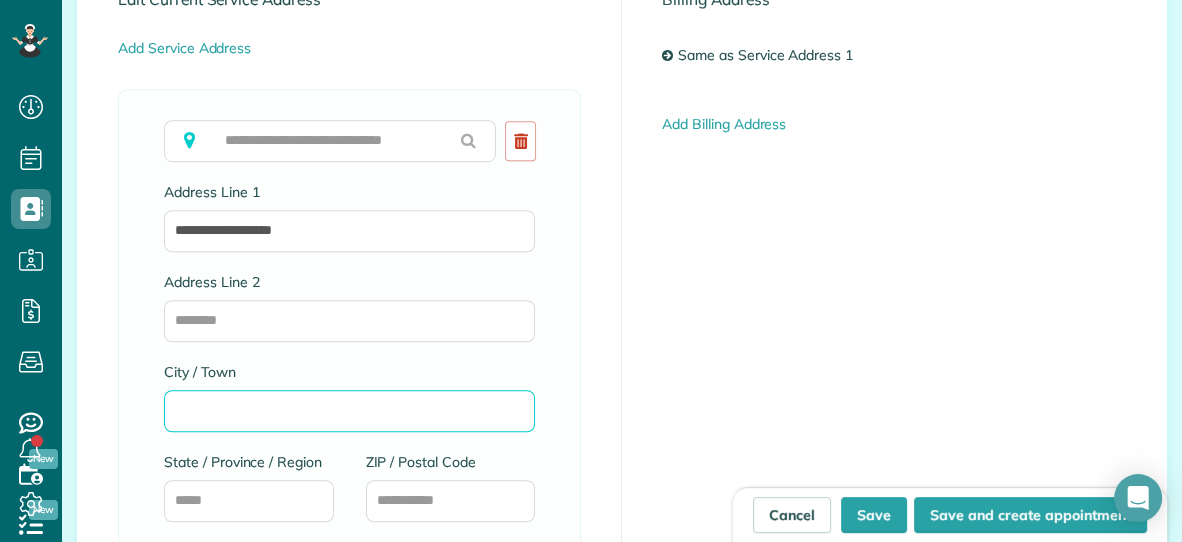 click on "City / Town" at bounding box center (349, 411) 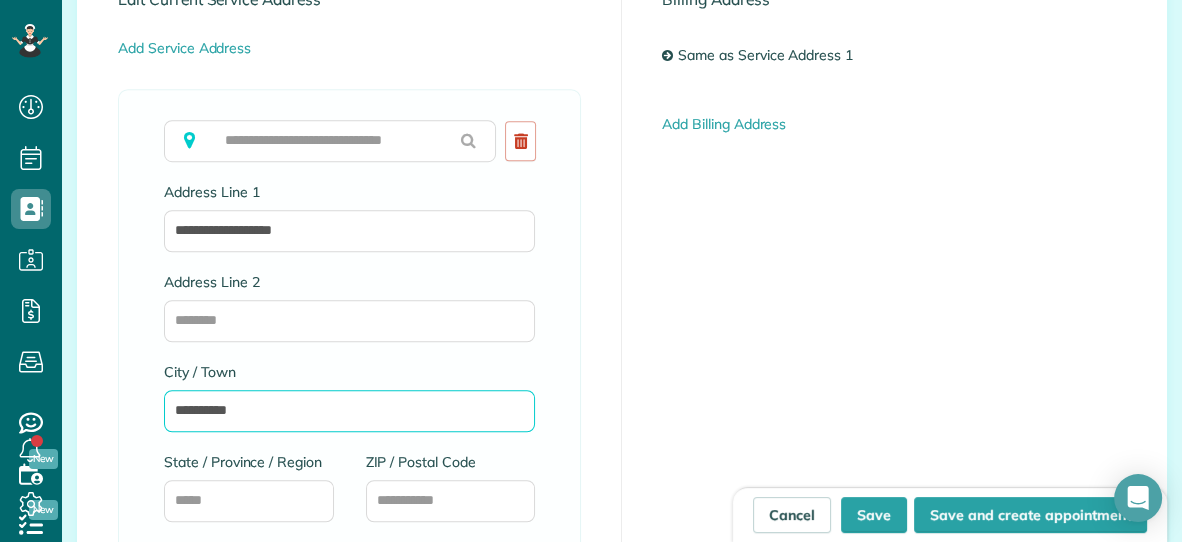 scroll, scrollTop: 1231, scrollLeft: 0, axis: vertical 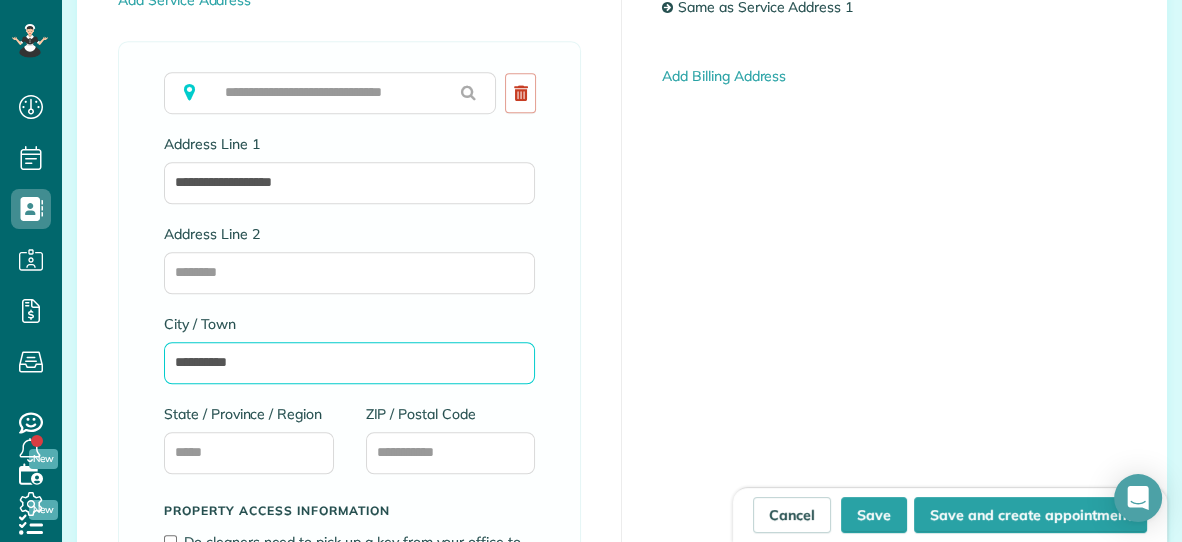 type on "**********" 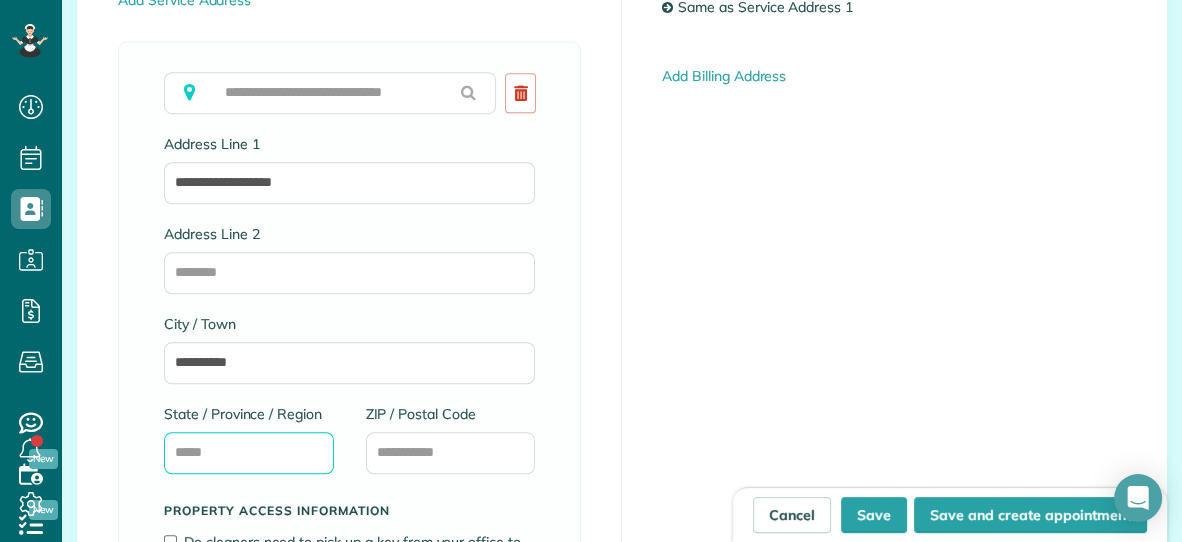 click on "State / Province / Region" at bounding box center (249, 453) 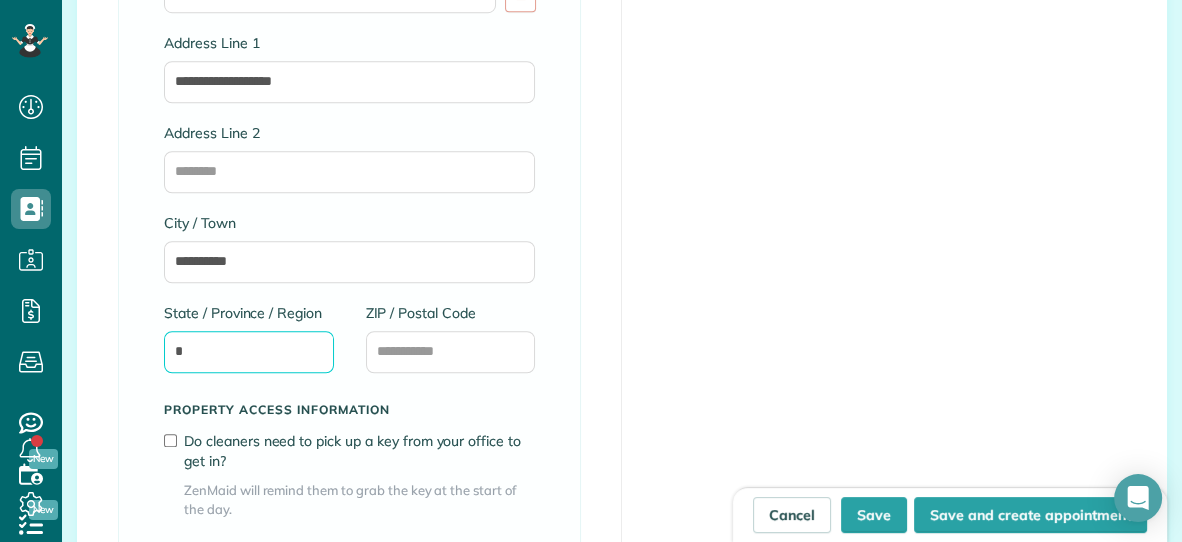scroll, scrollTop: 1366, scrollLeft: 0, axis: vertical 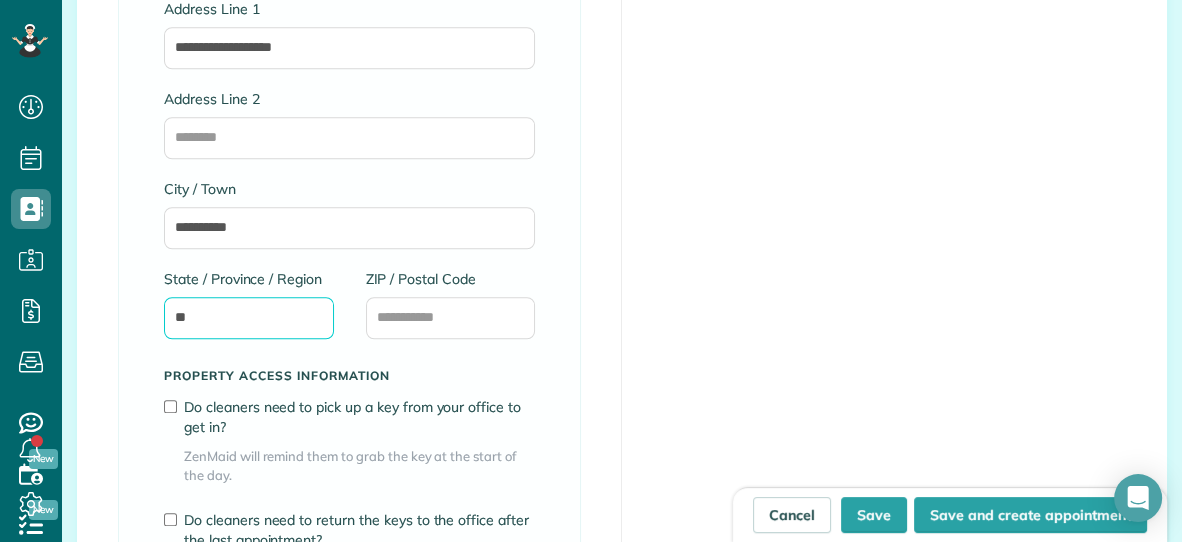 type on "**" 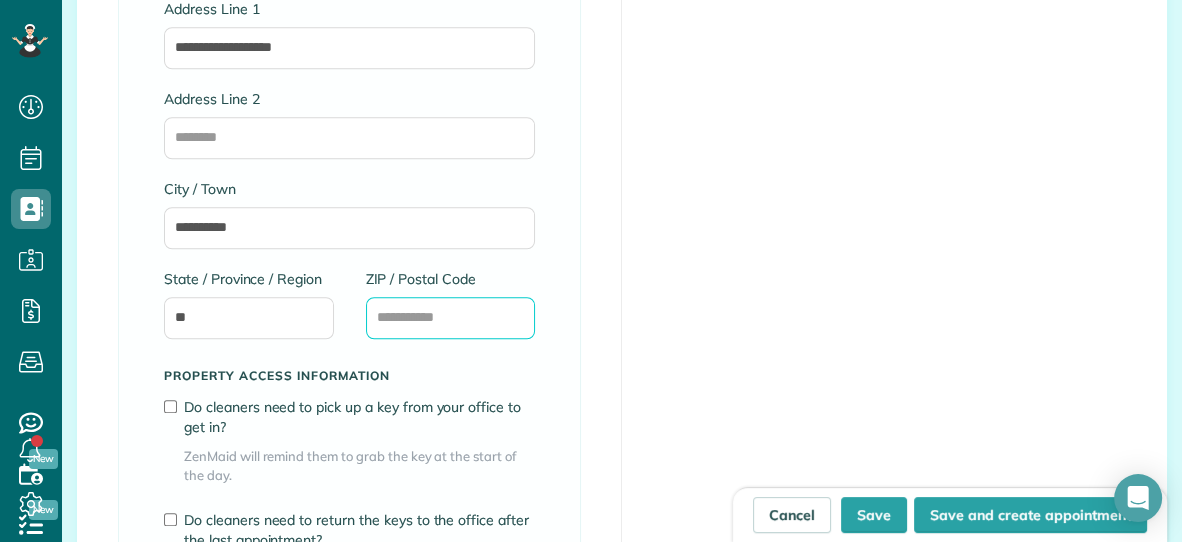 click on "ZIP / Postal Code" at bounding box center (451, 318) 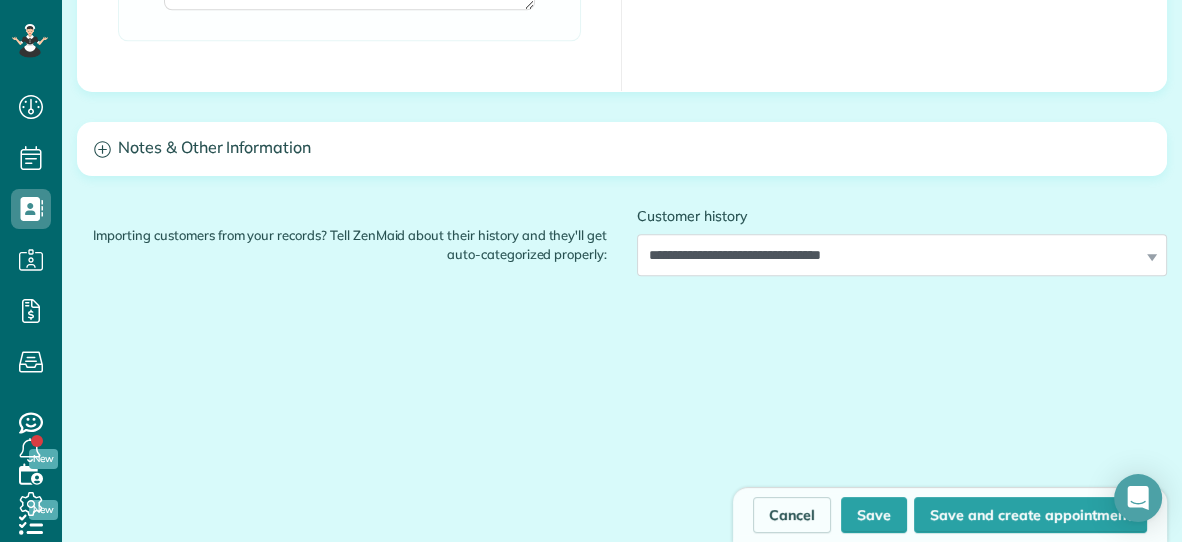 scroll, scrollTop: 2080, scrollLeft: 0, axis: vertical 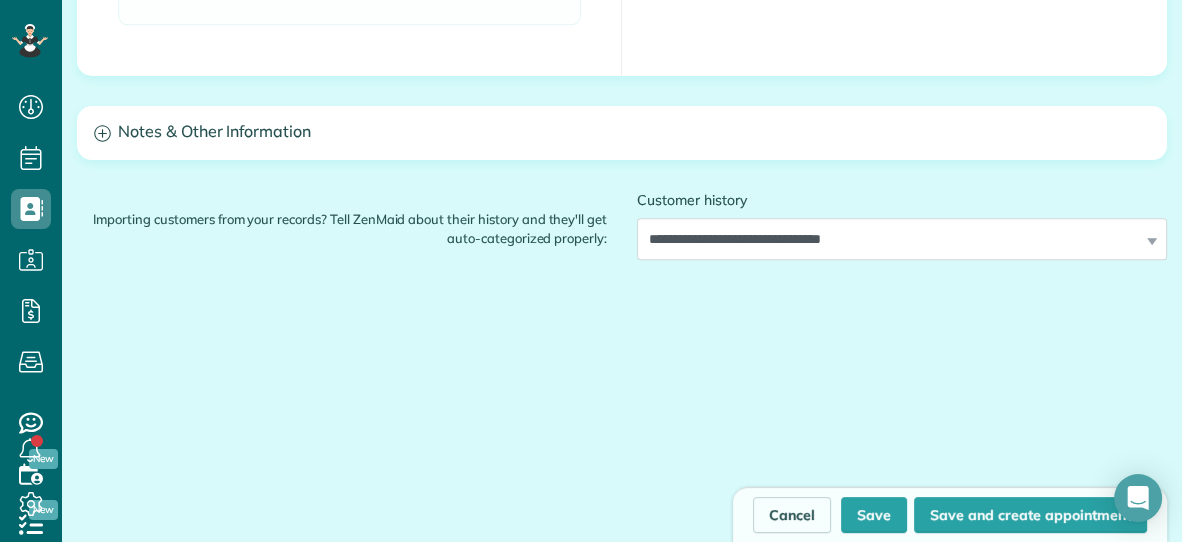 type on "*****" 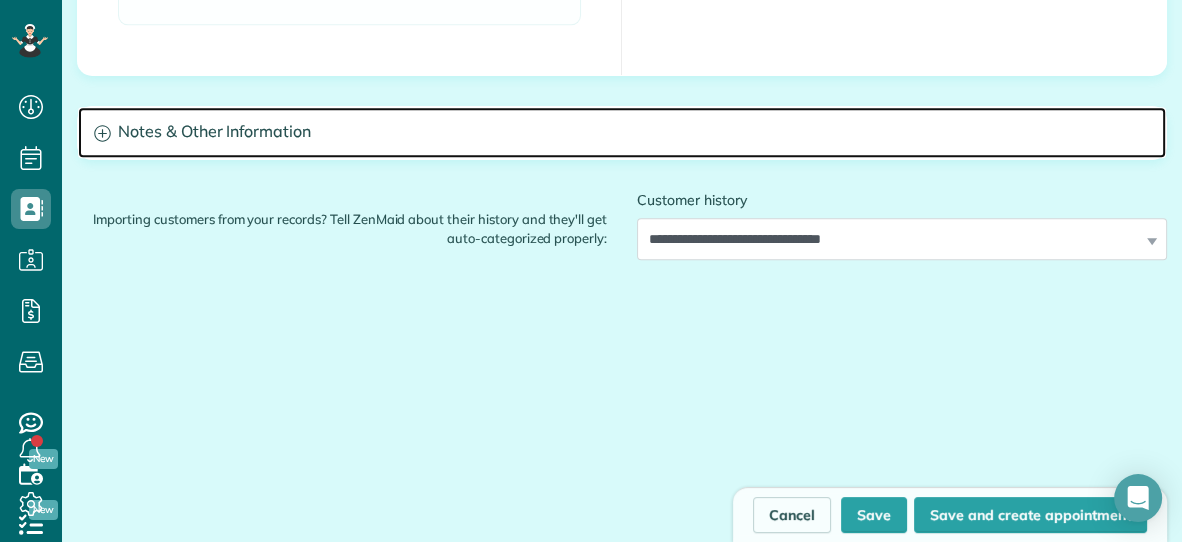 click on "Notes & Other Information" at bounding box center [622, 132] 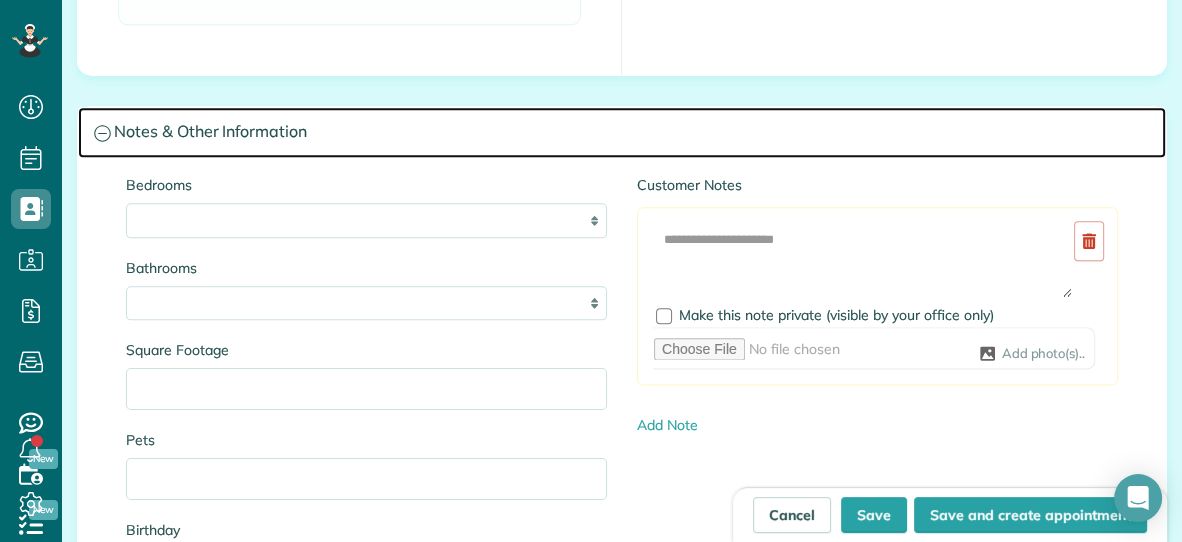 click on "Notes & Other Information" at bounding box center (622, 132) 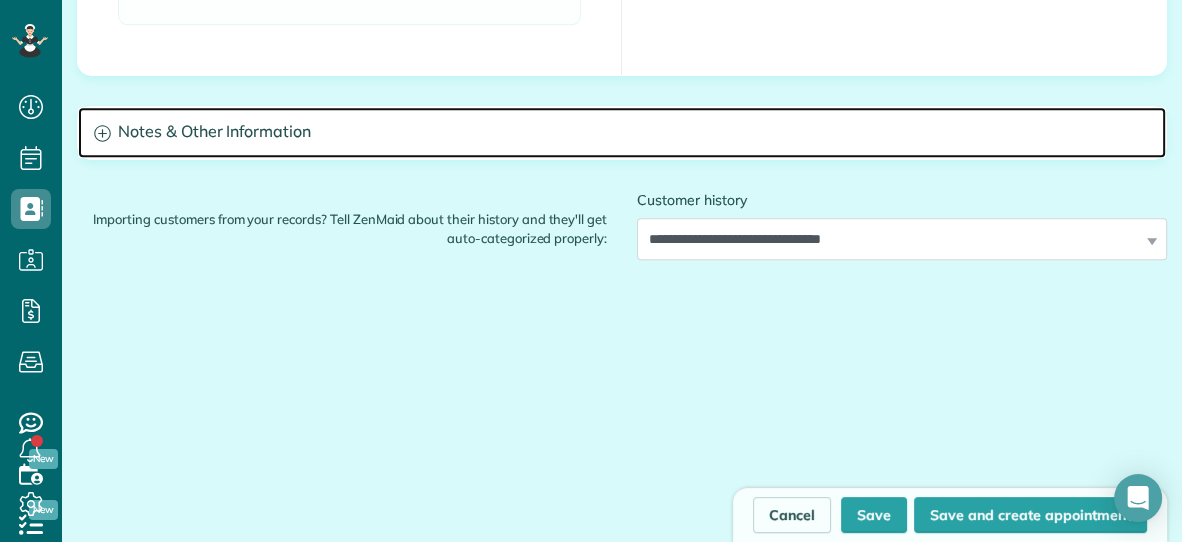 click on "Notes & Other Information" at bounding box center (622, 132) 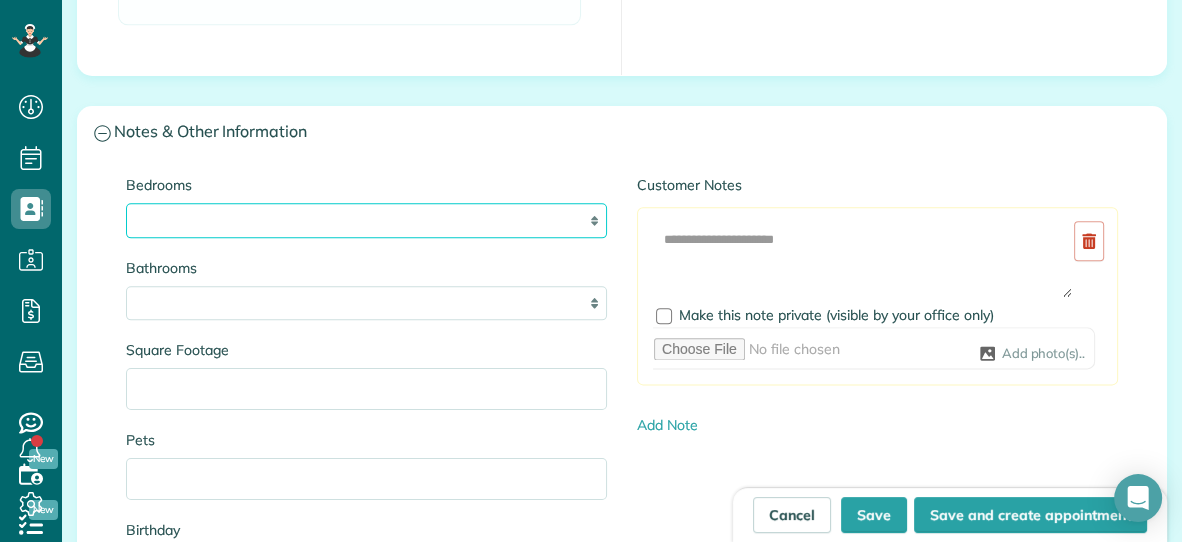click on "*
*
*
*
**" at bounding box center (366, 220) 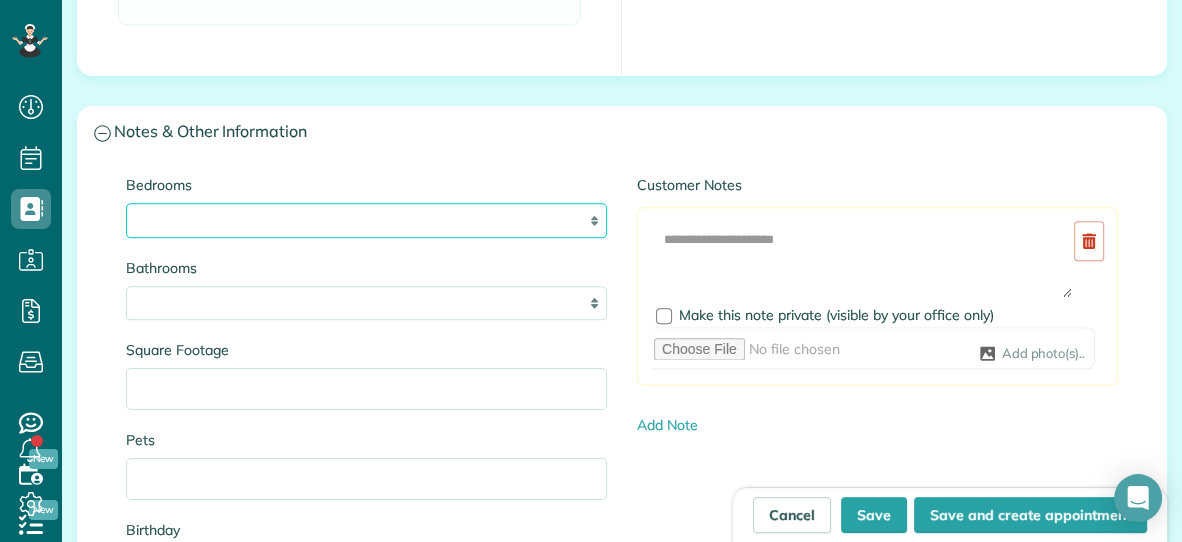 select on "*" 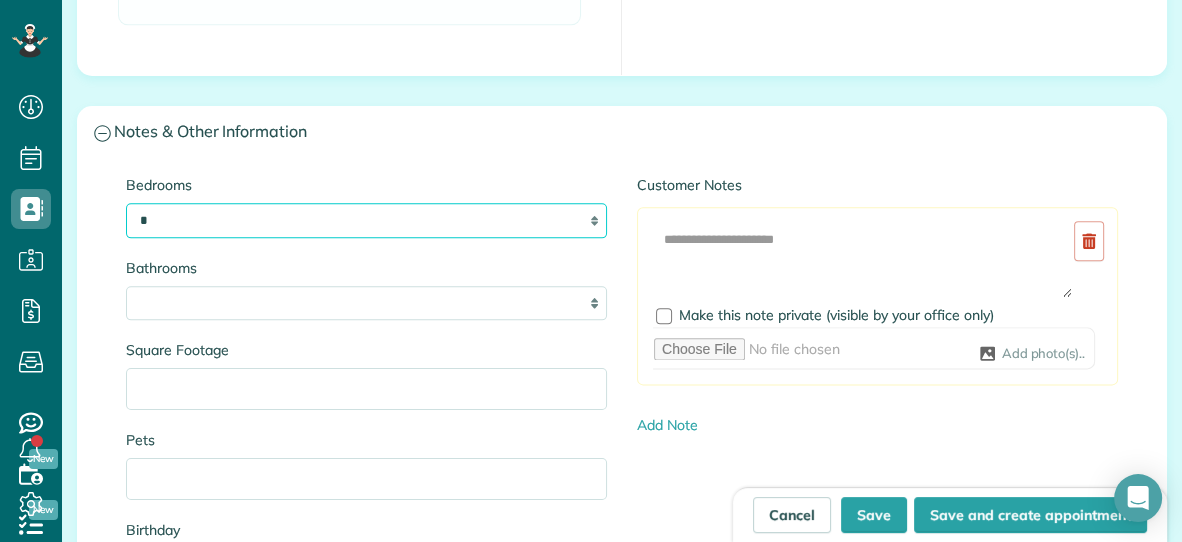 click on "*
*
*
*
**" at bounding box center [366, 220] 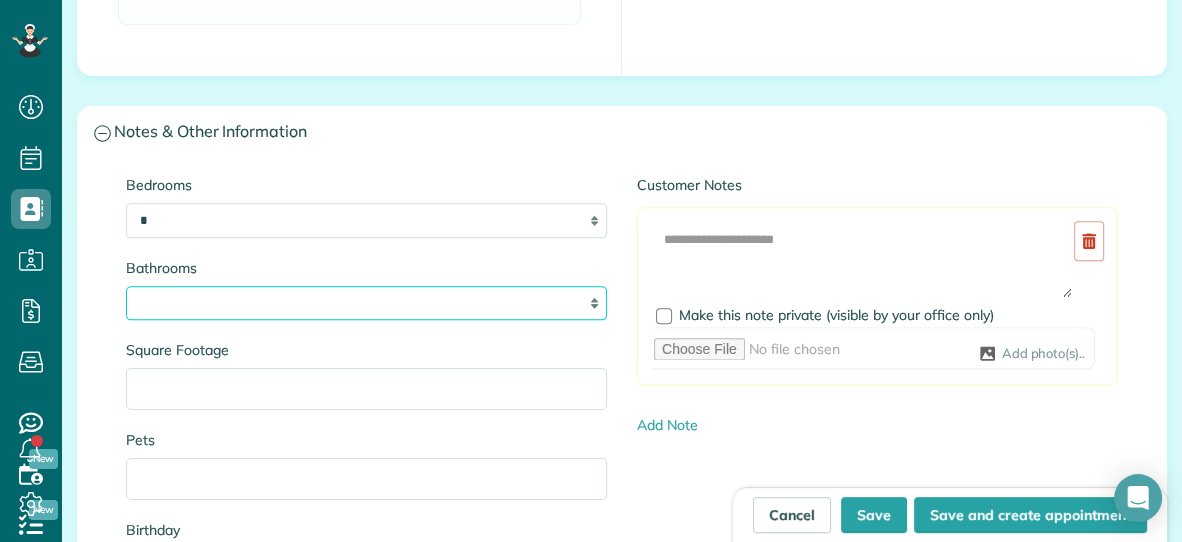 click on "*
***
*
***
*
***
*
***
**" at bounding box center (366, 303) 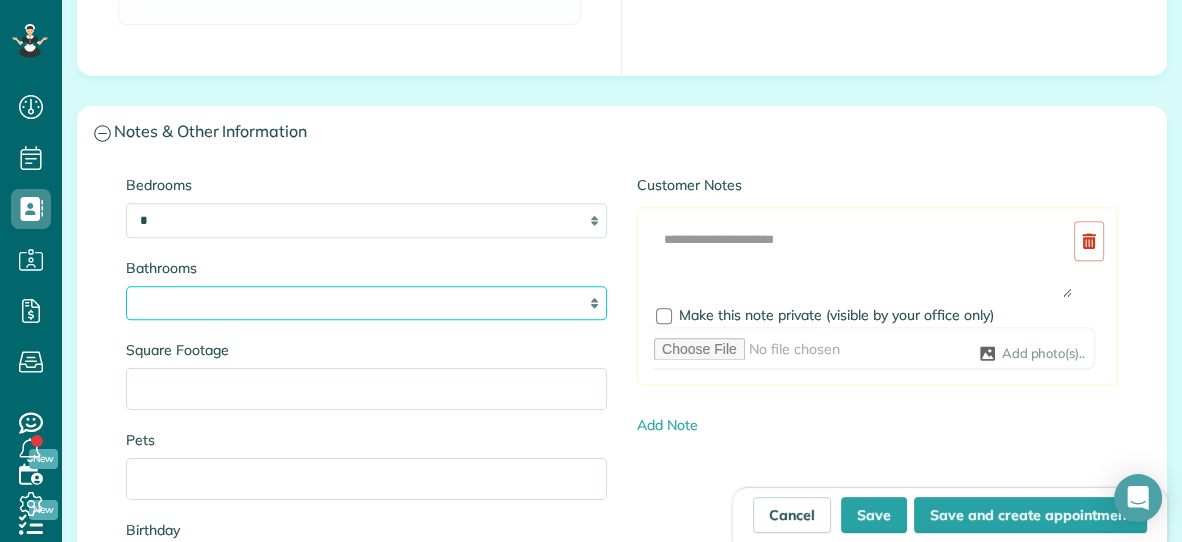 select on "*" 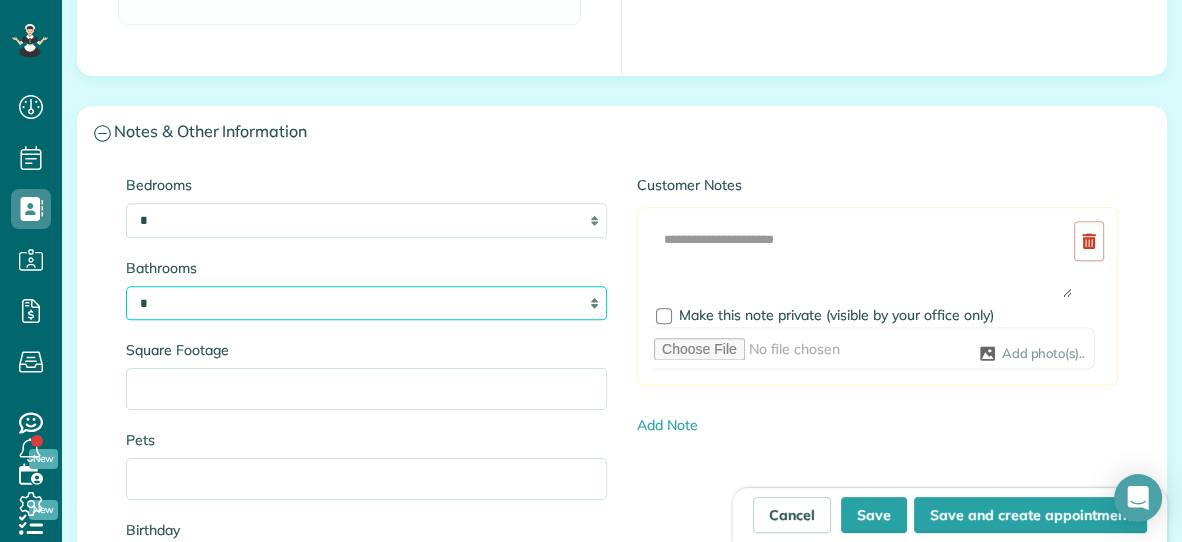 click on "*
***
*
***
*
***
*
***
**" at bounding box center [366, 303] 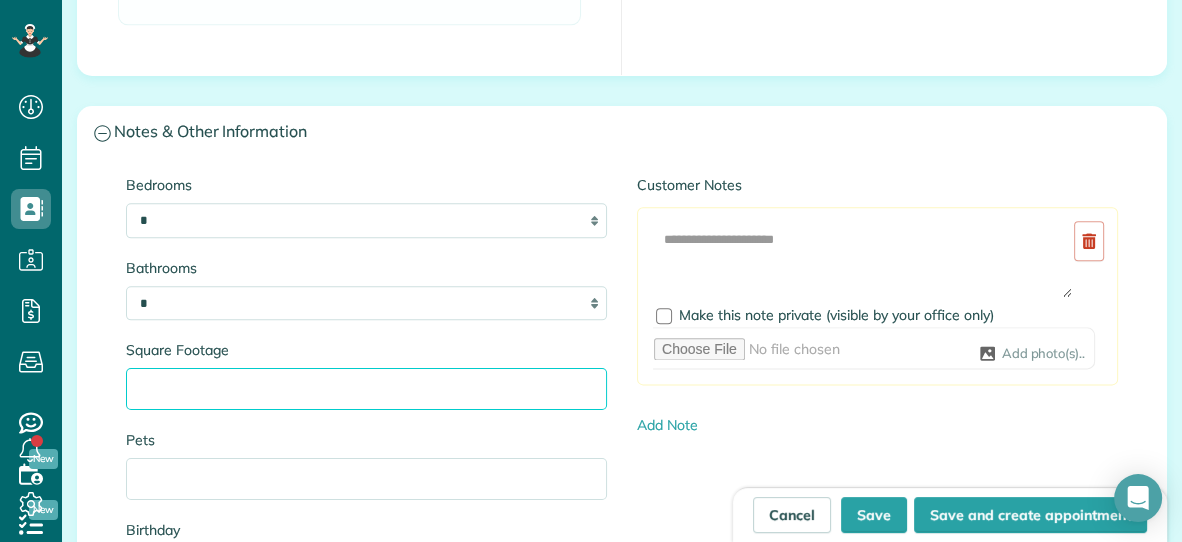 click on "Square Footage" at bounding box center (366, 389) 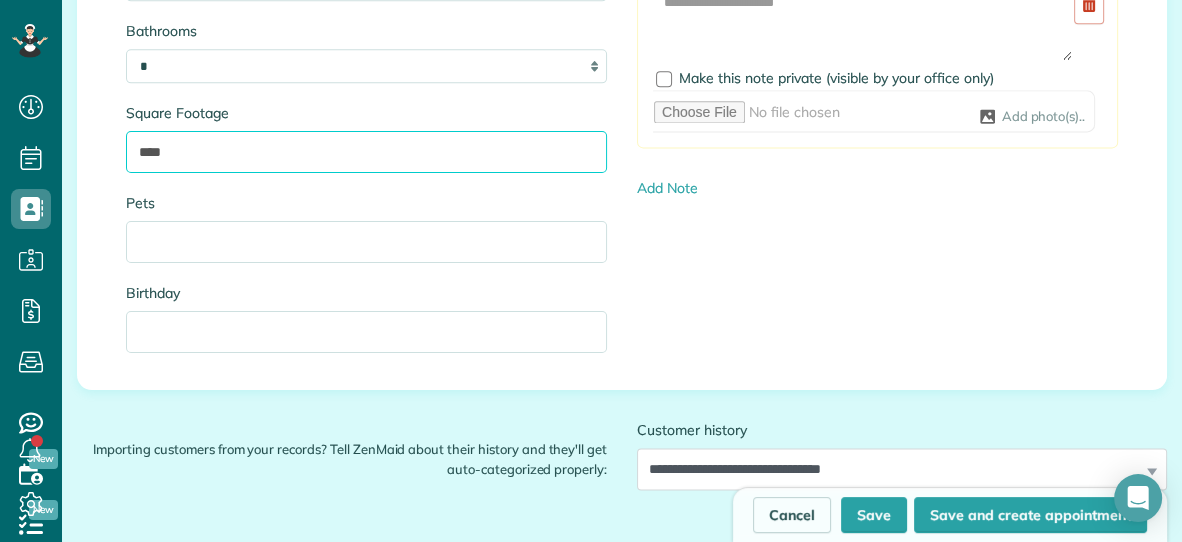 scroll, scrollTop: 2326, scrollLeft: 0, axis: vertical 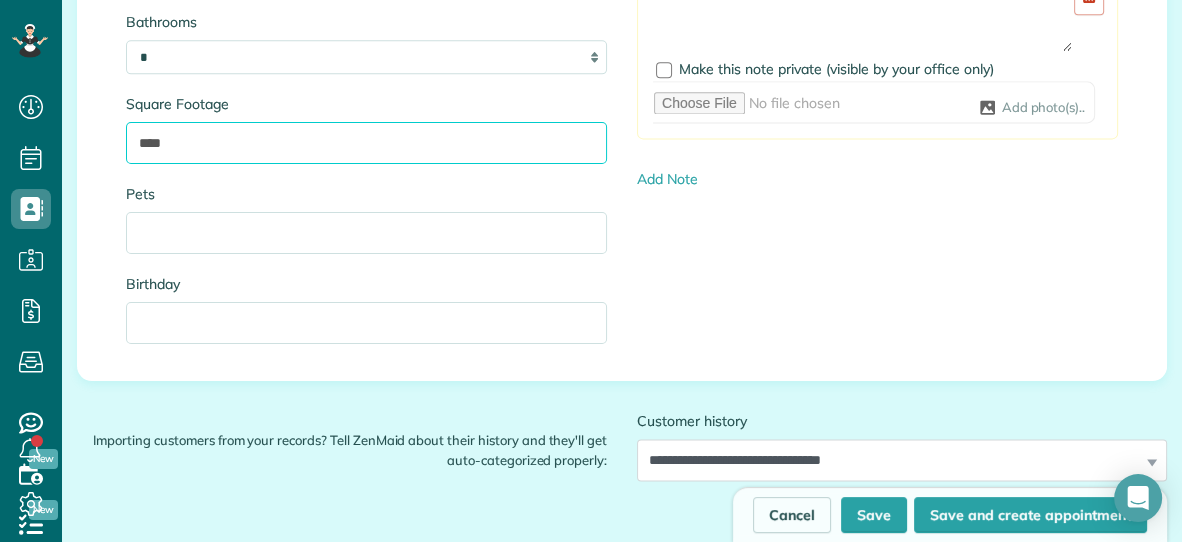 type on "****" 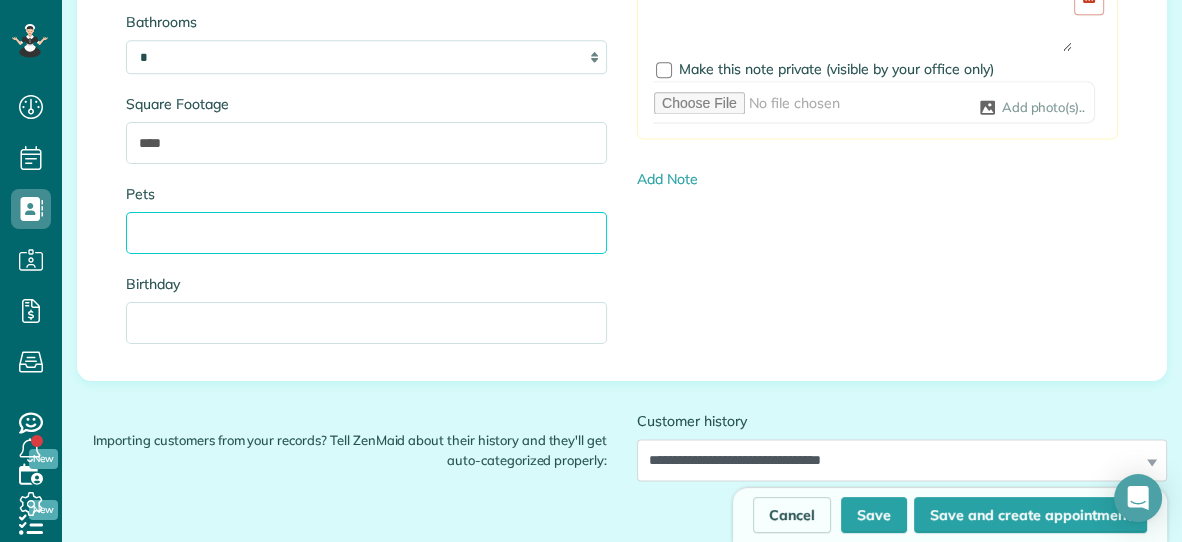 click on "Pets" at bounding box center [366, 233] 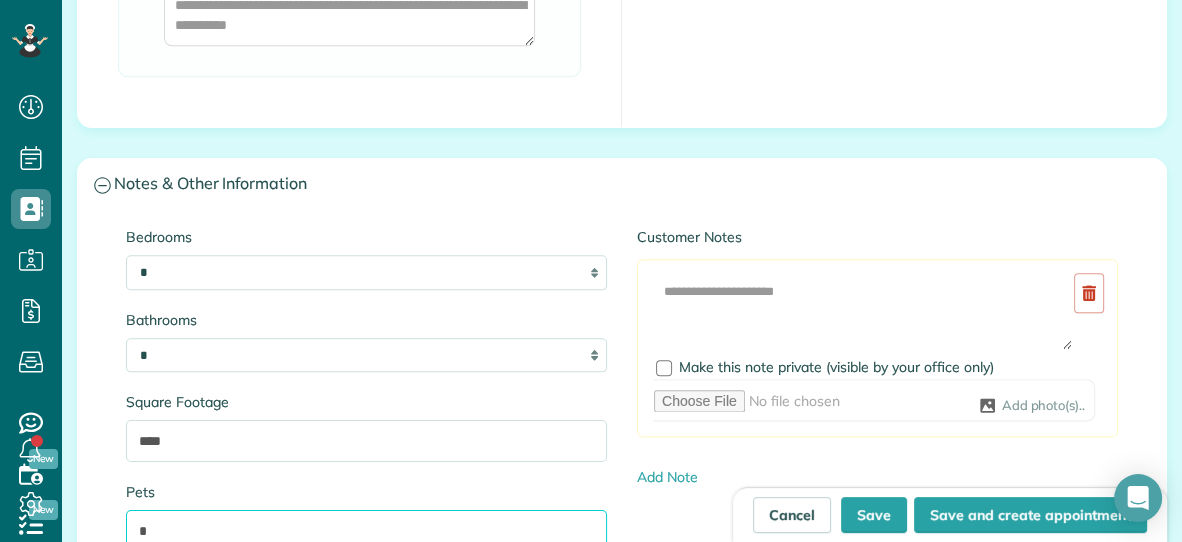 scroll, scrollTop: 2026, scrollLeft: 0, axis: vertical 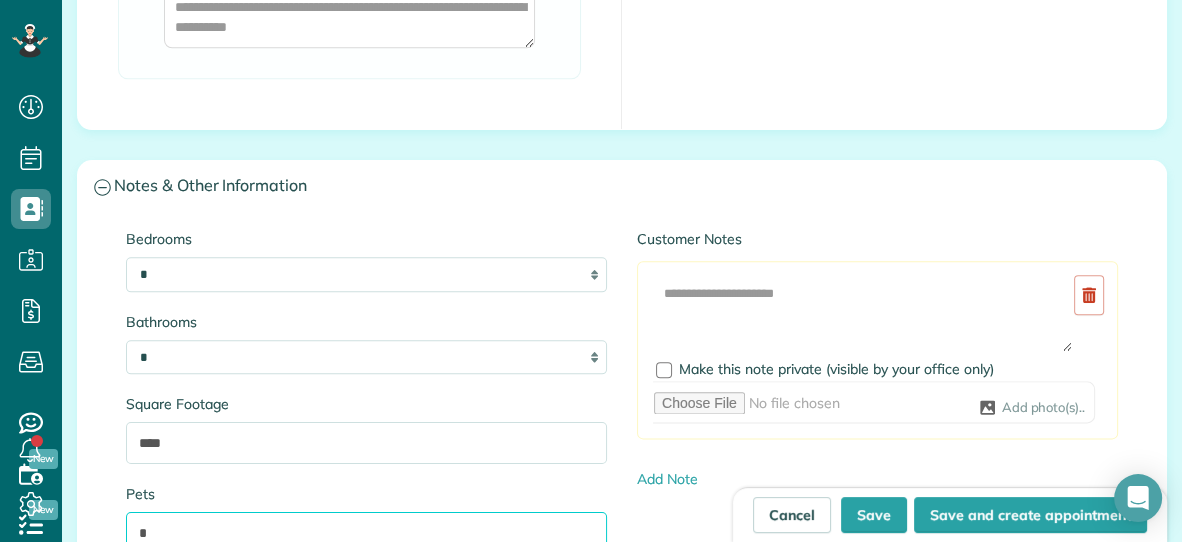 type on "*" 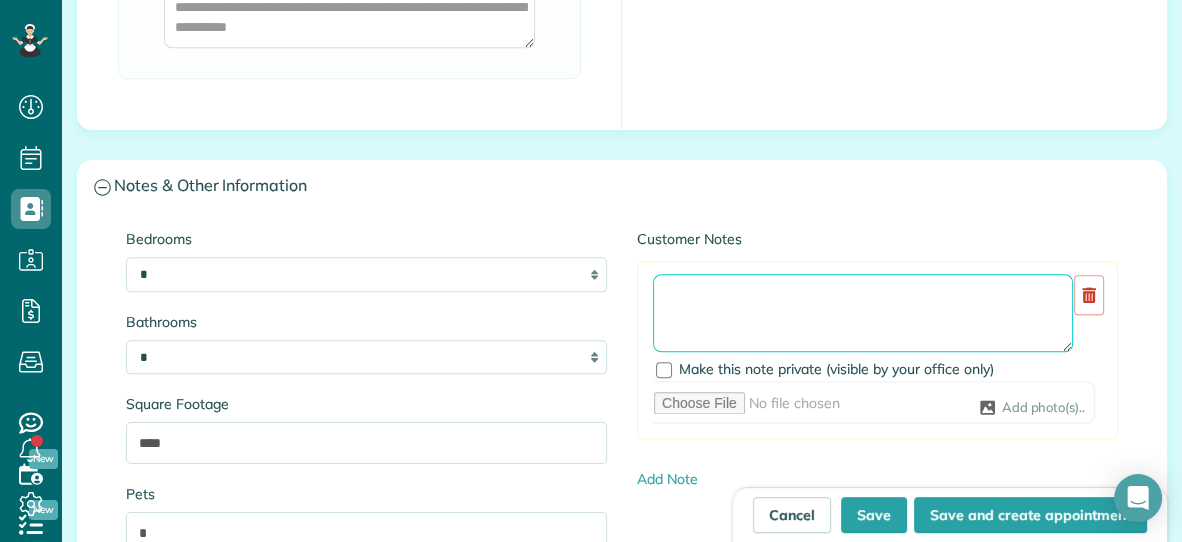 click at bounding box center (863, 313) 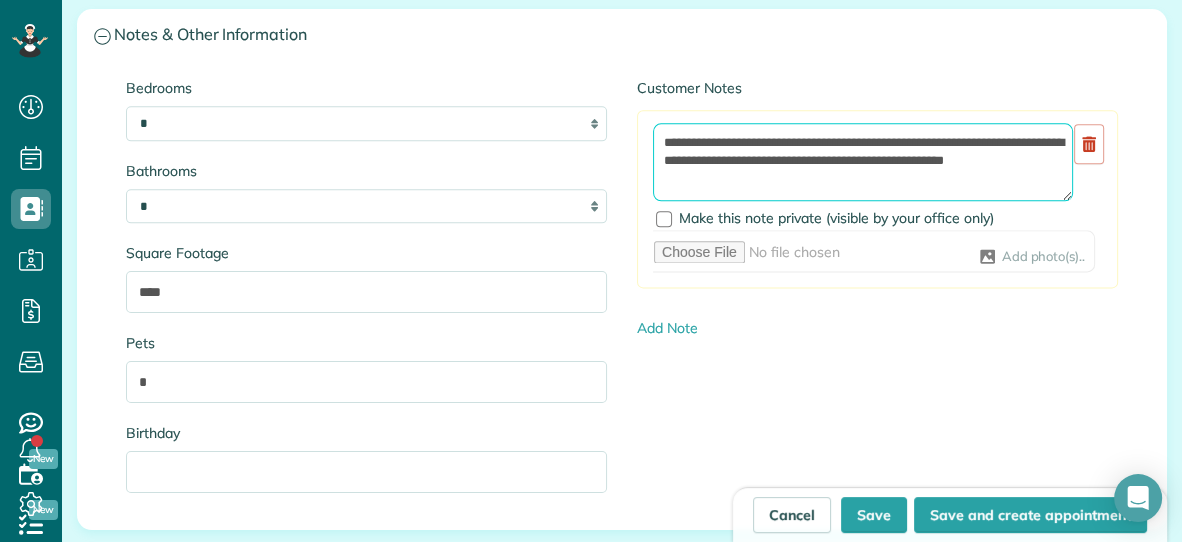 scroll, scrollTop: 2215, scrollLeft: 0, axis: vertical 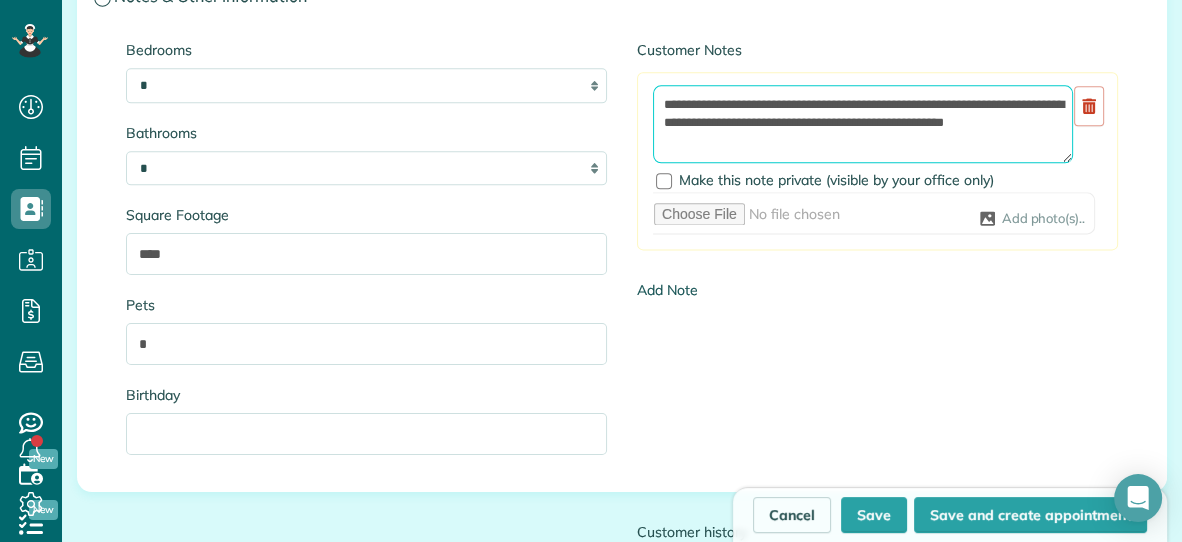 type on "**********" 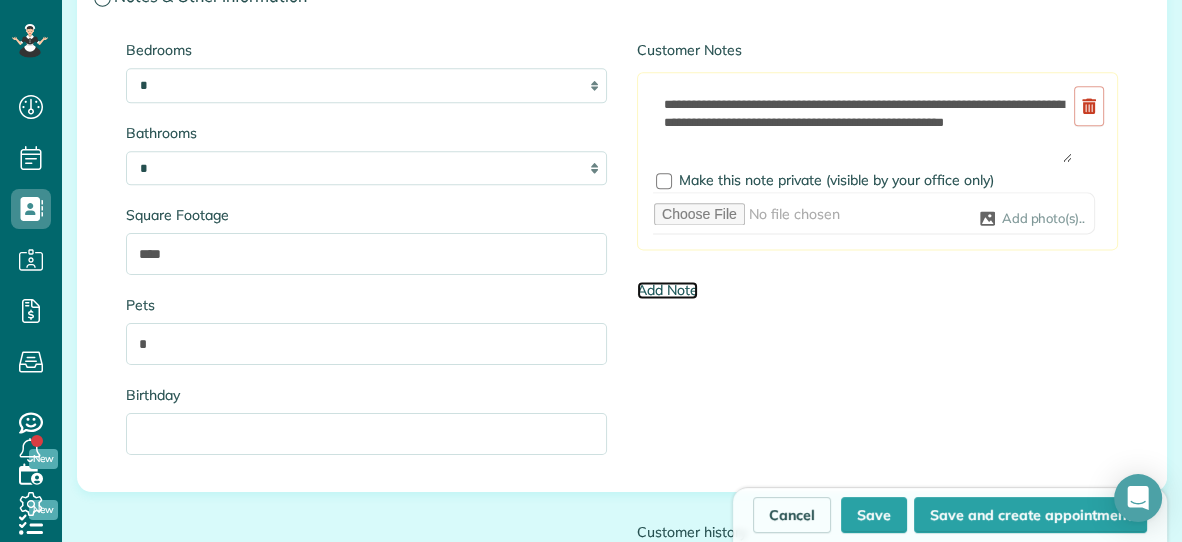 click on "Add Note" at bounding box center (667, 290) 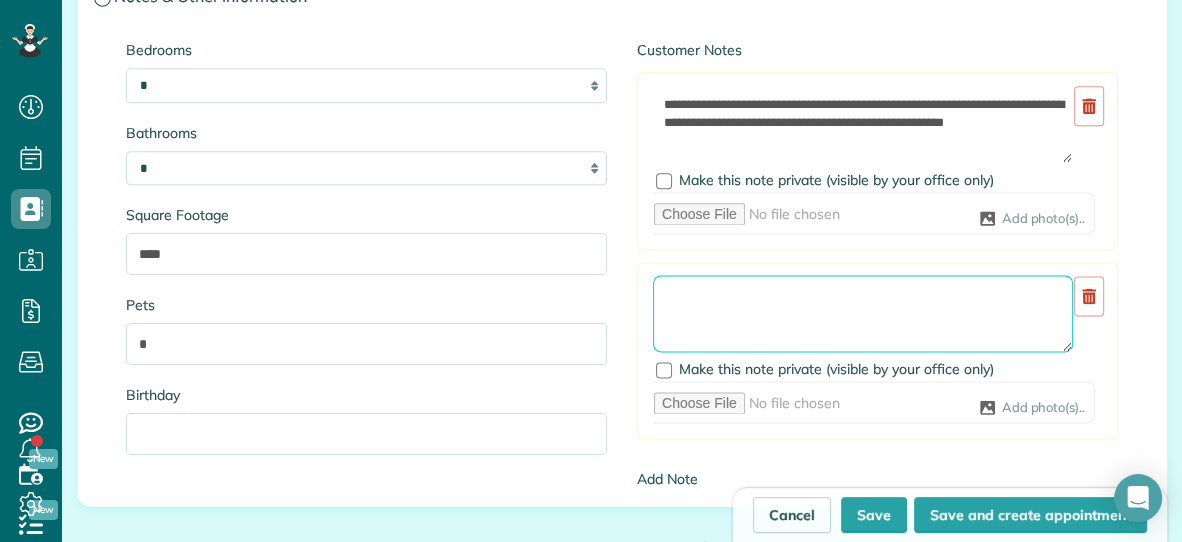 click at bounding box center (863, 314) 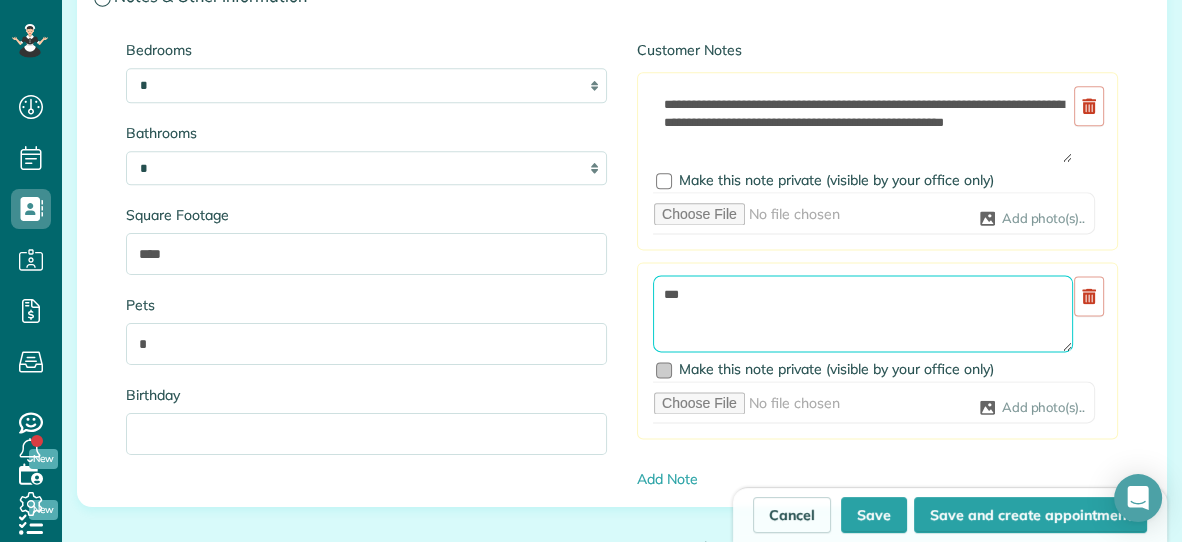 type on "***" 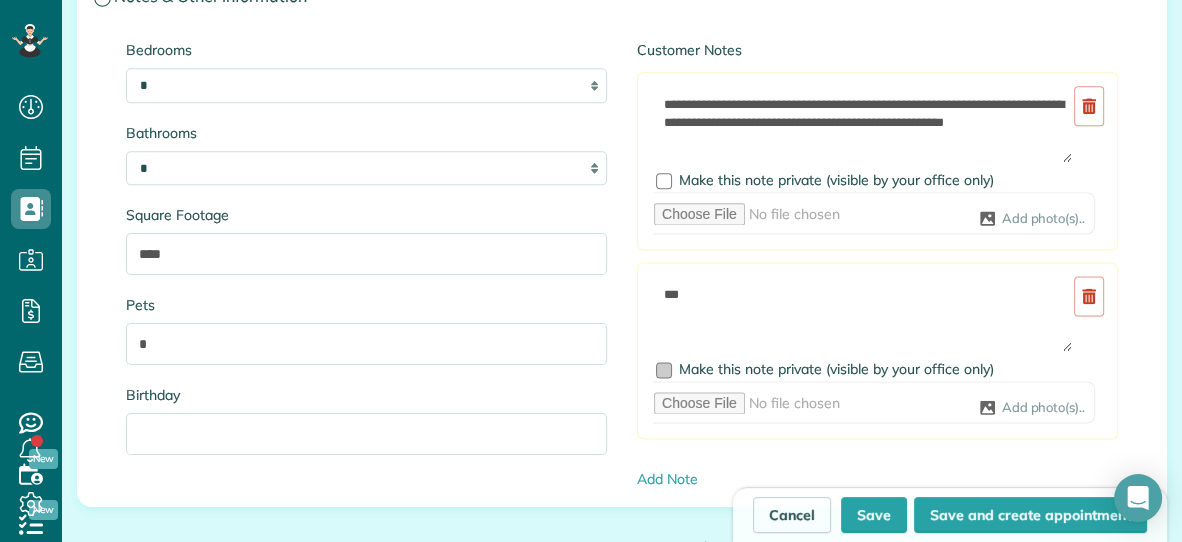 click at bounding box center (664, 370) 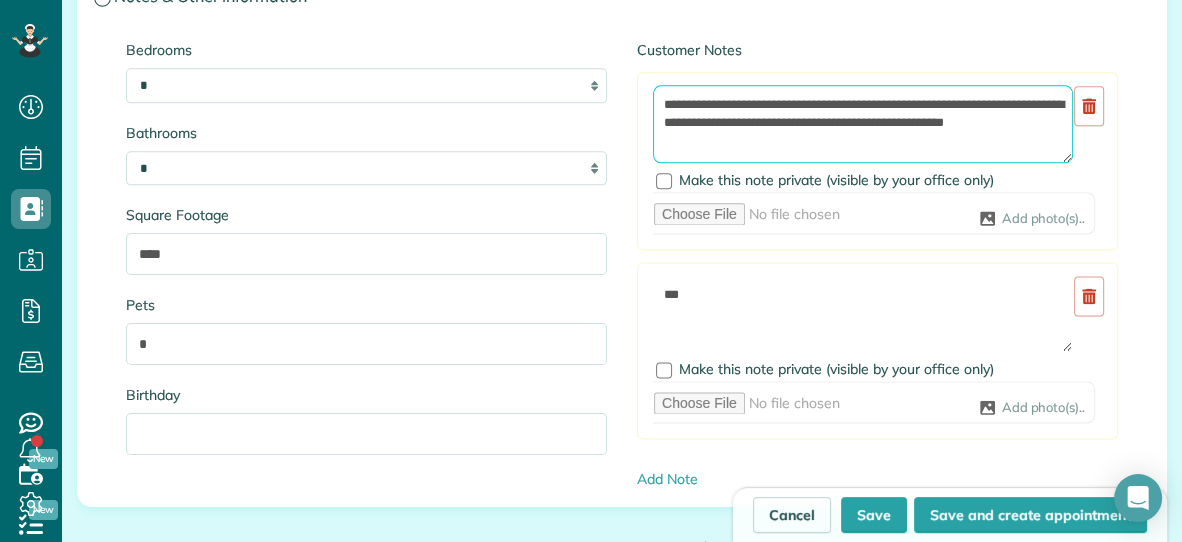 click on "**********" at bounding box center [863, 124] 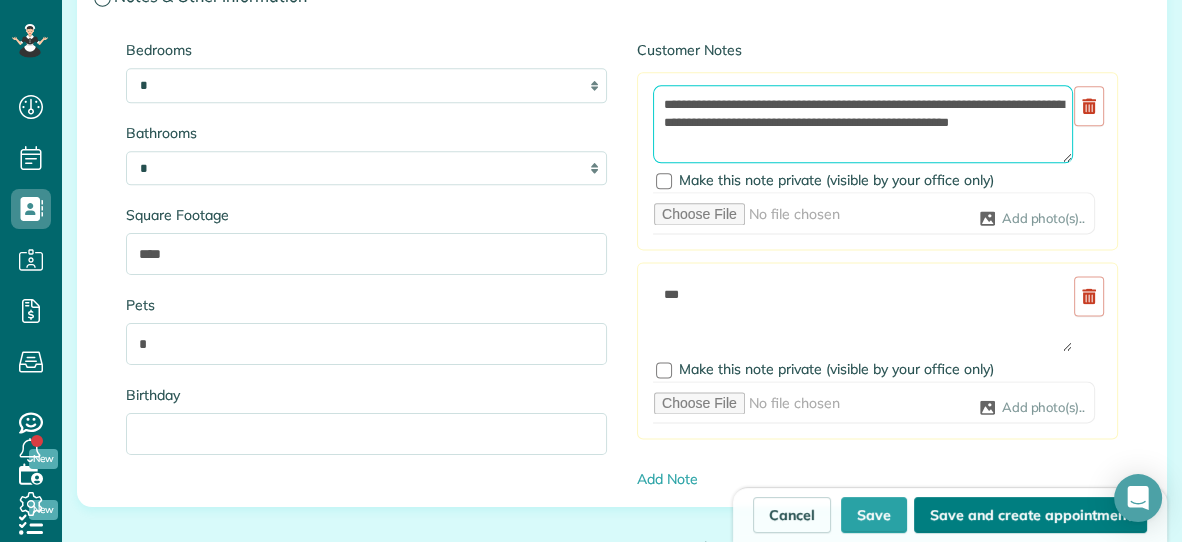 type on "**********" 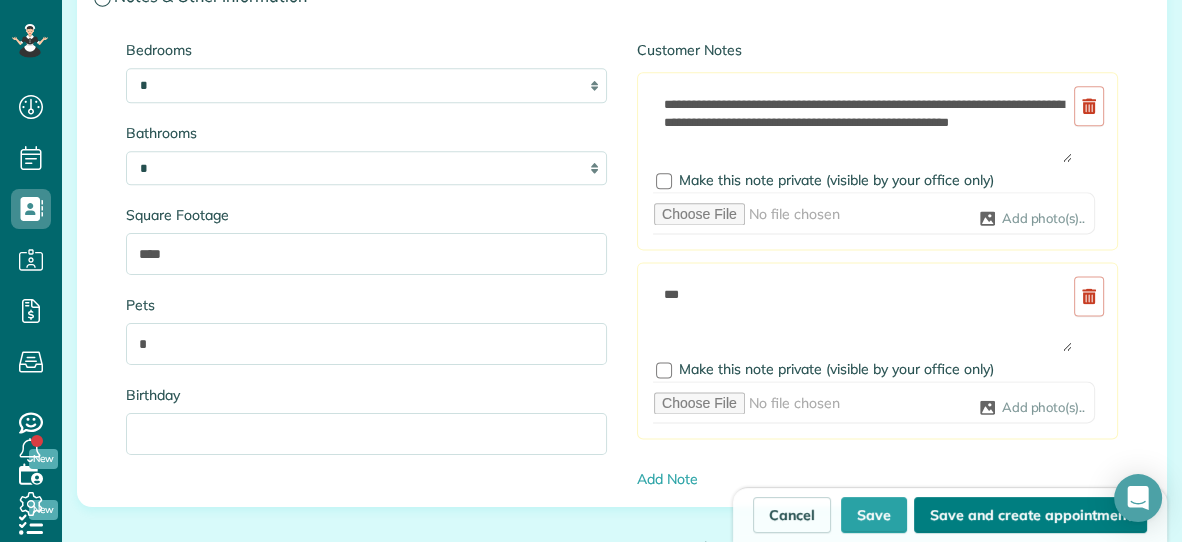 click on "Save and create appointment" at bounding box center [1030, 515] 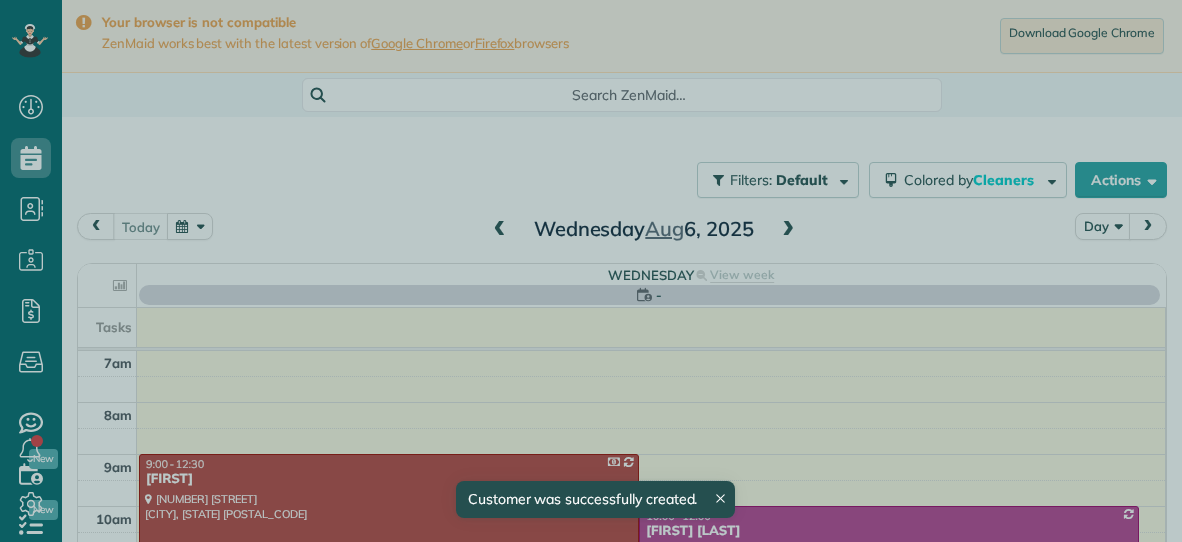 scroll, scrollTop: 0, scrollLeft: 0, axis: both 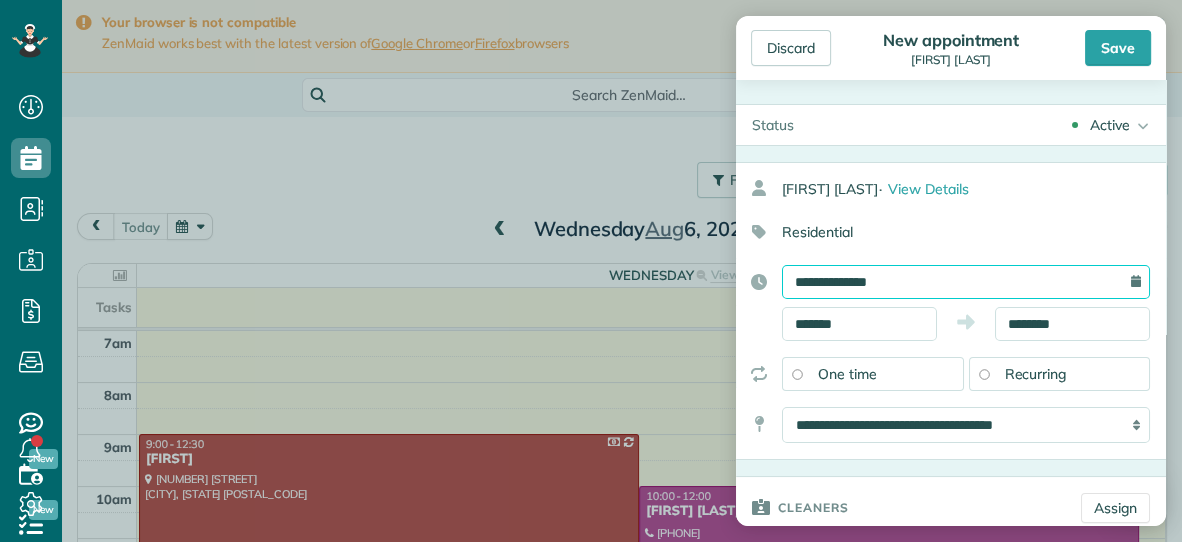 click on "**********" at bounding box center (966, 282) 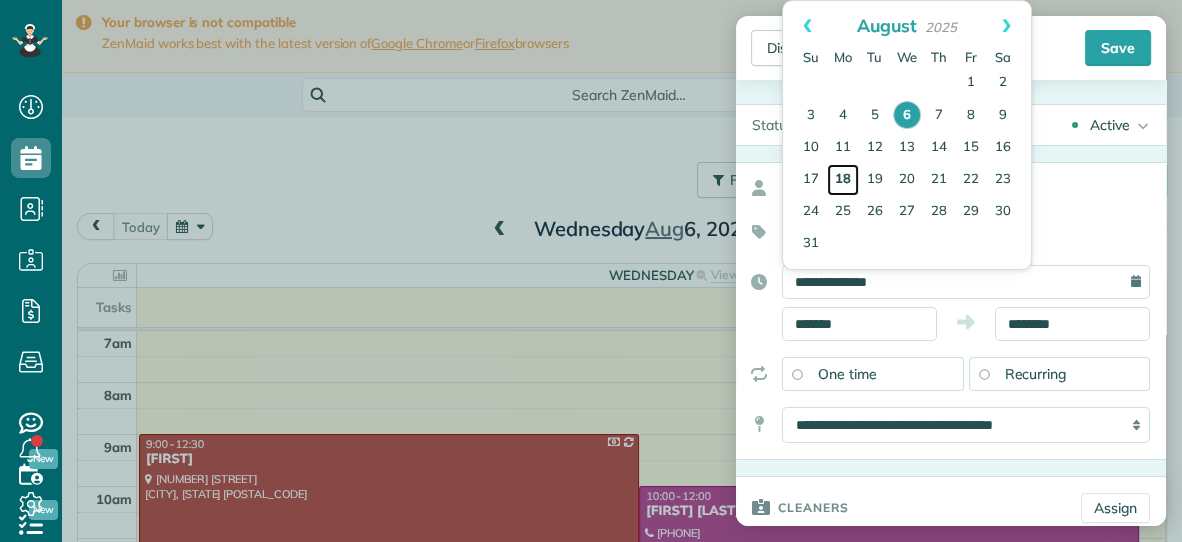 click on "18" at bounding box center [843, 180] 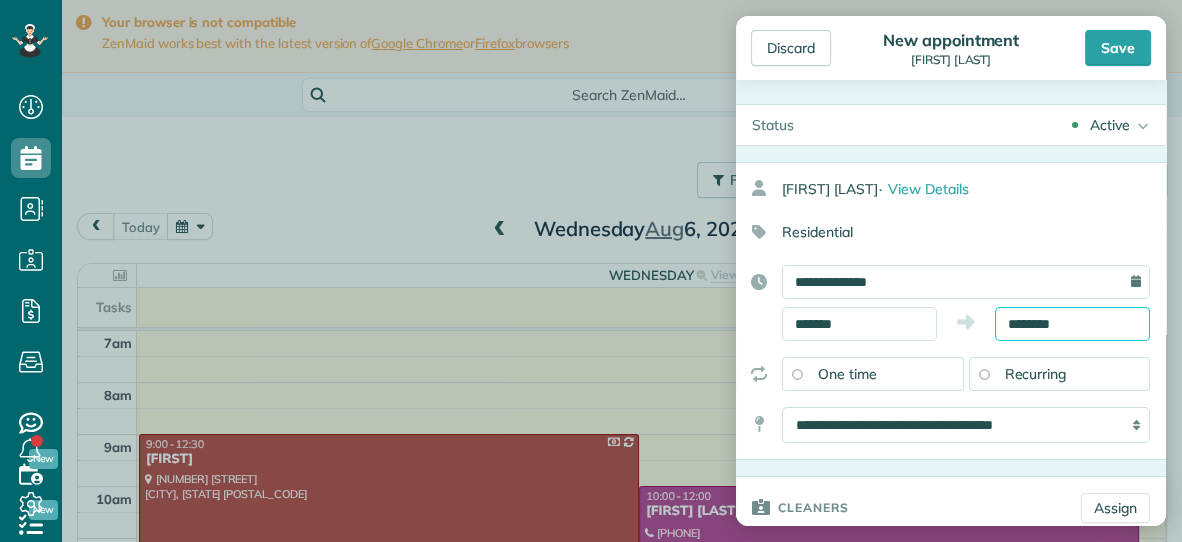 click on "********" at bounding box center [1072, 324] 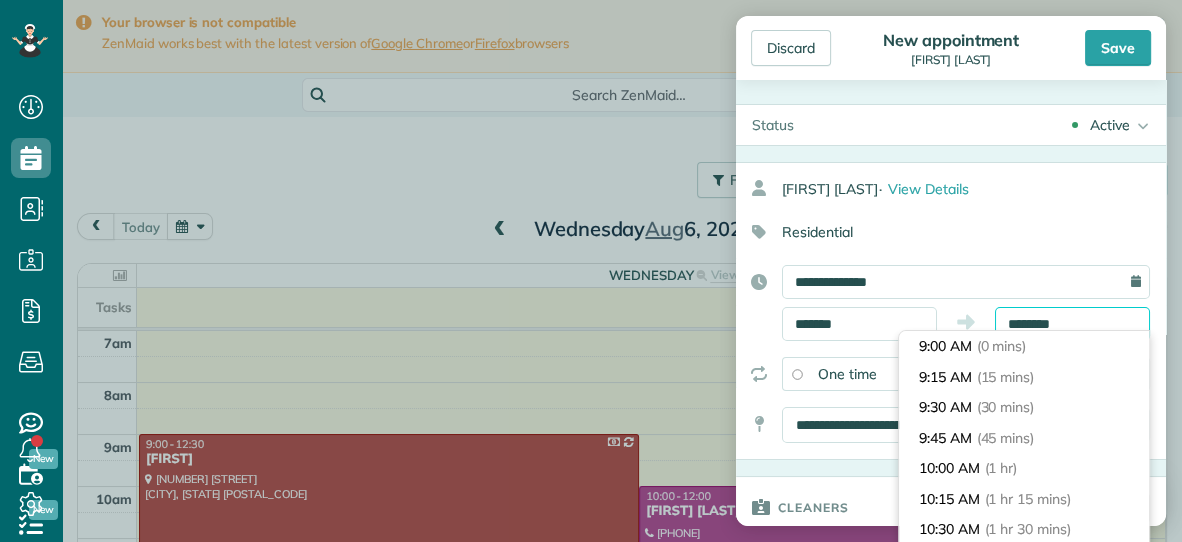 scroll, scrollTop: 212, scrollLeft: 0, axis: vertical 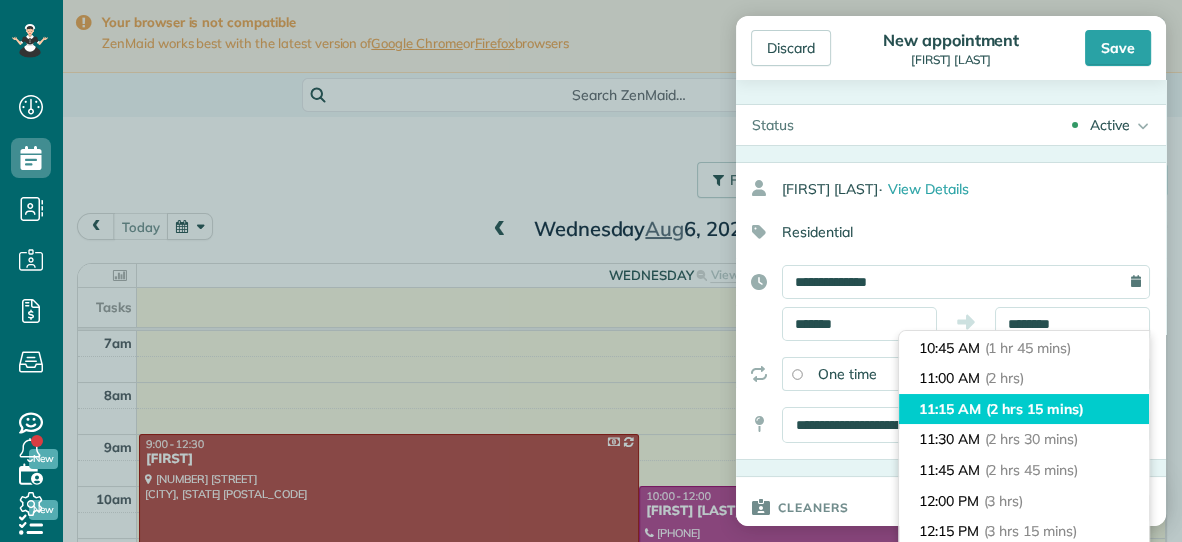click on "[TIME] ( [DURATION] )" at bounding box center (1024, 409) 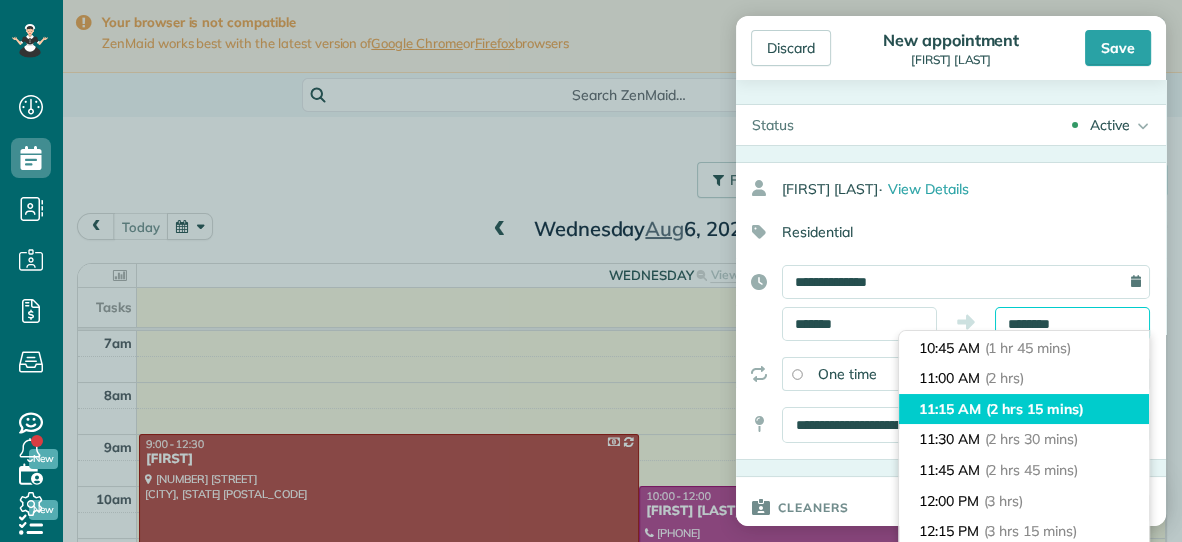 type on "********" 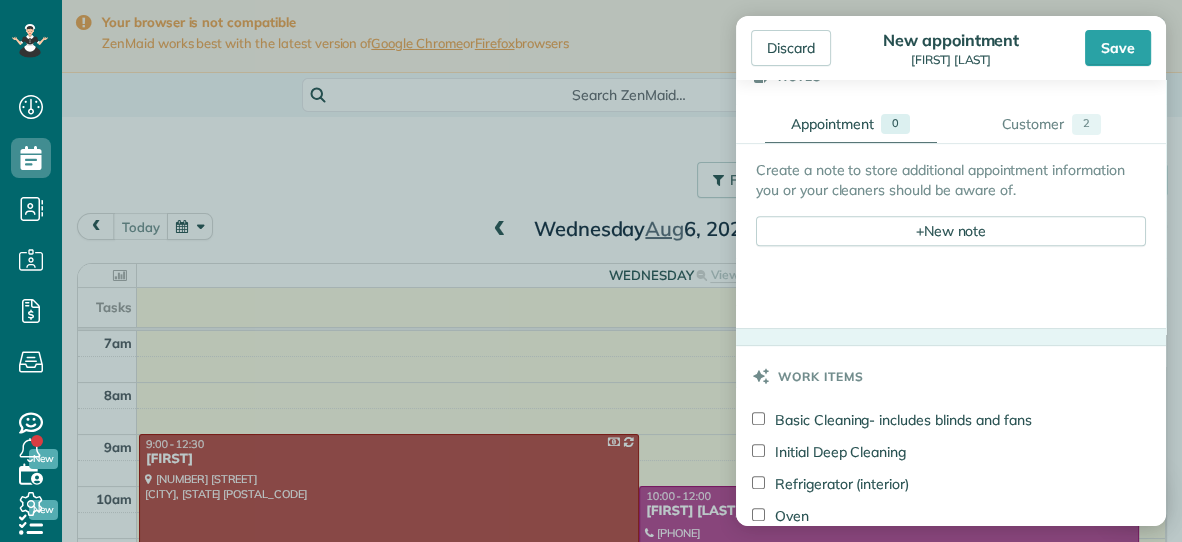 scroll, scrollTop: 732, scrollLeft: 0, axis: vertical 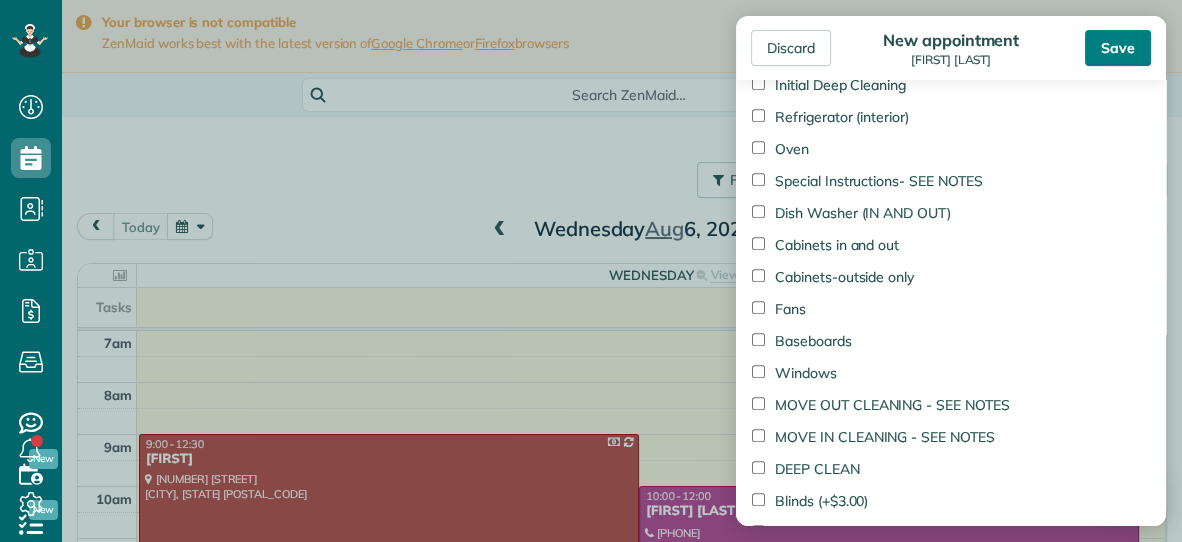 click on "Save" at bounding box center [1118, 48] 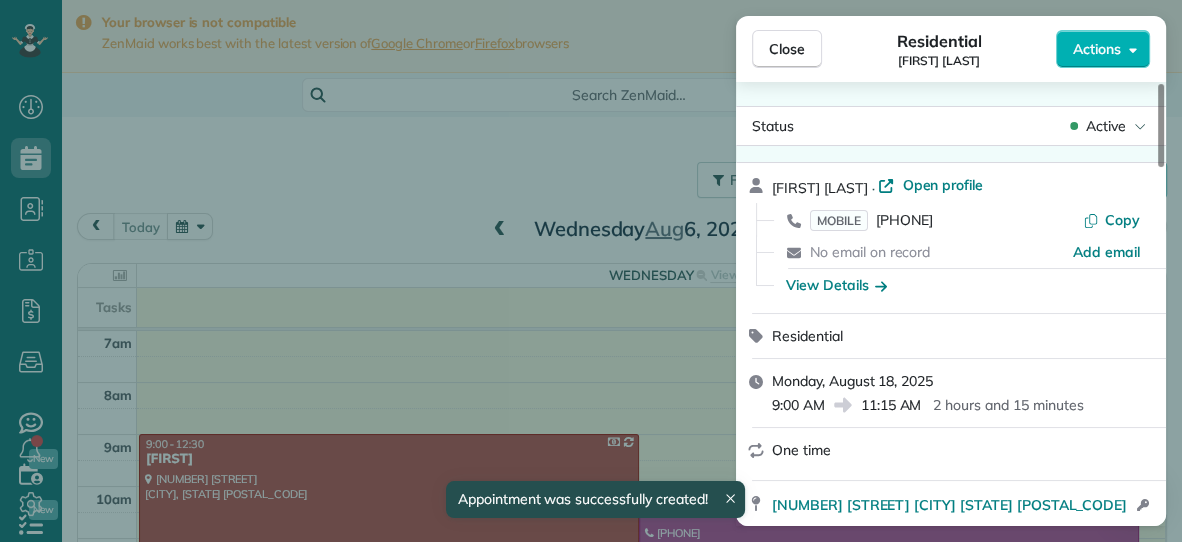 click on "Close" at bounding box center [787, 49] 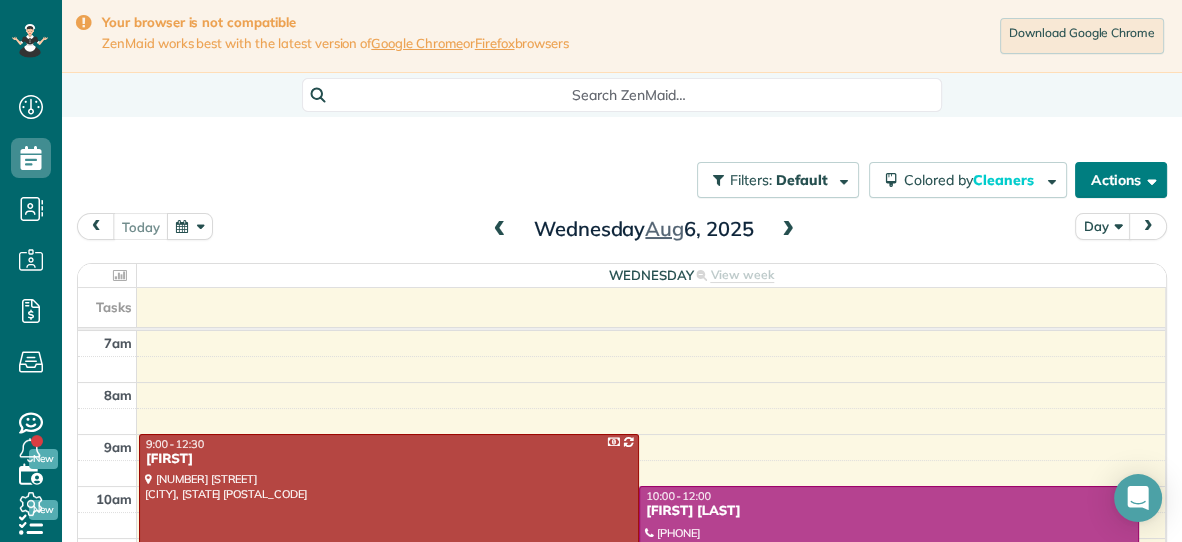 click on "Actions" at bounding box center (1121, 180) 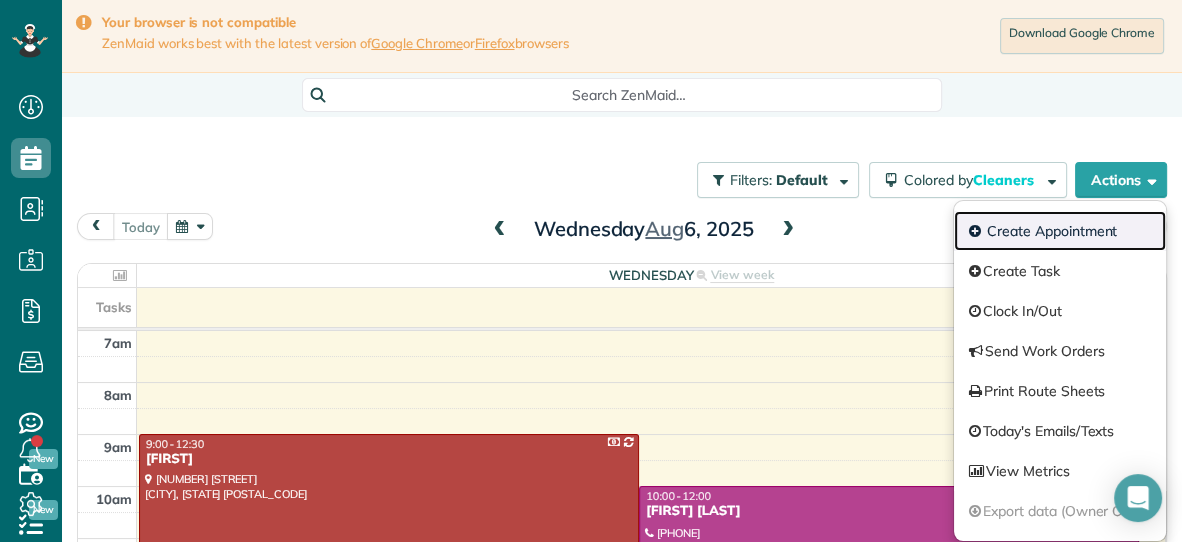click on "Create Appointment" at bounding box center [1060, 231] 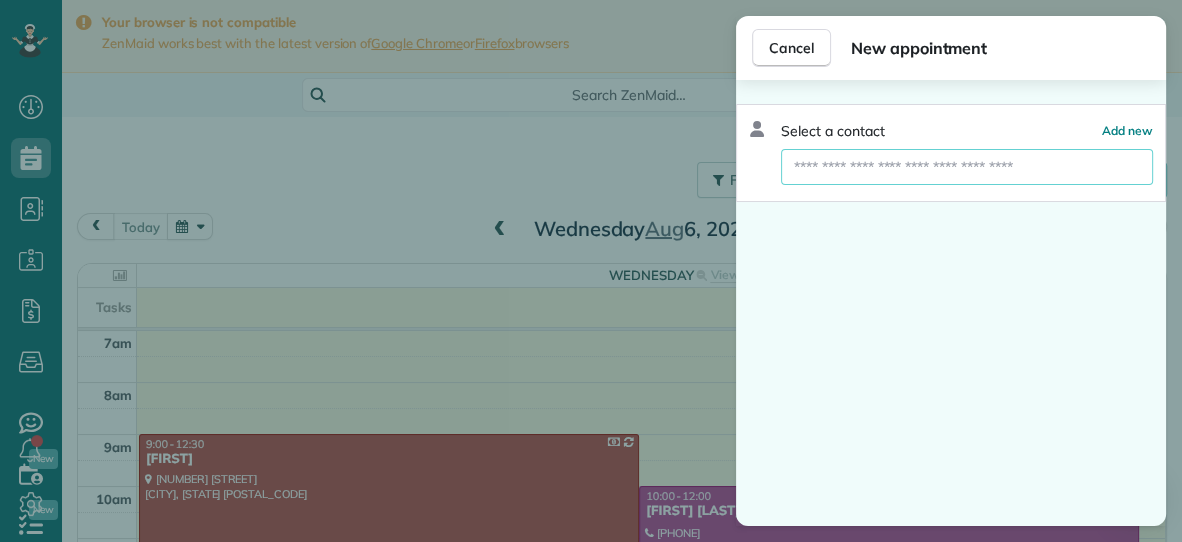 click at bounding box center (967, 167) 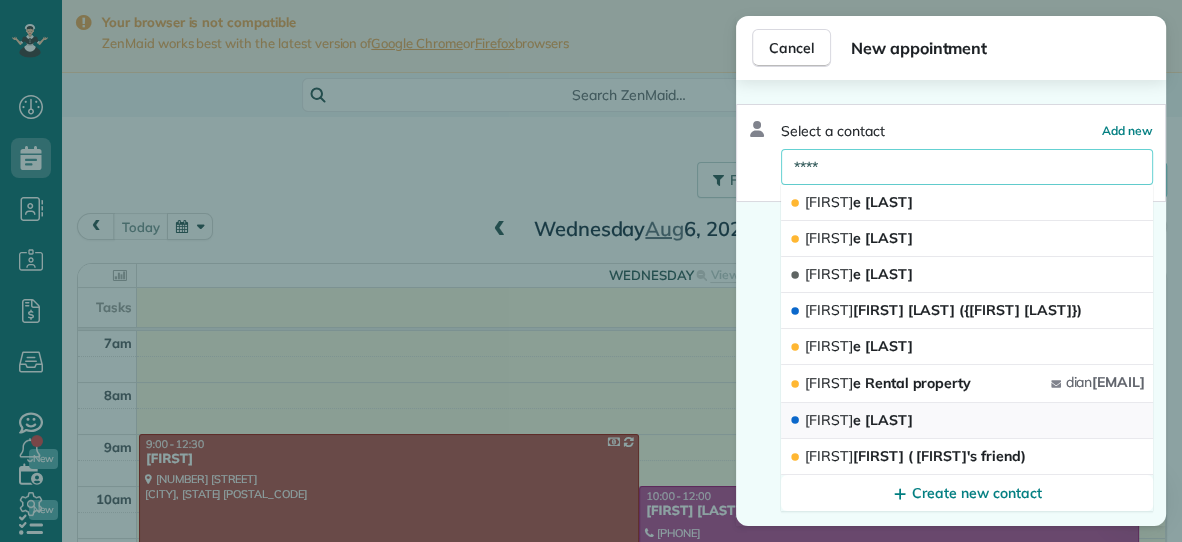 type on "****" 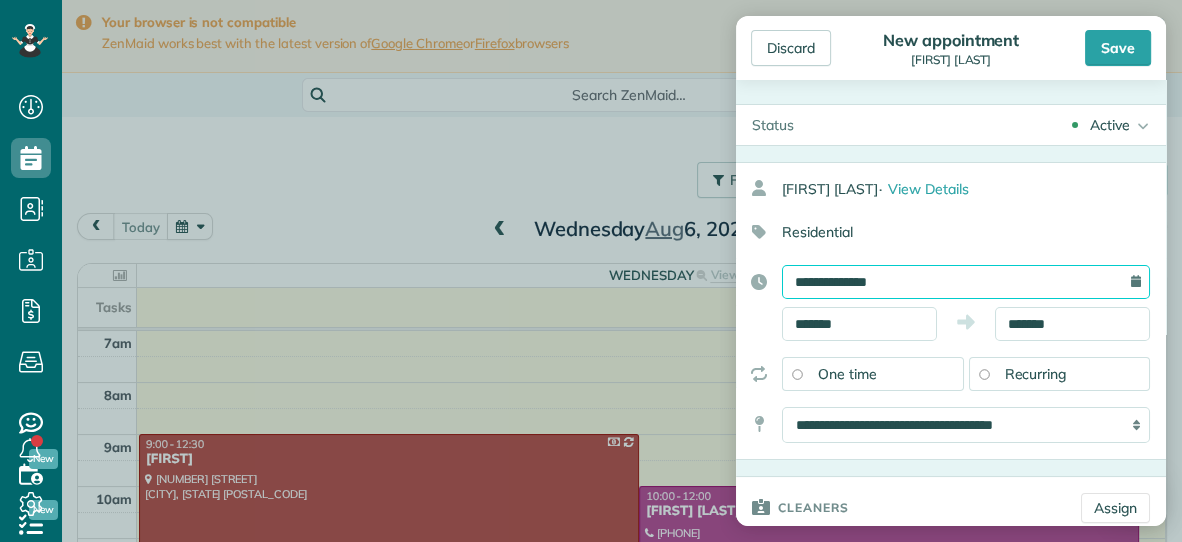 click on "**********" at bounding box center (966, 282) 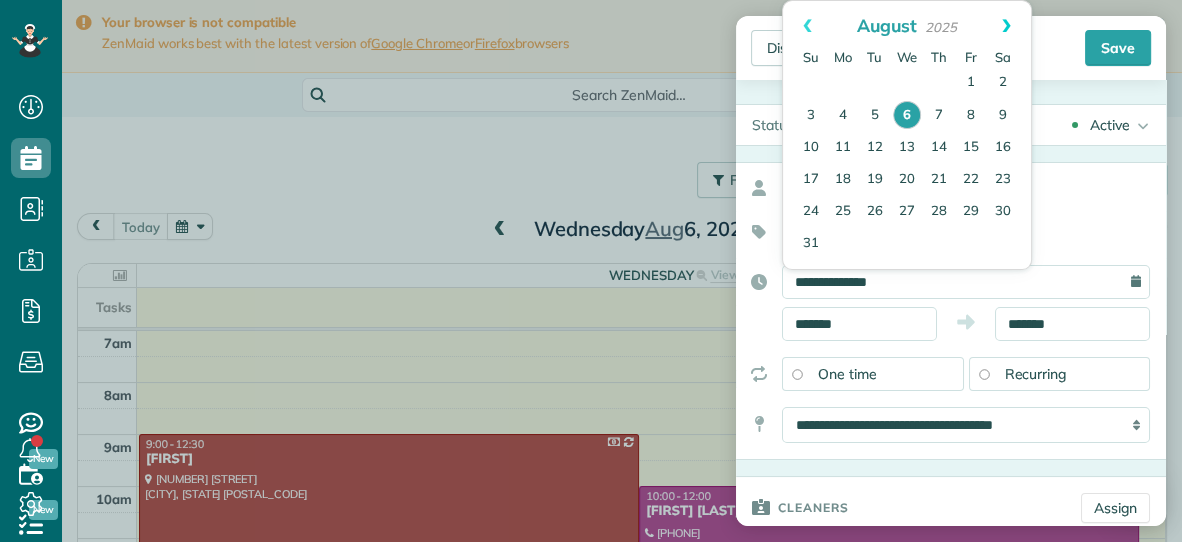 click on "Next" at bounding box center (1006, 26) 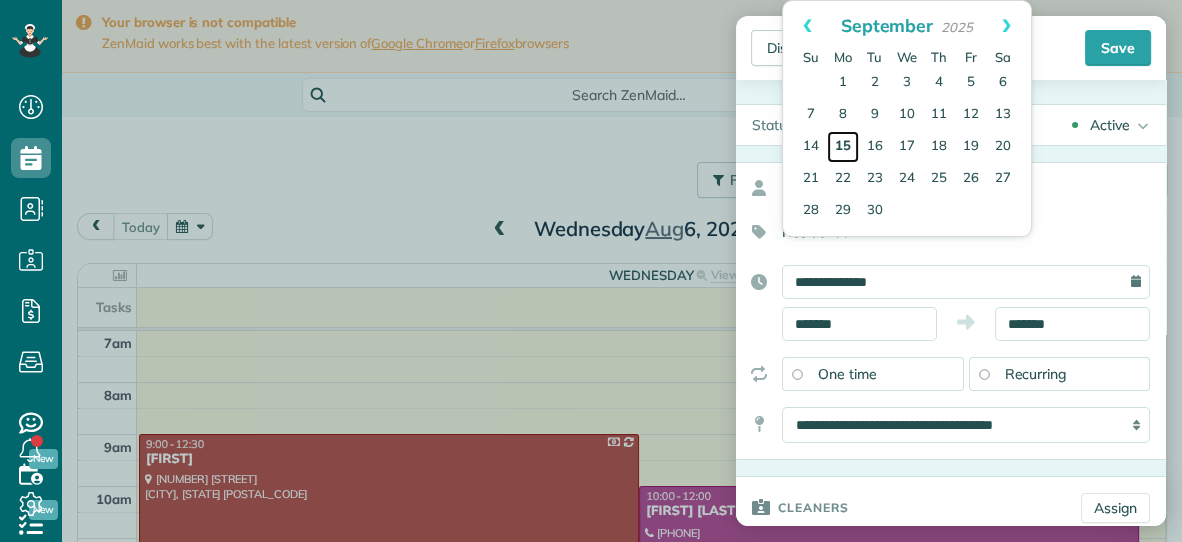 click on "15" at bounding box center [843, 147] 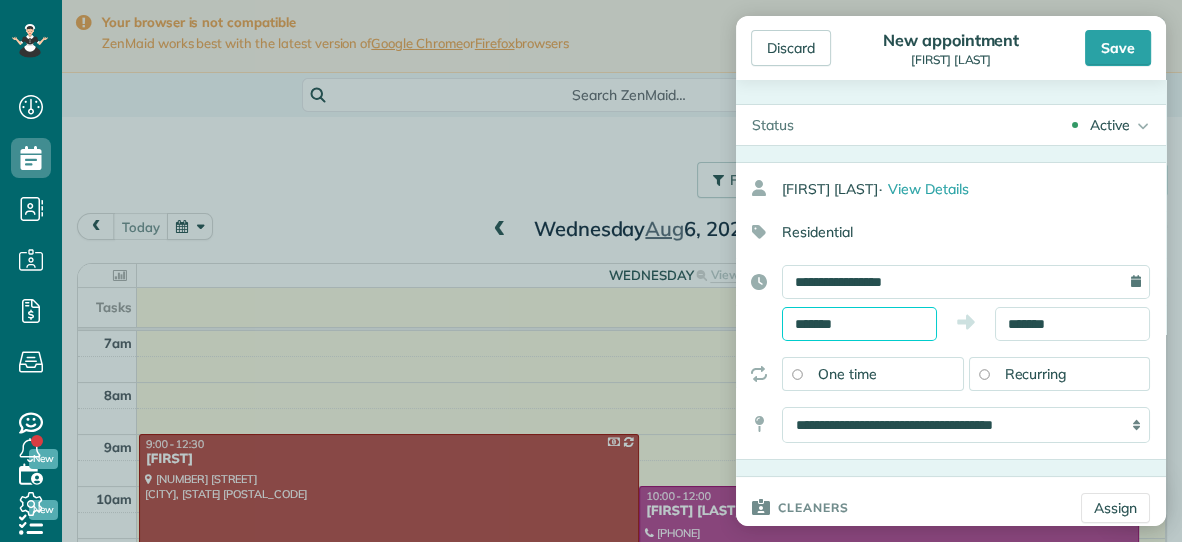 click on "*******" at bounding box center (859, 324) 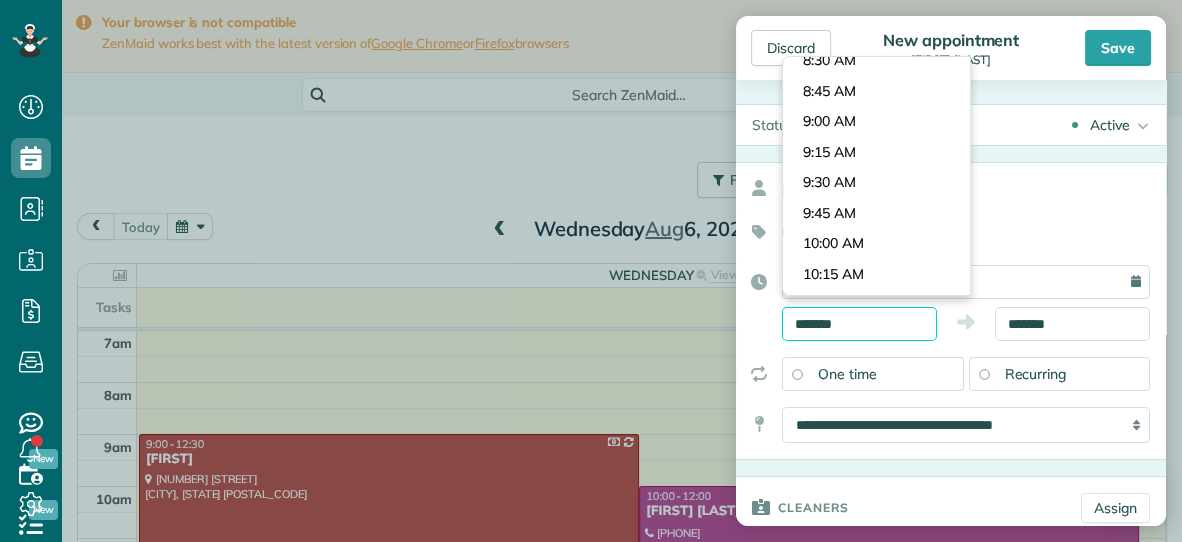 scroll, scrollTop: 1022, scrollLeft: 0, axis: vertical 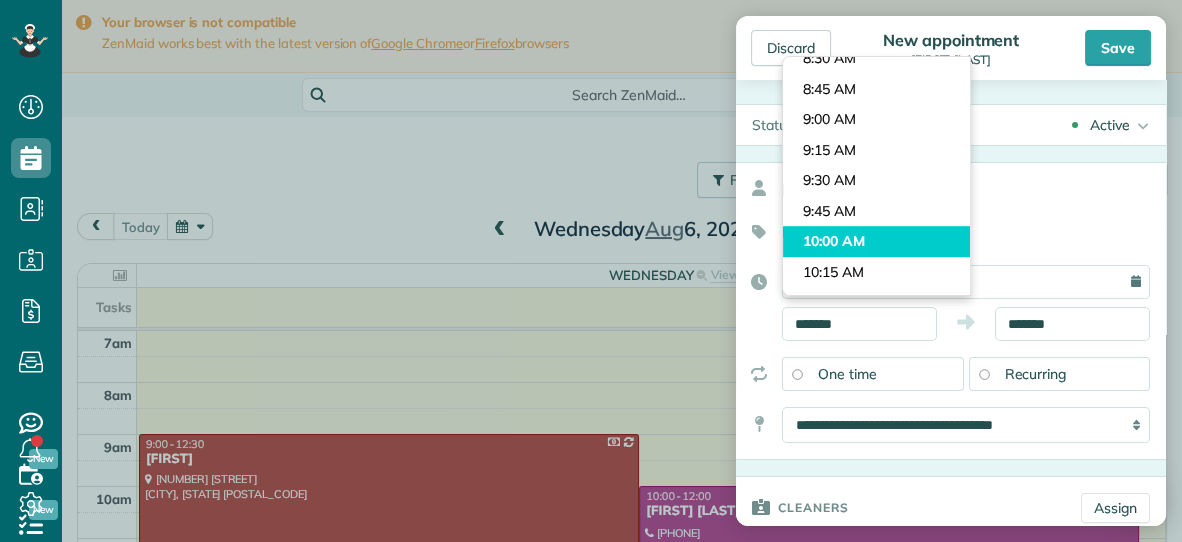 click on "Dashboard
Scheduling
Calendar View
List View
Dispatch View - Weekly scheduling (Beta)" at bounding box center [591, 271] 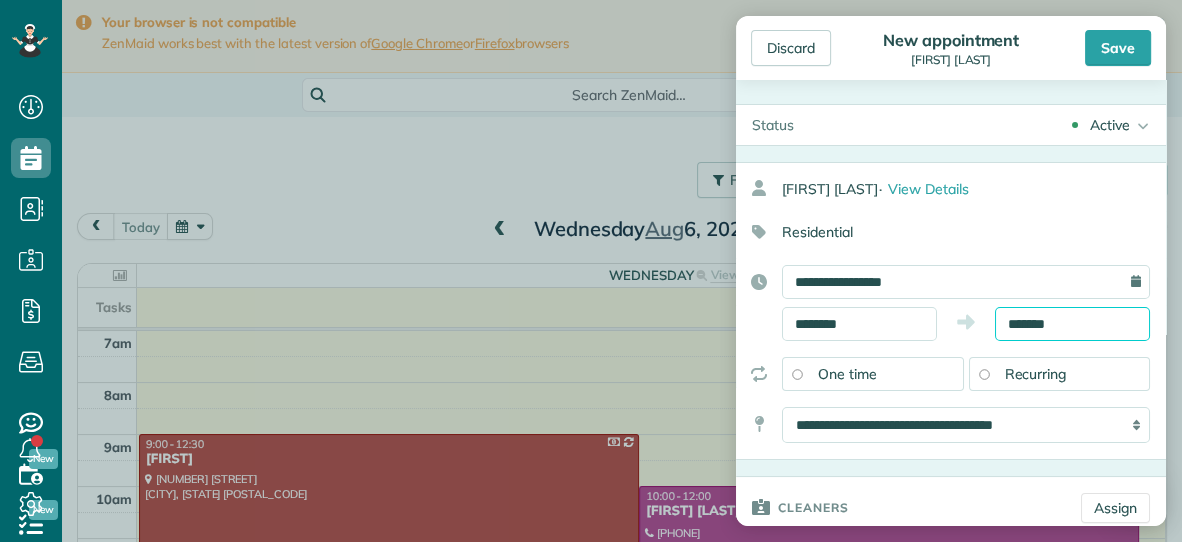 click on "*******" at bounding box center (1072, 324) 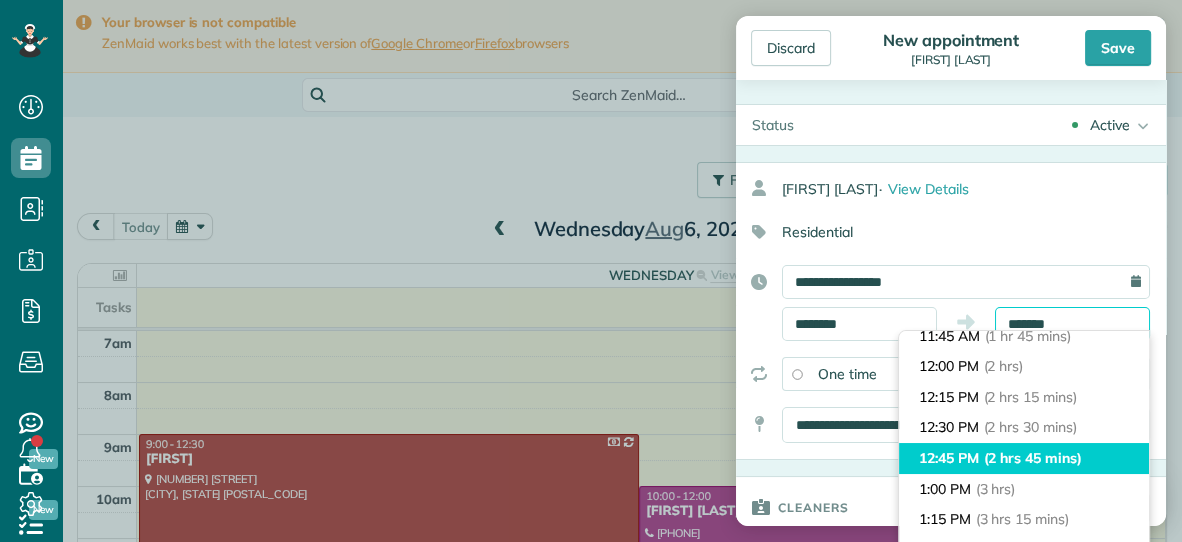 scroll, scrollTop: 223, scrollLeft: 0, axis: vertical 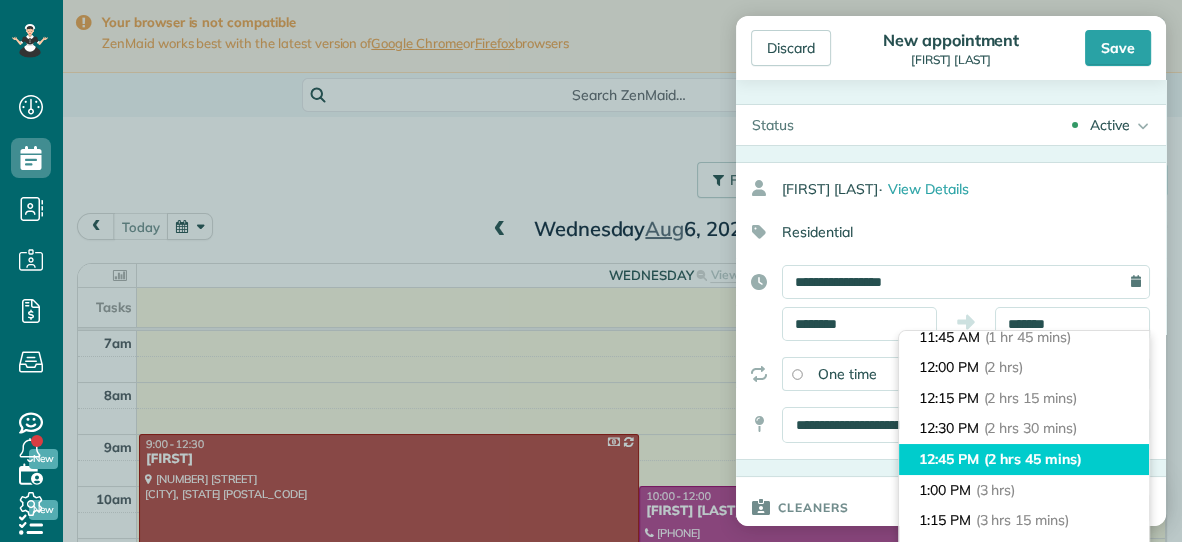 click on "[TIME] ( [DURATION] )" at bounding box center (1024, 398) 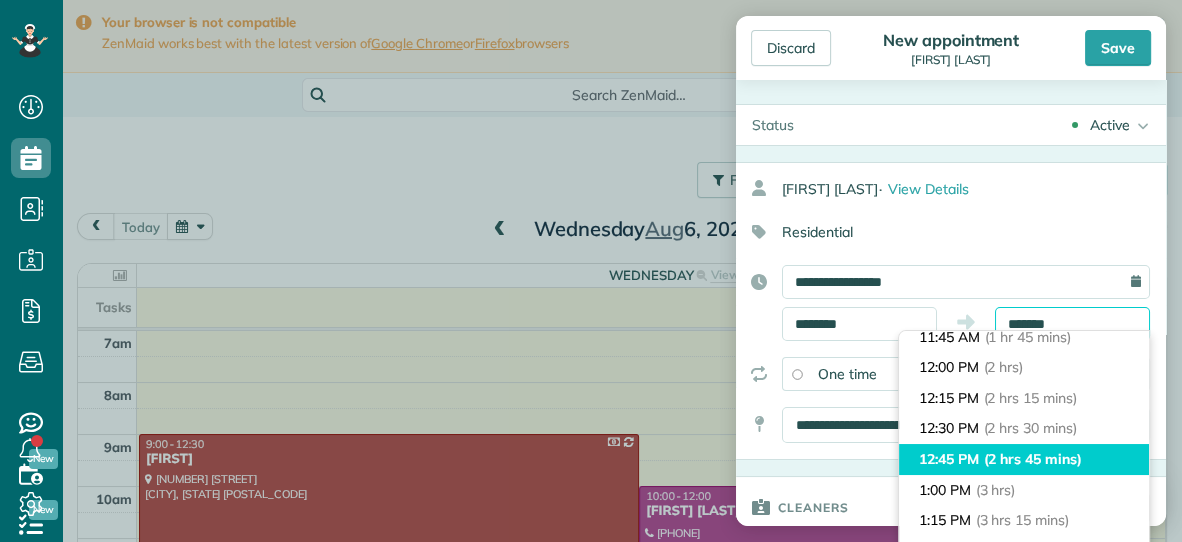 type on "********" 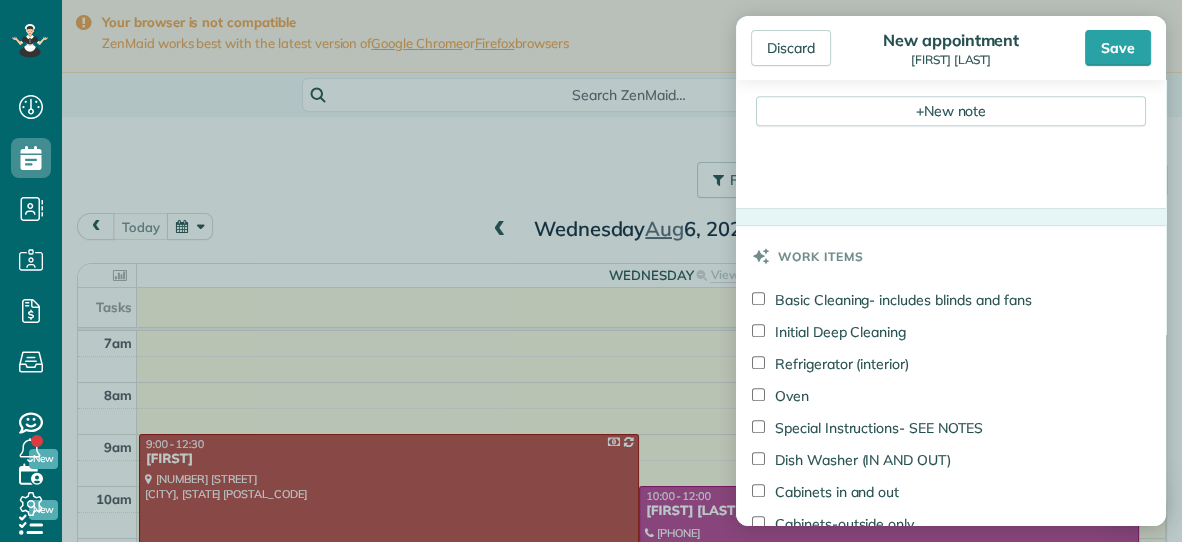 scroll, scrollTop: 862, scrollLeft: 0, axis: vertical 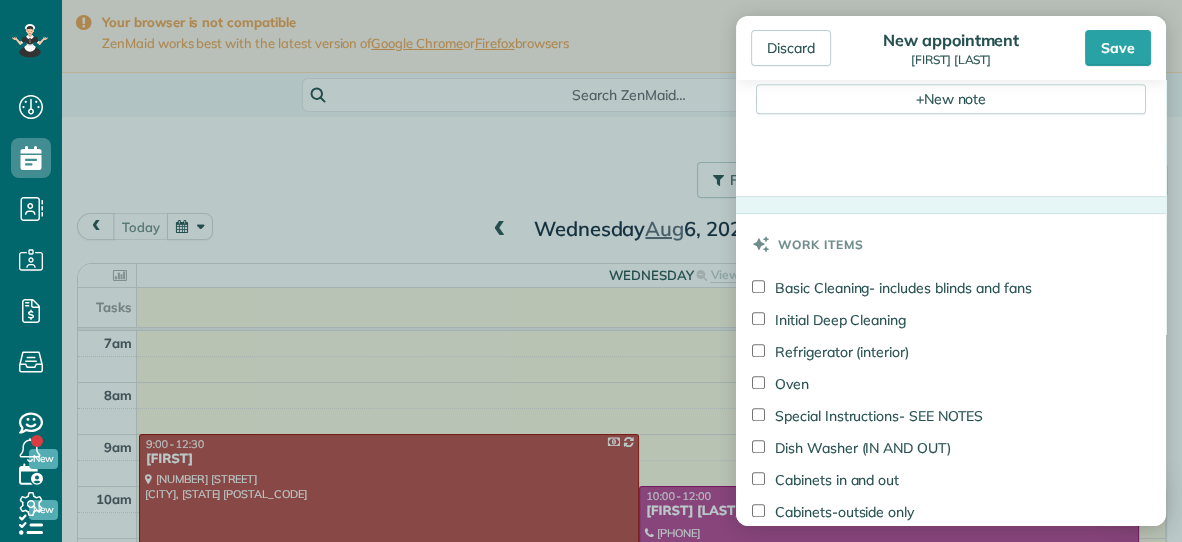 click on "Basic Cleaning- includes blinds and fans" at bounding box center (891, 288) 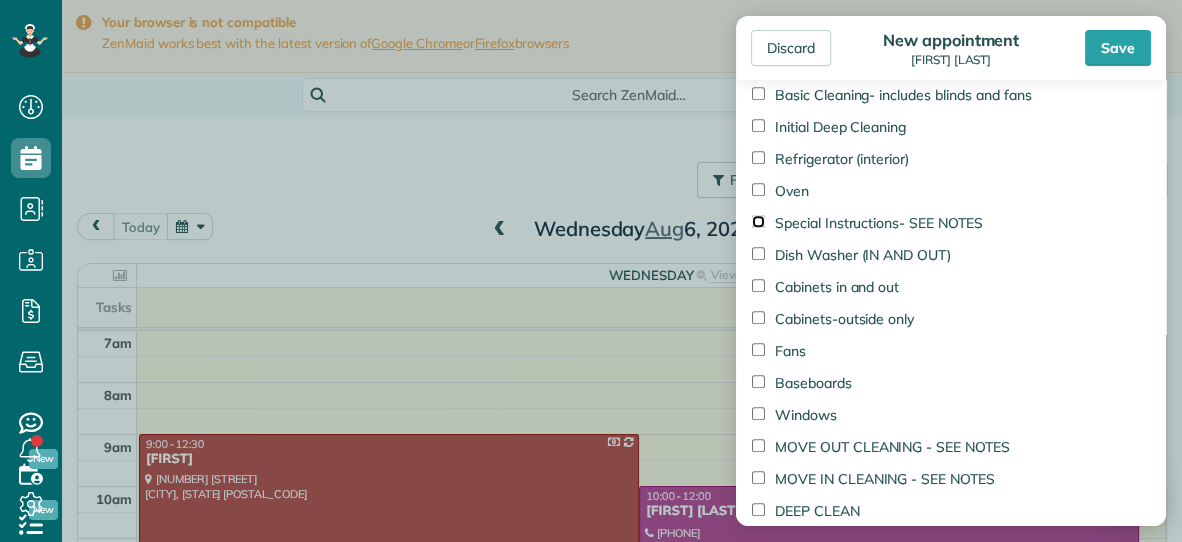 scroll, scrollTop: 1067, scrollLeft: 0, axis: vertical 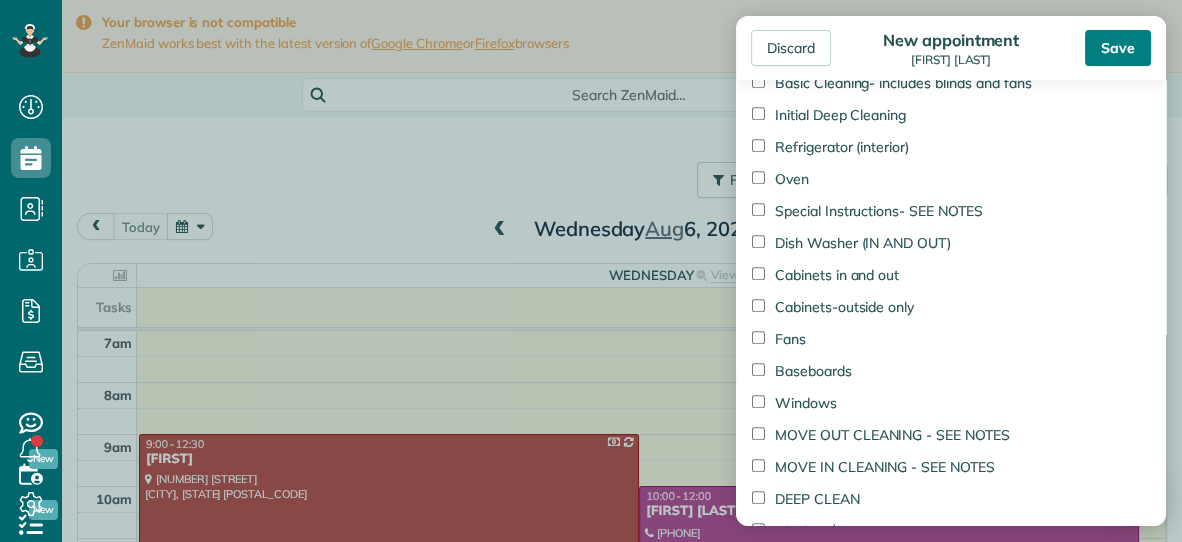 click on "Save" at bounding box center [1118, 48] 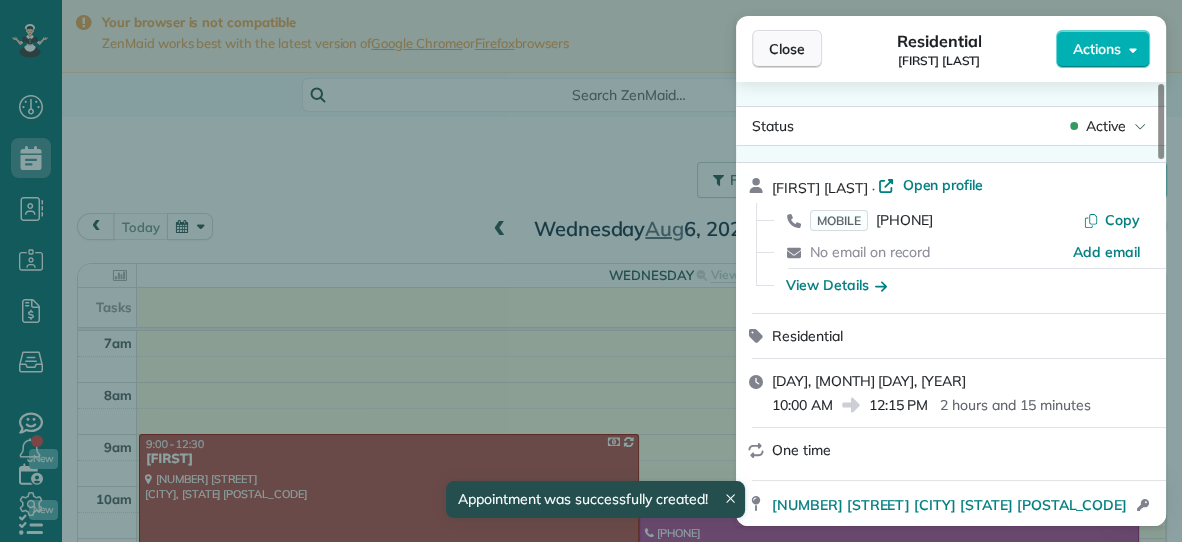 click on "Close" at bounding box center (787, 49) 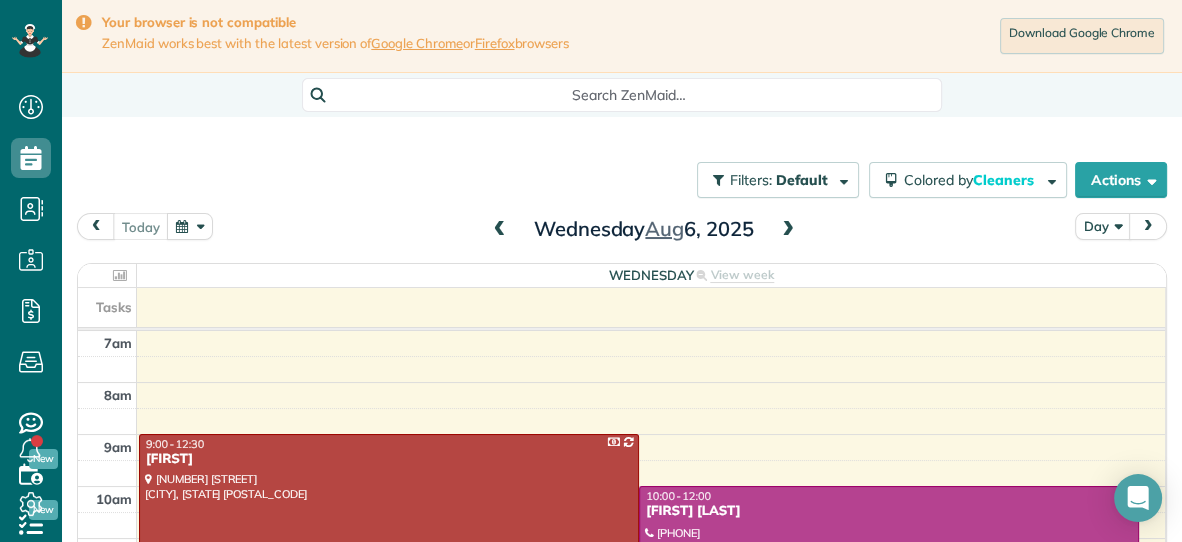 click at bounding box center [190, 226] 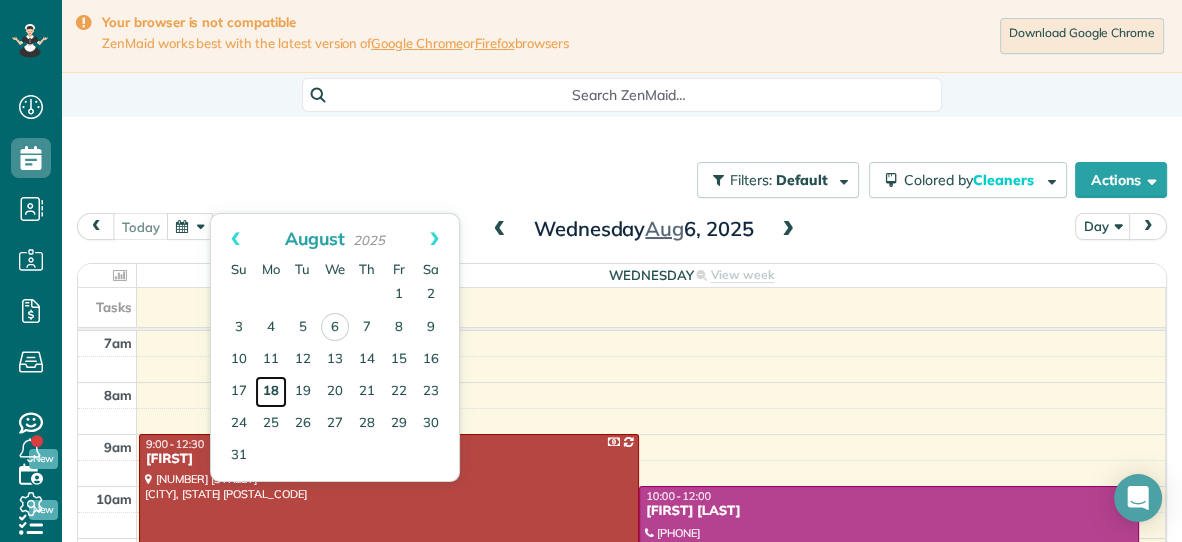 click on "18" at bounding box center [271, 392] 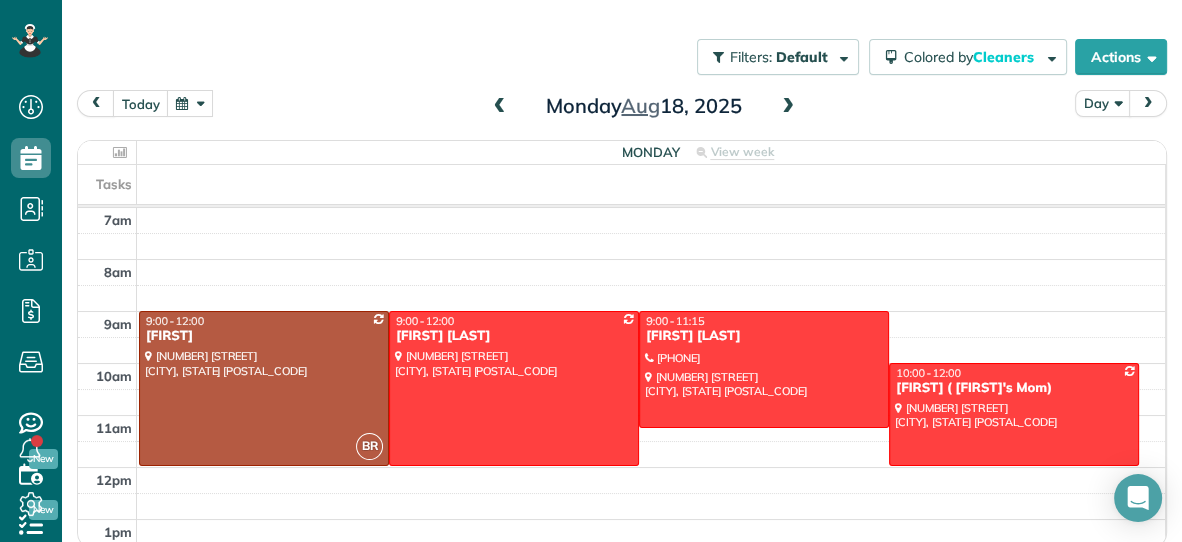 scroll, scrollTop: 128, scrollLeft: 0, axis: vertical 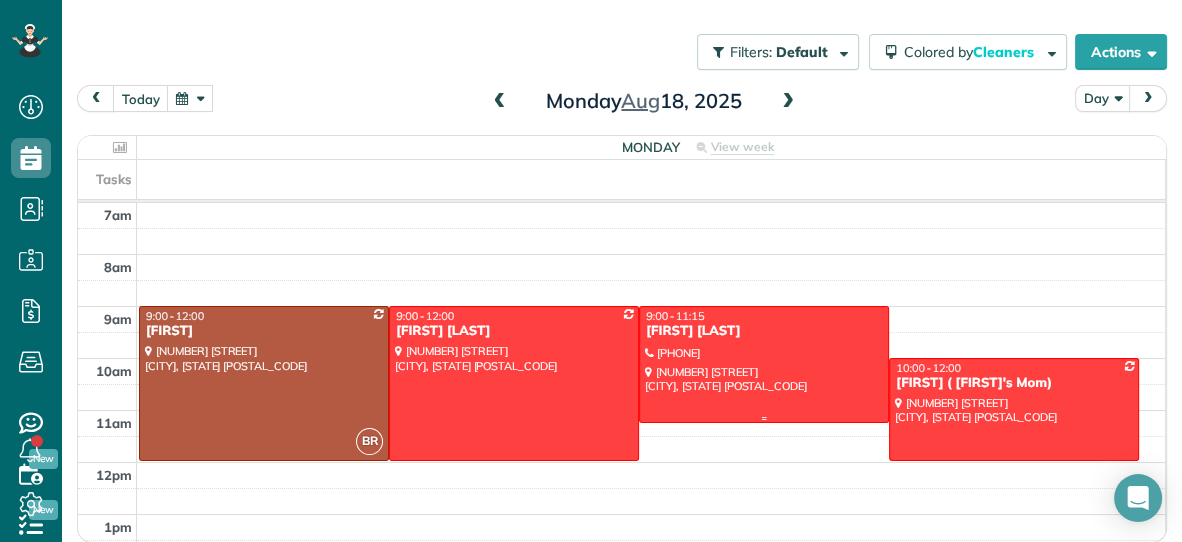 click at bounding box center (764, 364) 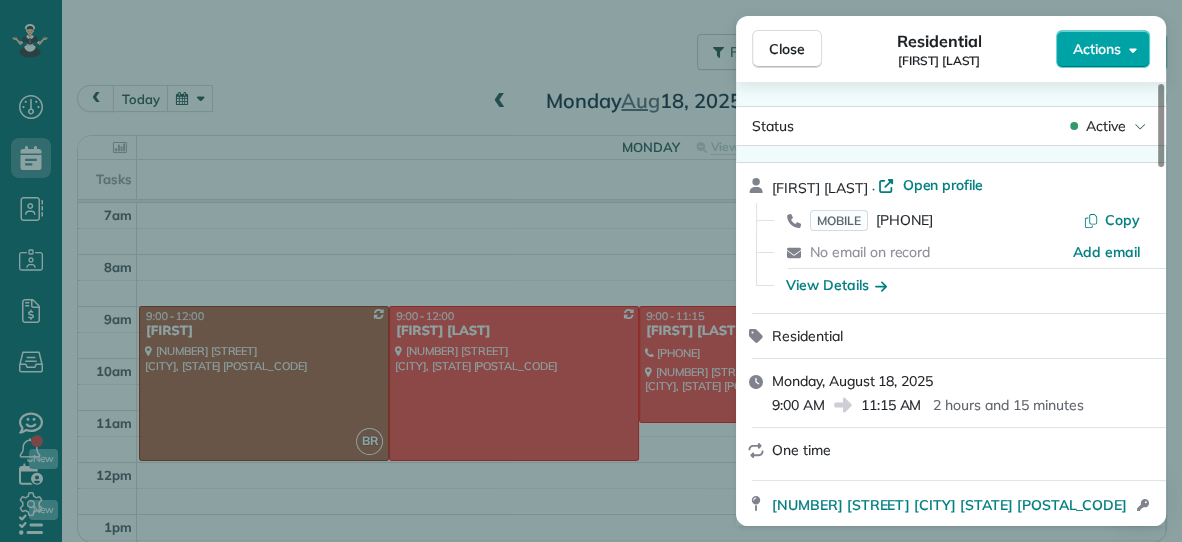 click on "Actions" at bounding box center [1097, 49] 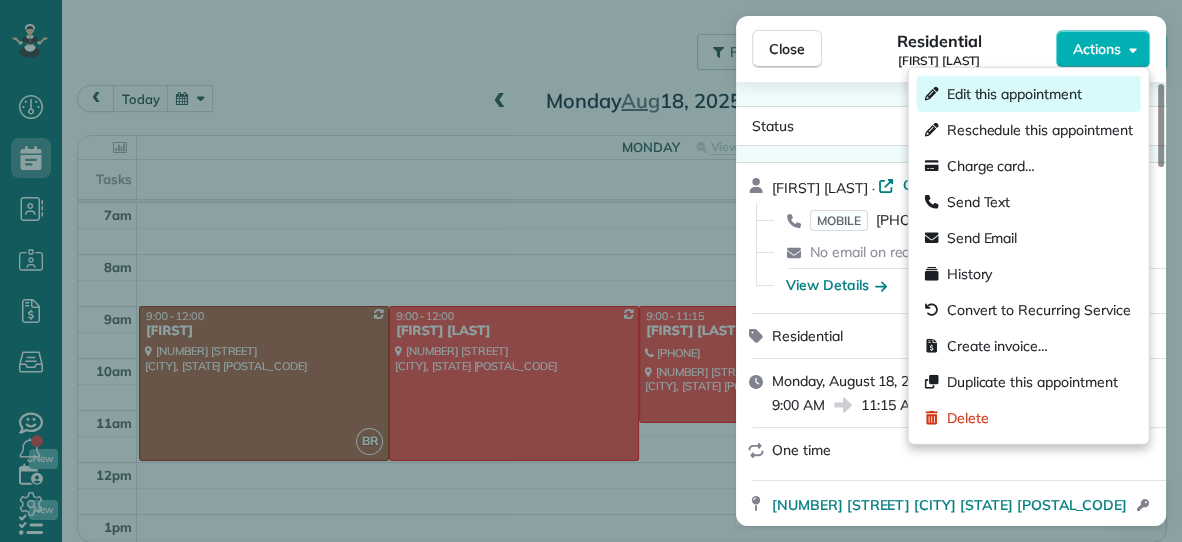 click on "Edit this appointment" at bounding box center [1014, 94] 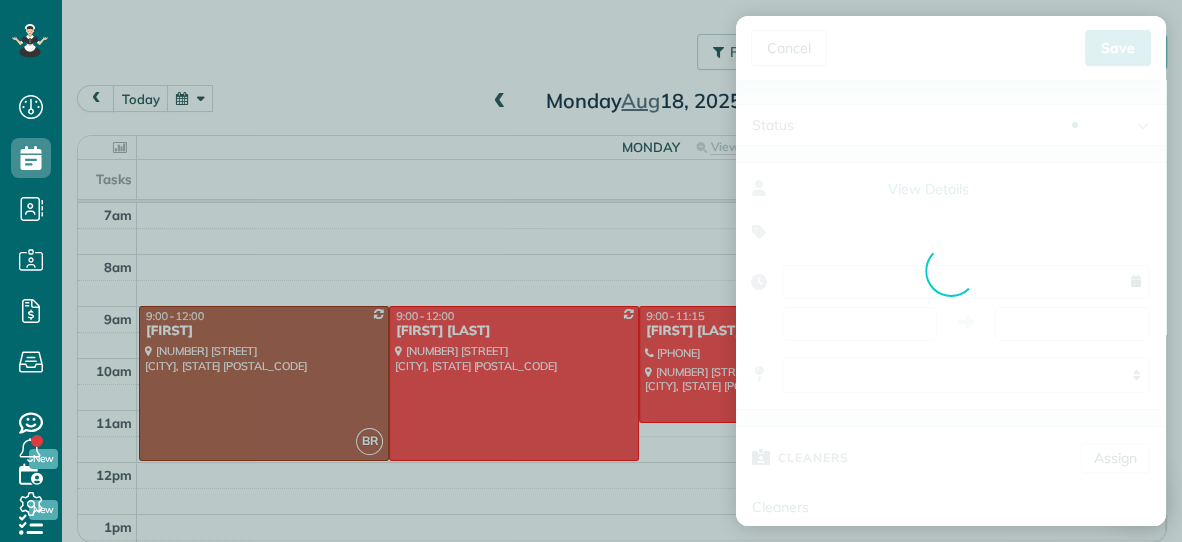 type on "**********" 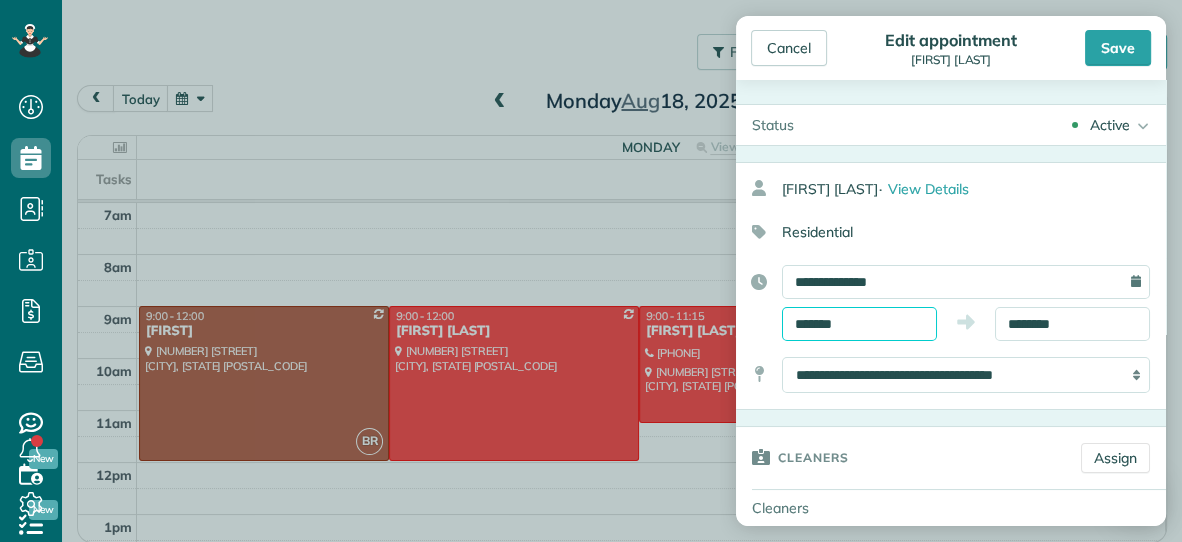 click on "*******" at bounding box center (859, 324) 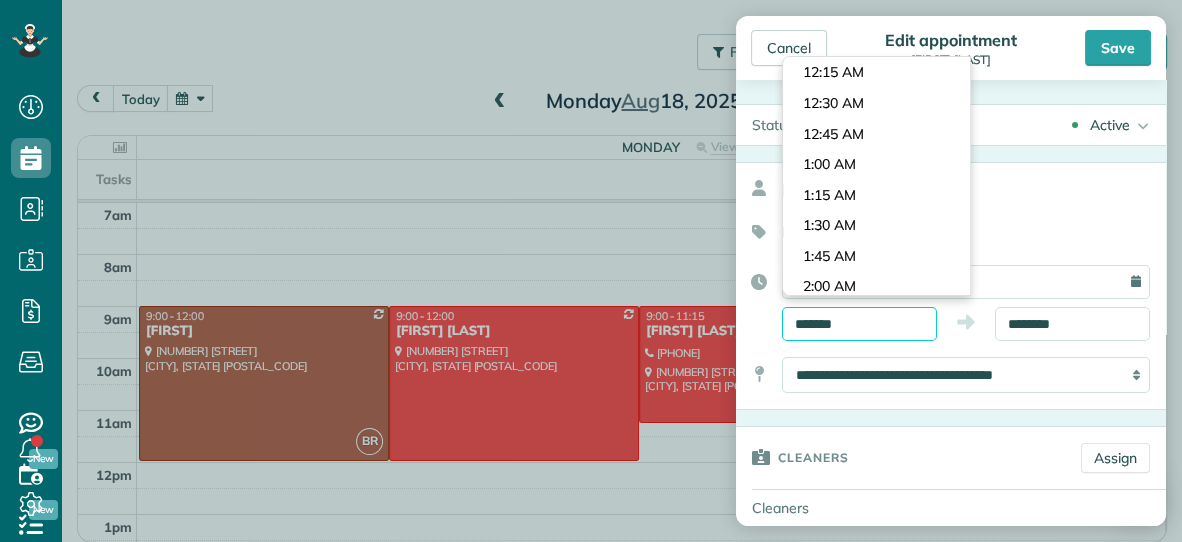 scroll, scrollTop: 1037, scrollLeft: 0, axis: vertical 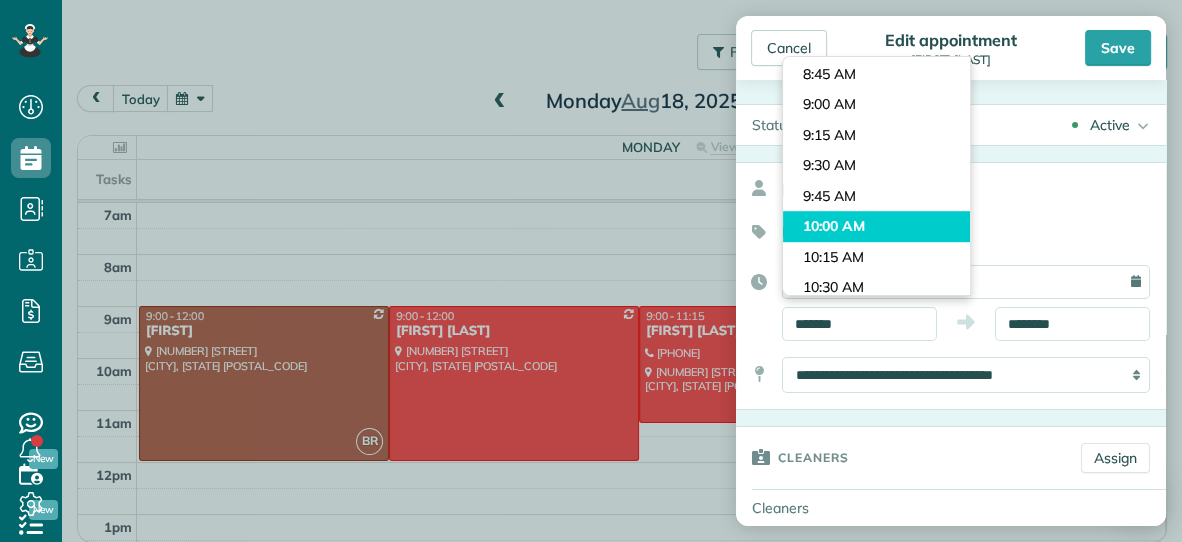 click on "Dashboard
Scheduling
Calendar View
List View
Dispatch View - Weekly scheduling (Beta)" at bounding box center [591, 271] 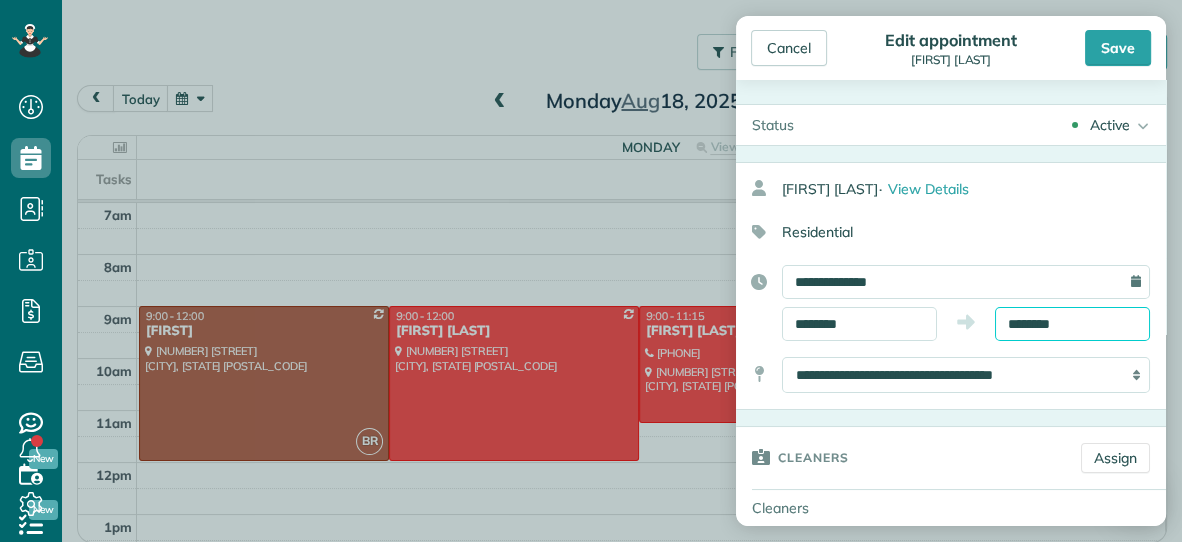 click on "********" at bounding box center [1072, 324] 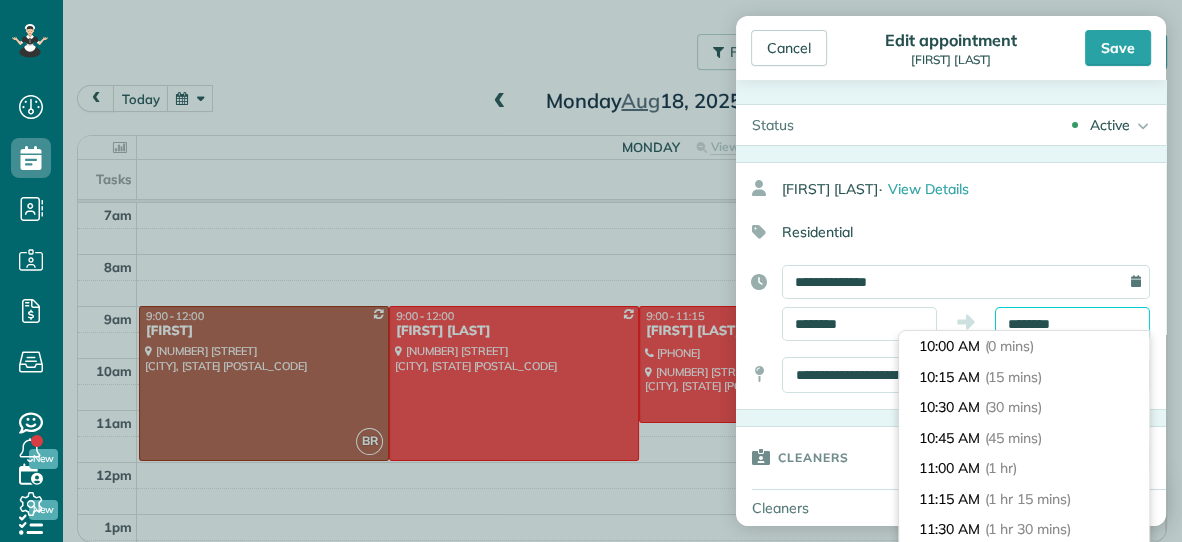 scroll, scrollTop: 121, scrollLeft: 0, axis: vertical 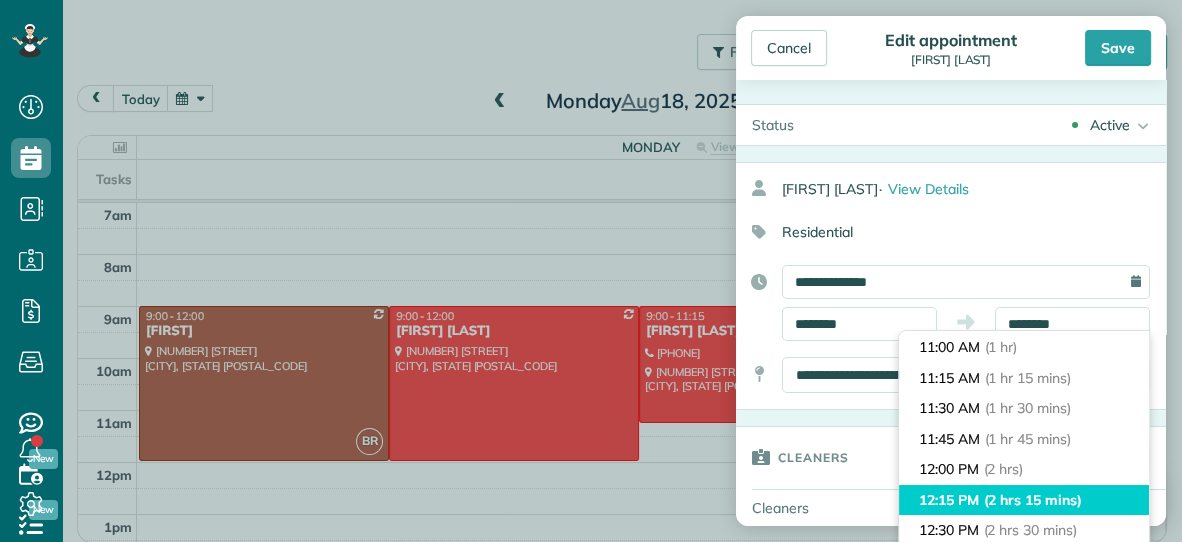 click on "(2 hrs 15 mins)" at bounding box center (1033, 500) 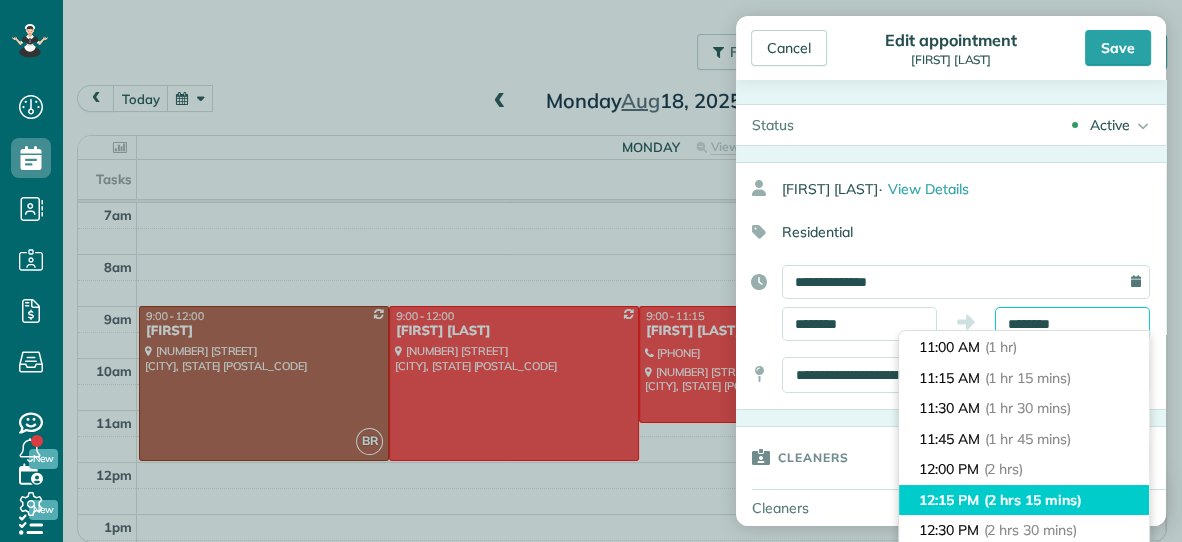 type on "********" 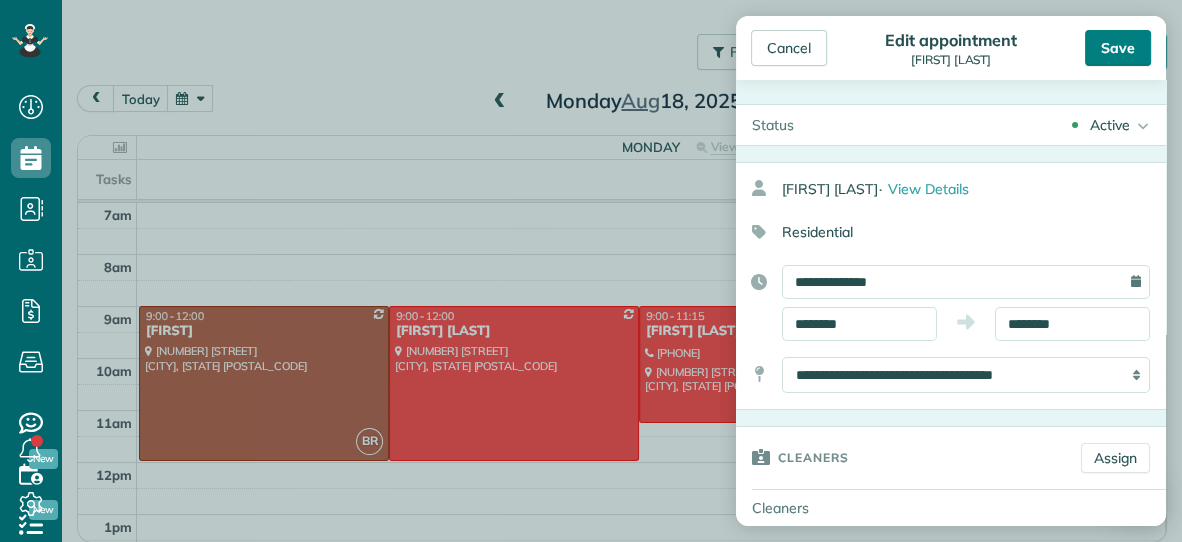 click on "Save" at bounding box center (1118, 48) 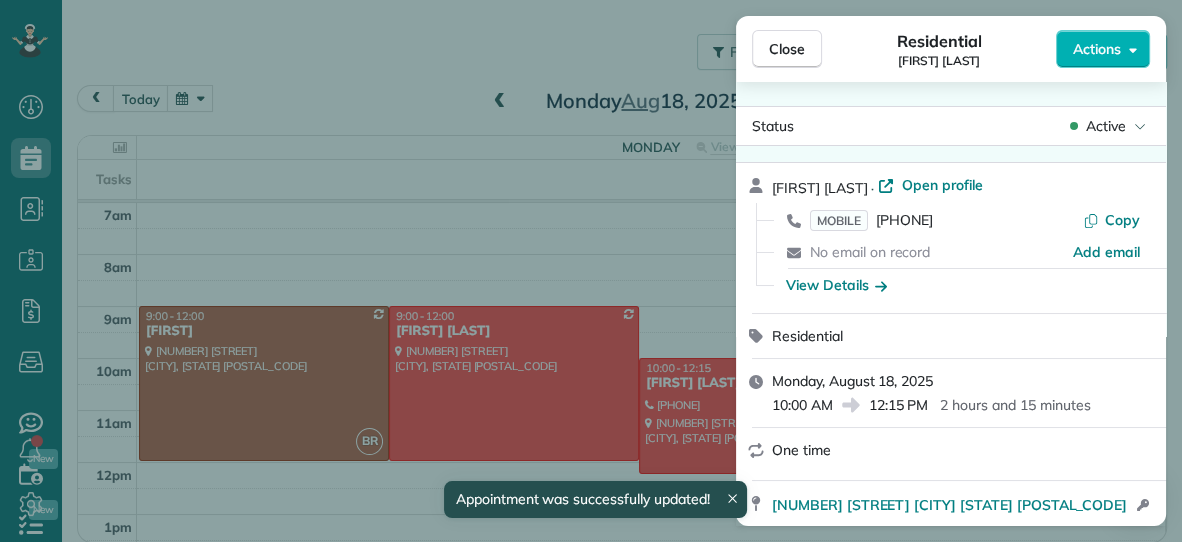 click on "Close" at bounding box center (787, 49) 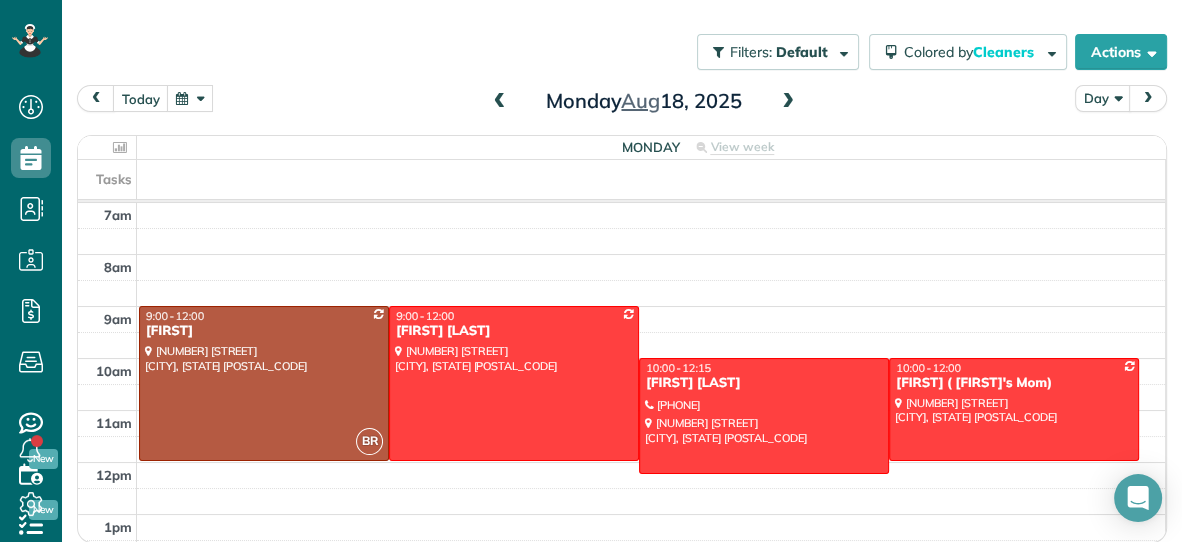 click at bounding box center (190, 98) 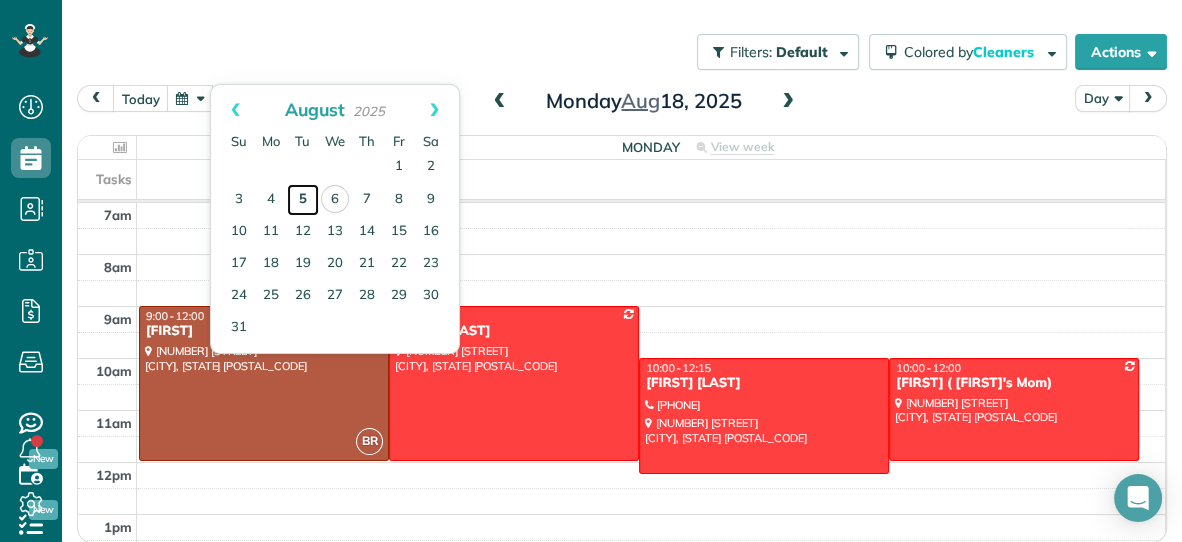 click on "5" at bounding box center (303, 200) 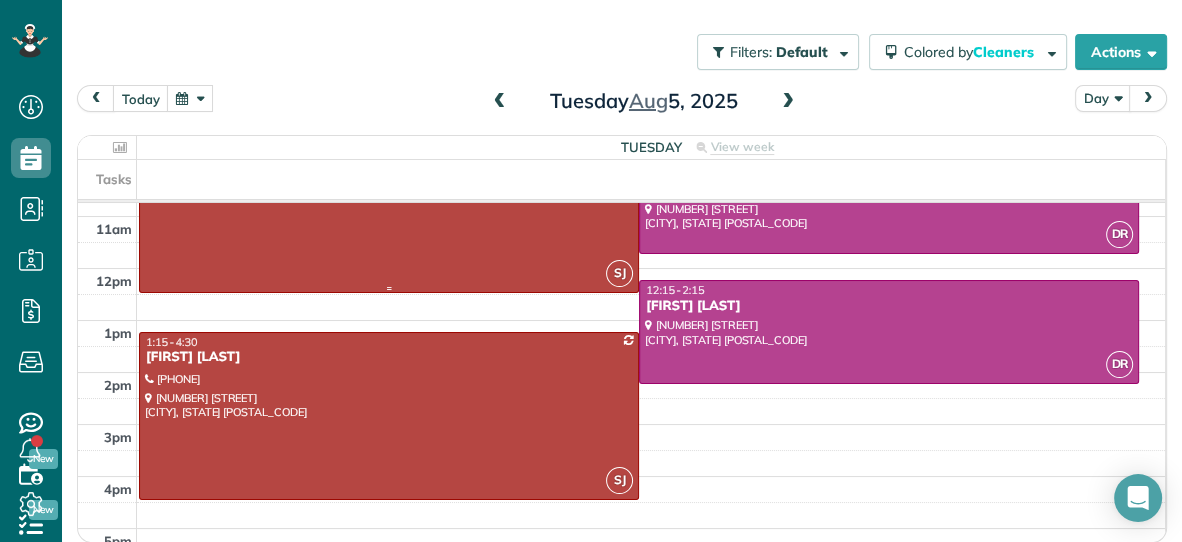 scroll, scrollTop: 196, scrollLeft: 0, axis: vertical 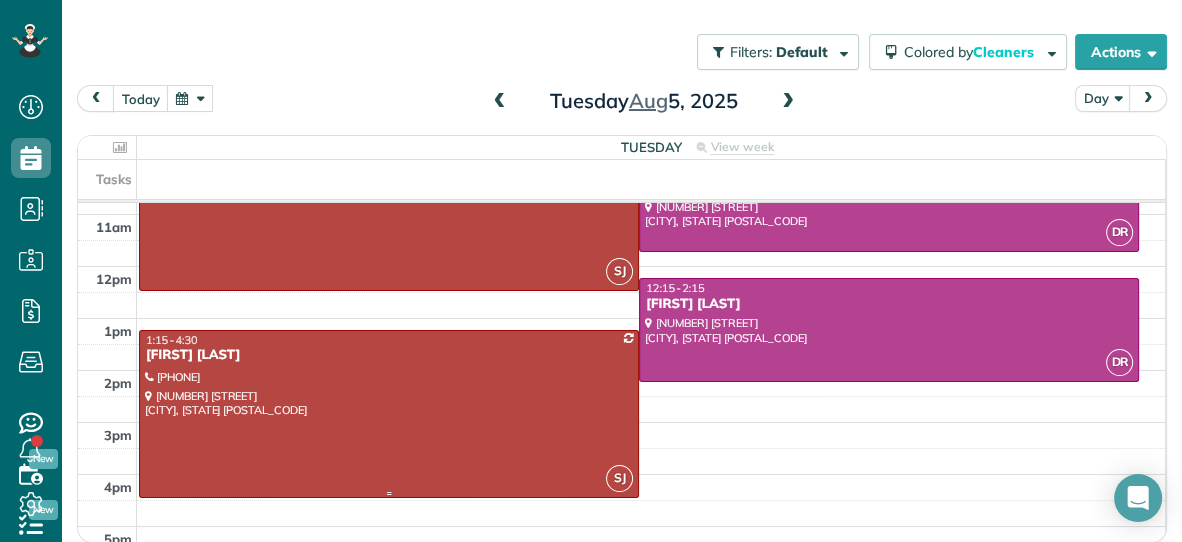 click at bounding box center (389, 414) 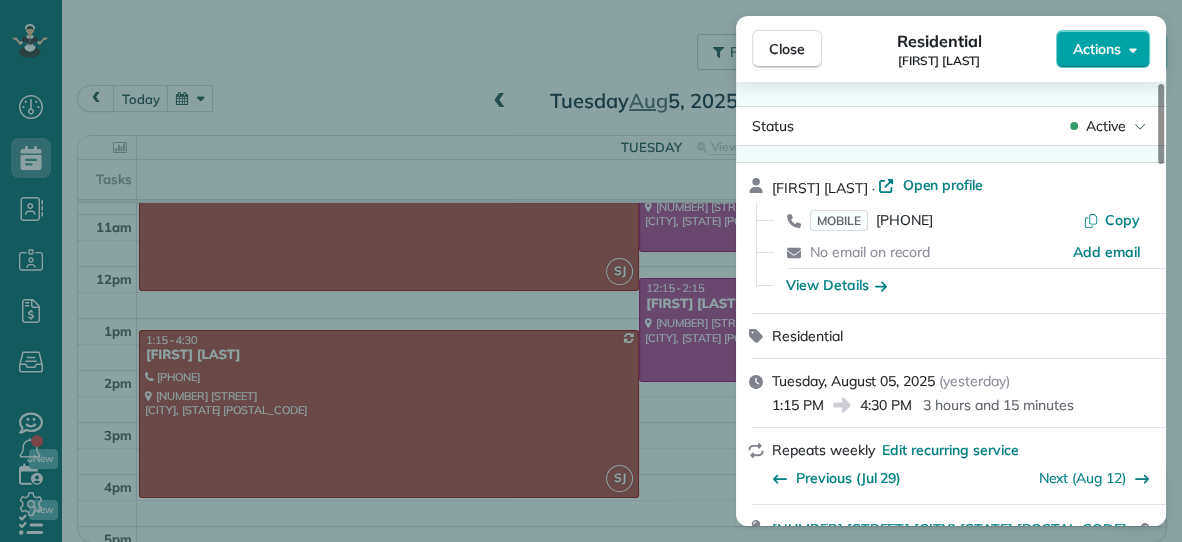click on "Actions" at bounding box center (1103, 49) 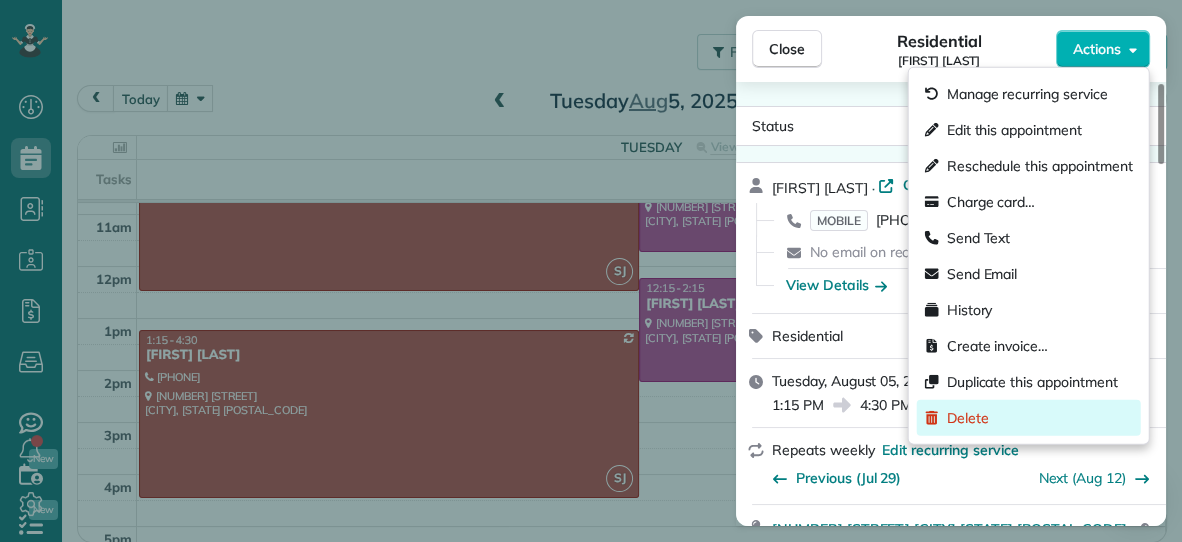 click on "Delete" at bounding box center [968, 418] 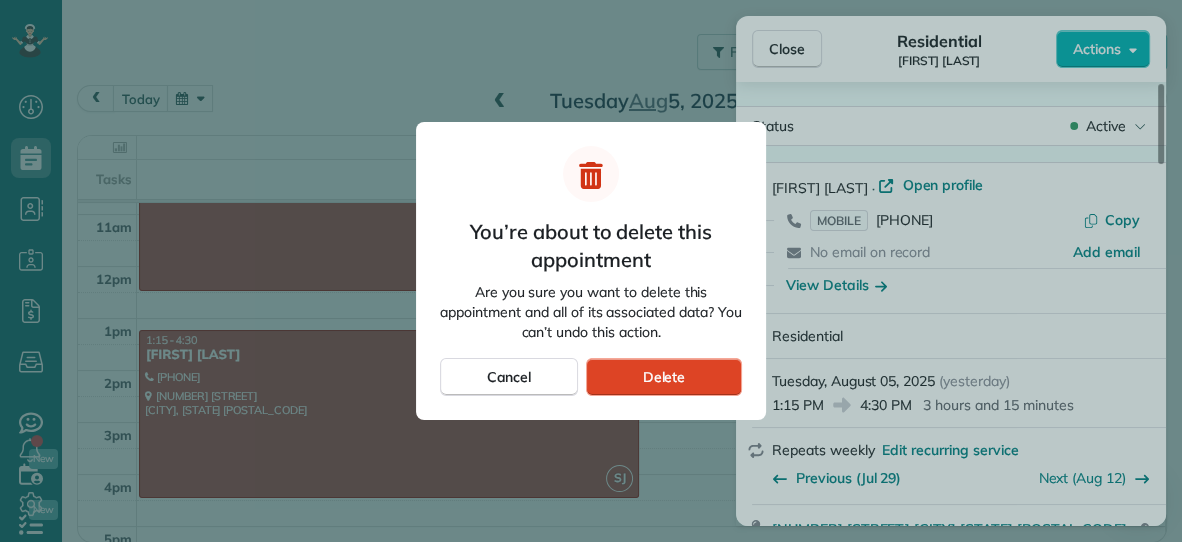 click on "Delete" at bounding box center [663, 377] 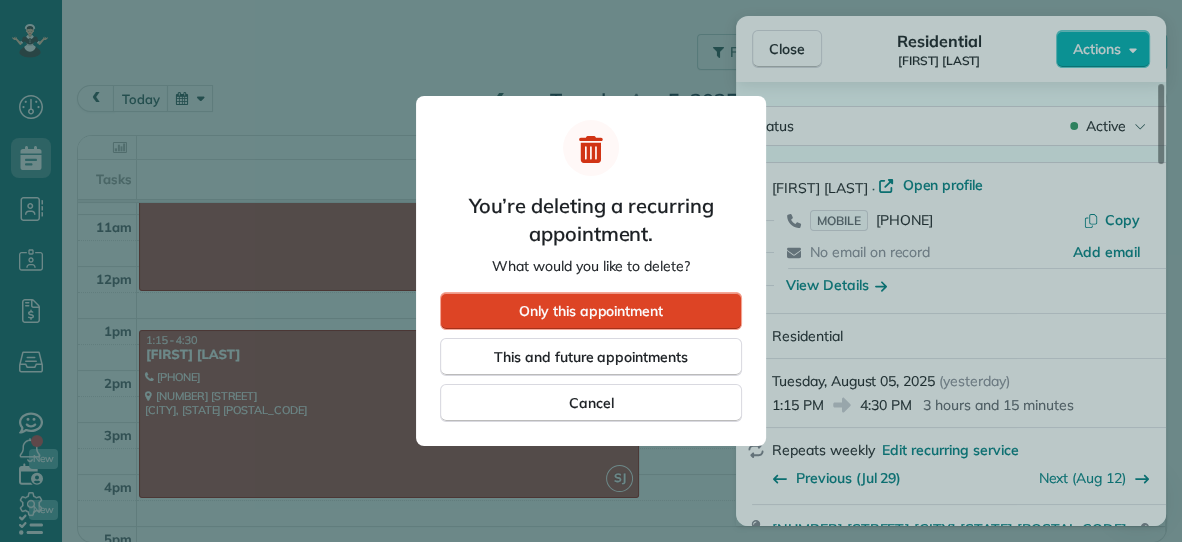 click on "Only this appointment" at bounding box center [591, 311] 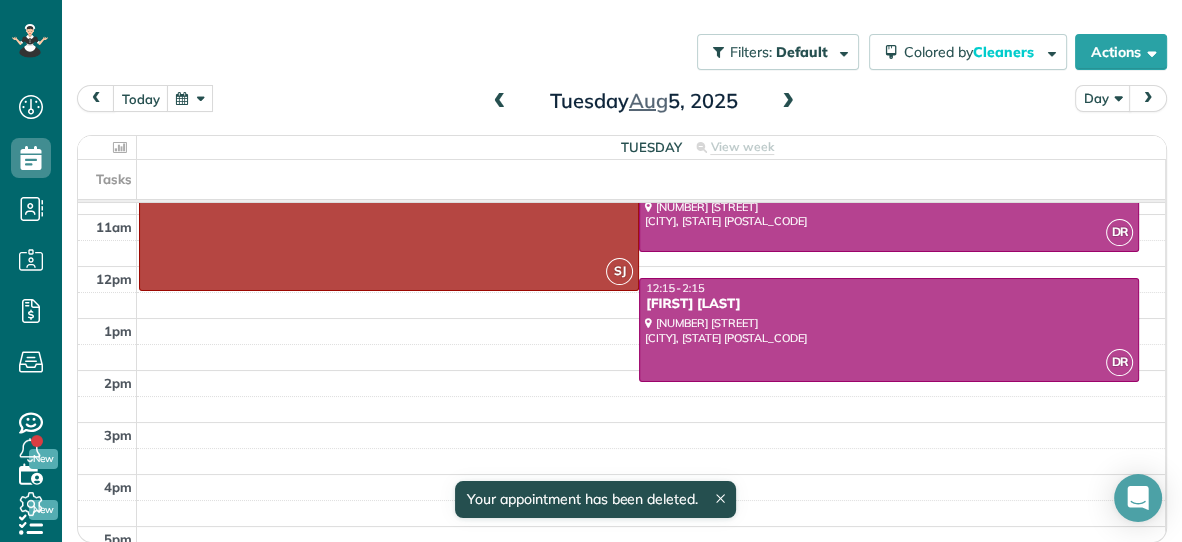 scroll, scrollTop: 127, scrollLeft: 0, axis: vertical 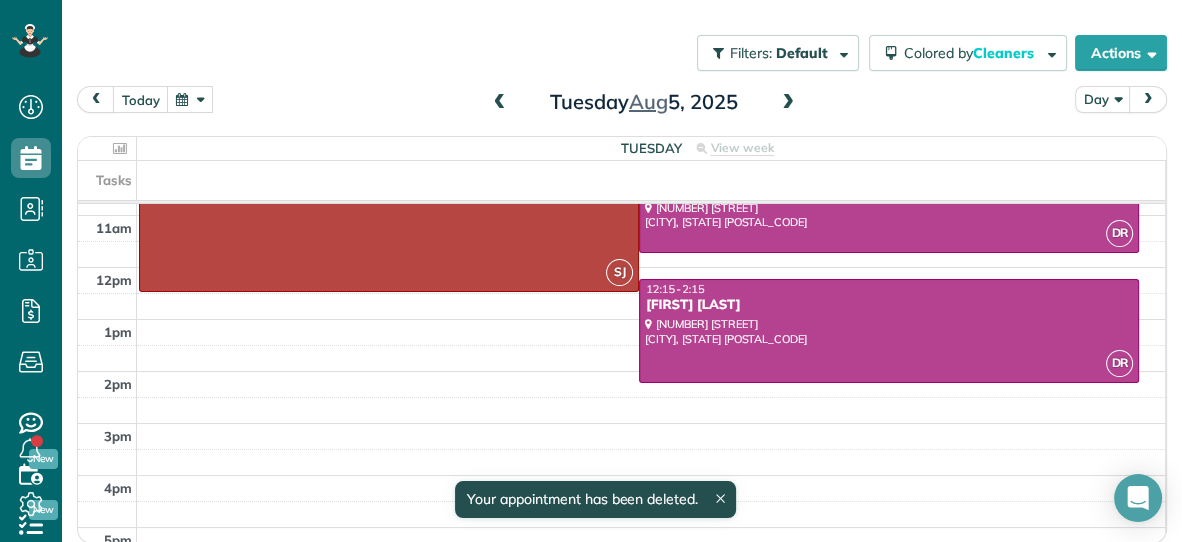 click at bounding box center [788, 103] 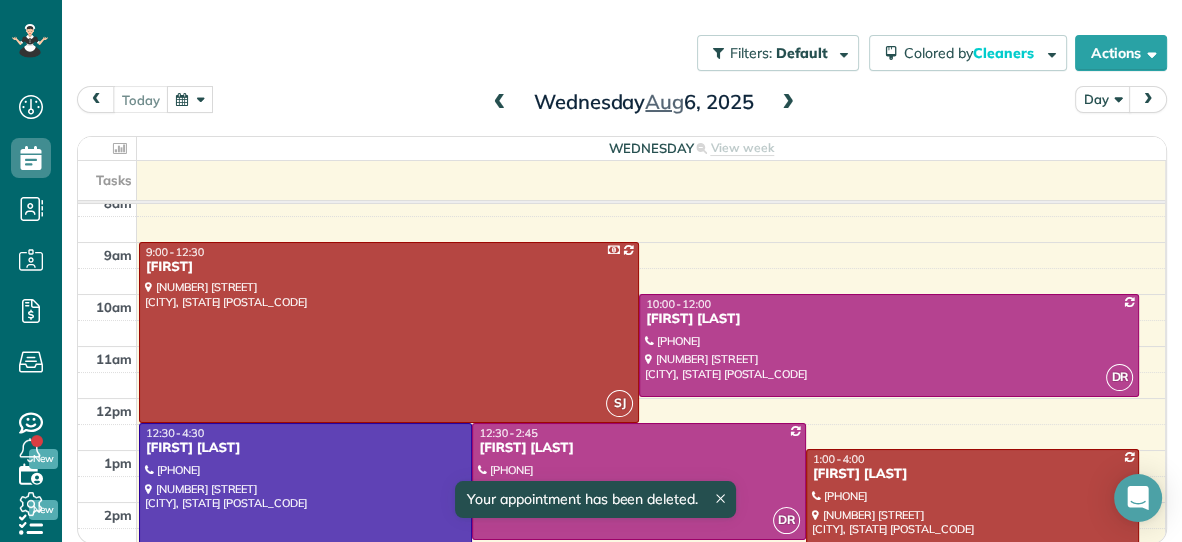 scroll, scrollTop: 72, scrollLeft: 0, axis: vertical 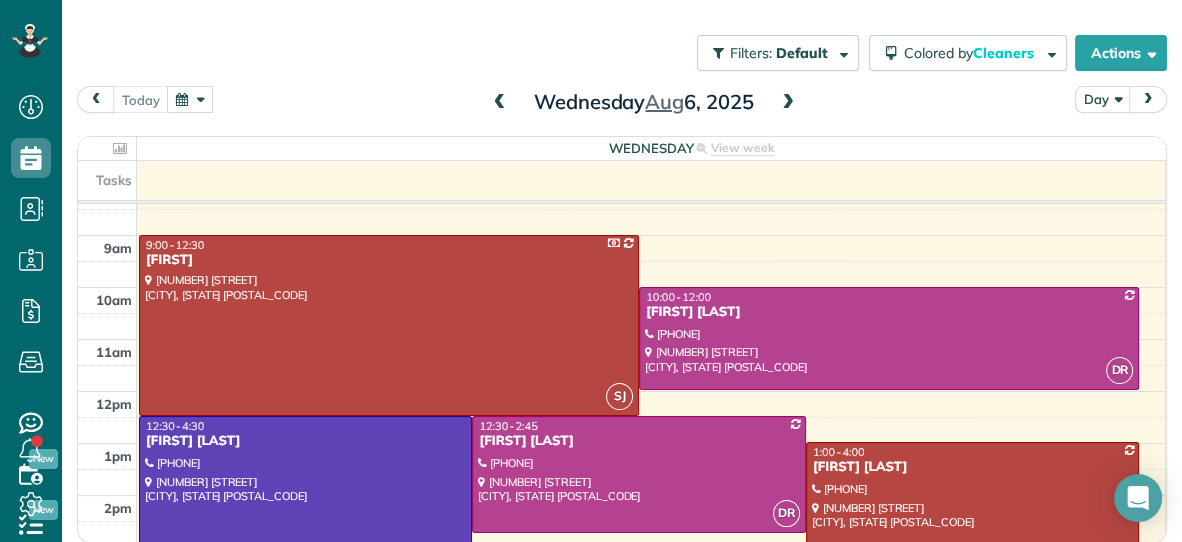 click on "12:30 - 4:30" at bounding box center [305, 426] 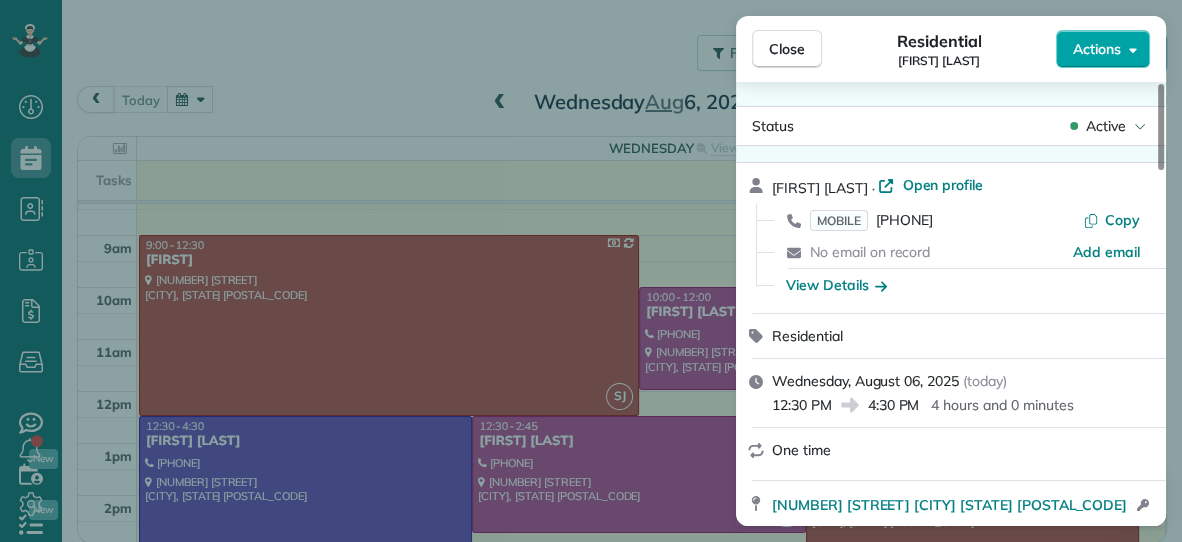 click on "Actions" at bounding box center [1103, 49] 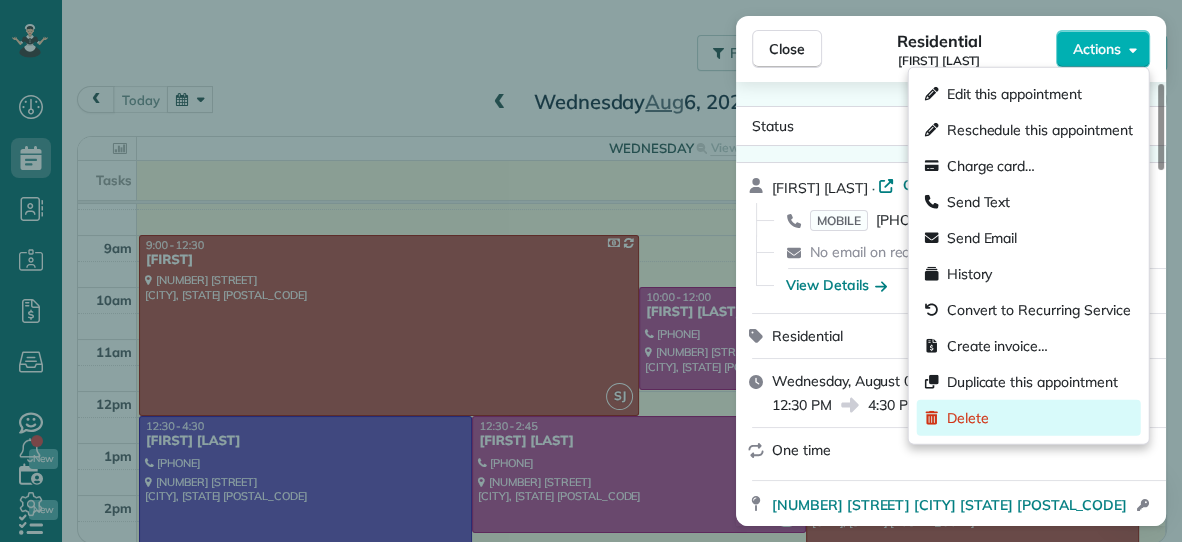 click on "Delete" at bounding box center [968, 418] 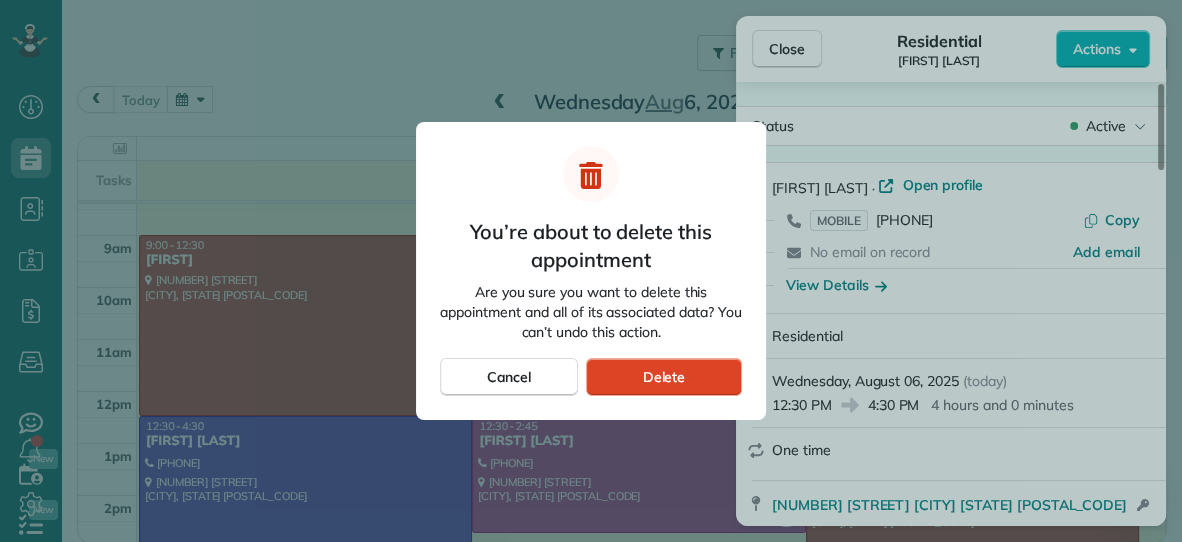 click on "Delete" at bounding box center (664, 377) 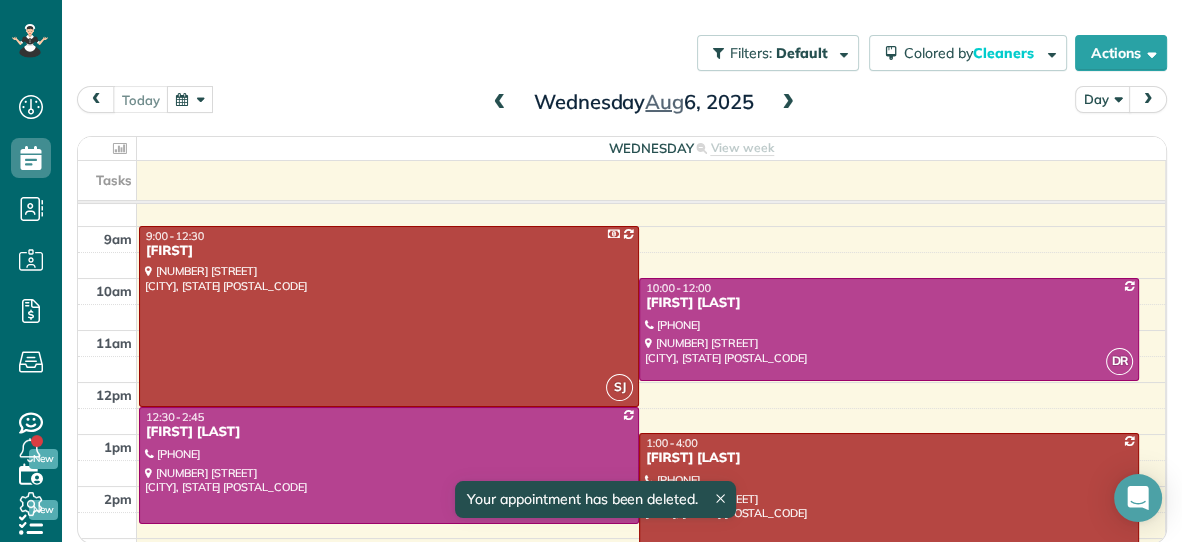 scroll, scrollTop: 79, scrollLeft: 0, axis: vertical 